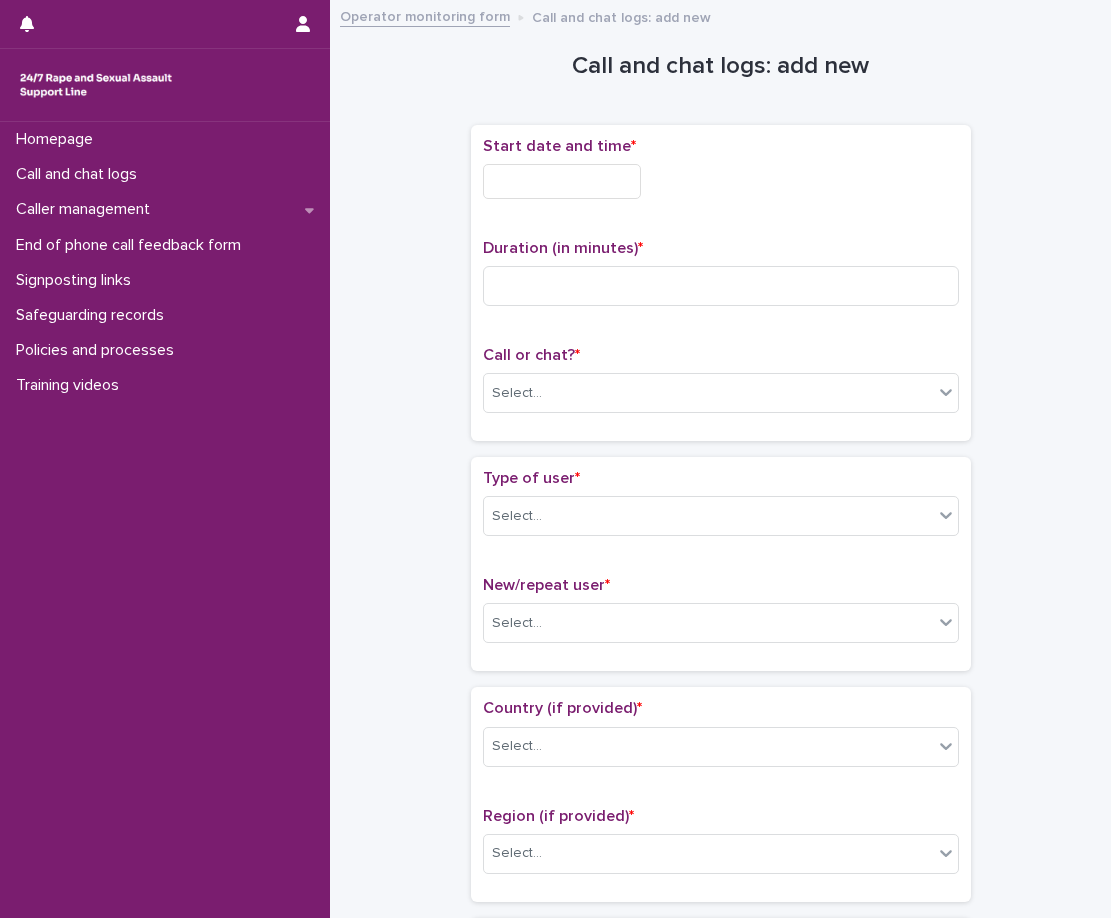 scroll, scrollTop: 0, scrollLeft: 0, axis: both 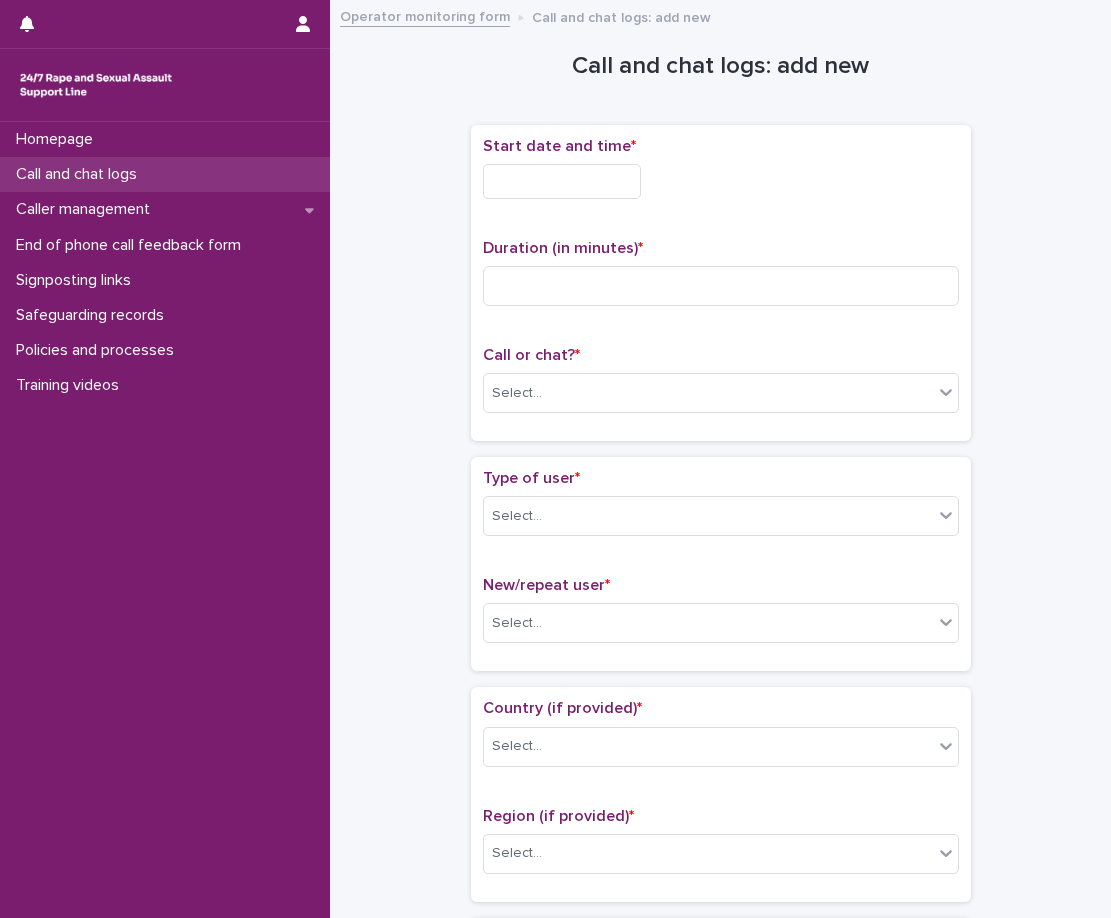 click on "Call and chat logs" at bounding box center (80, 174) 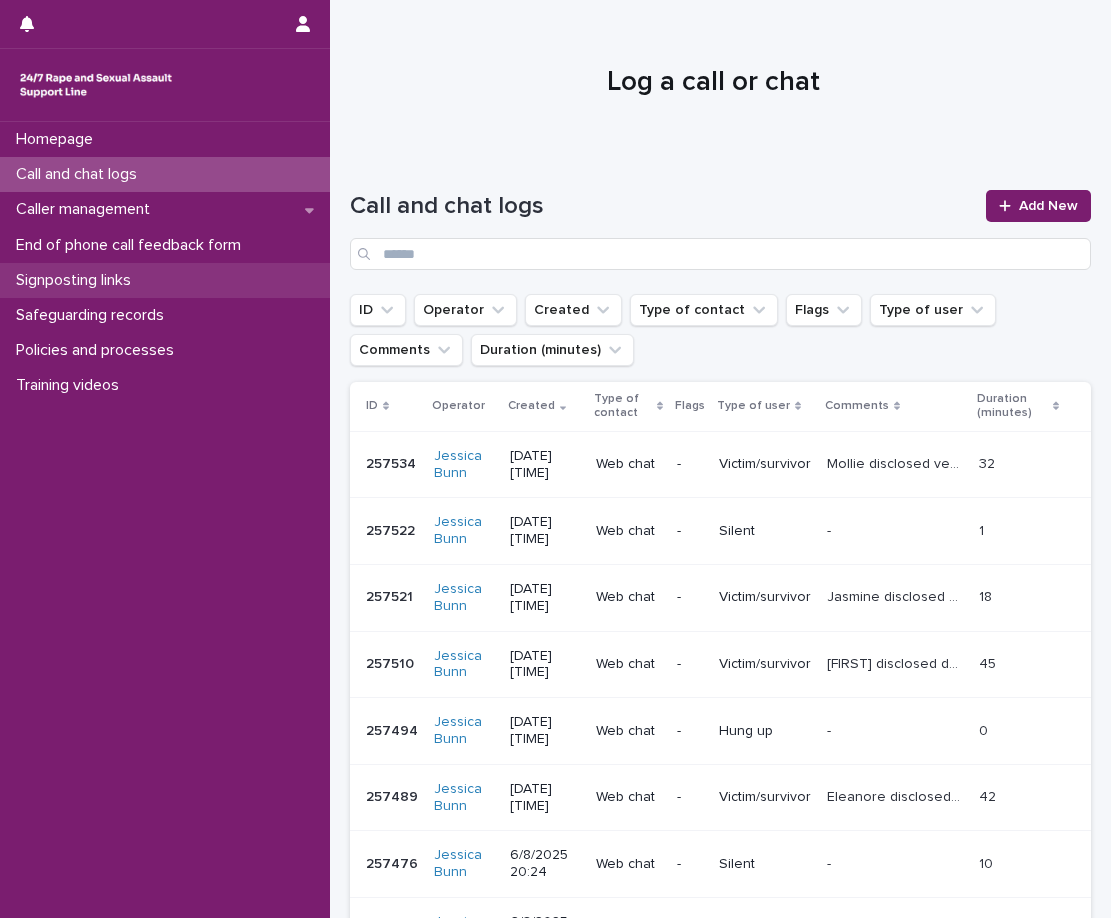 drag, startPoint x: 199, startPoint y: 241, endPoint x: 231, endPoint y: 278, distance: 48.9183 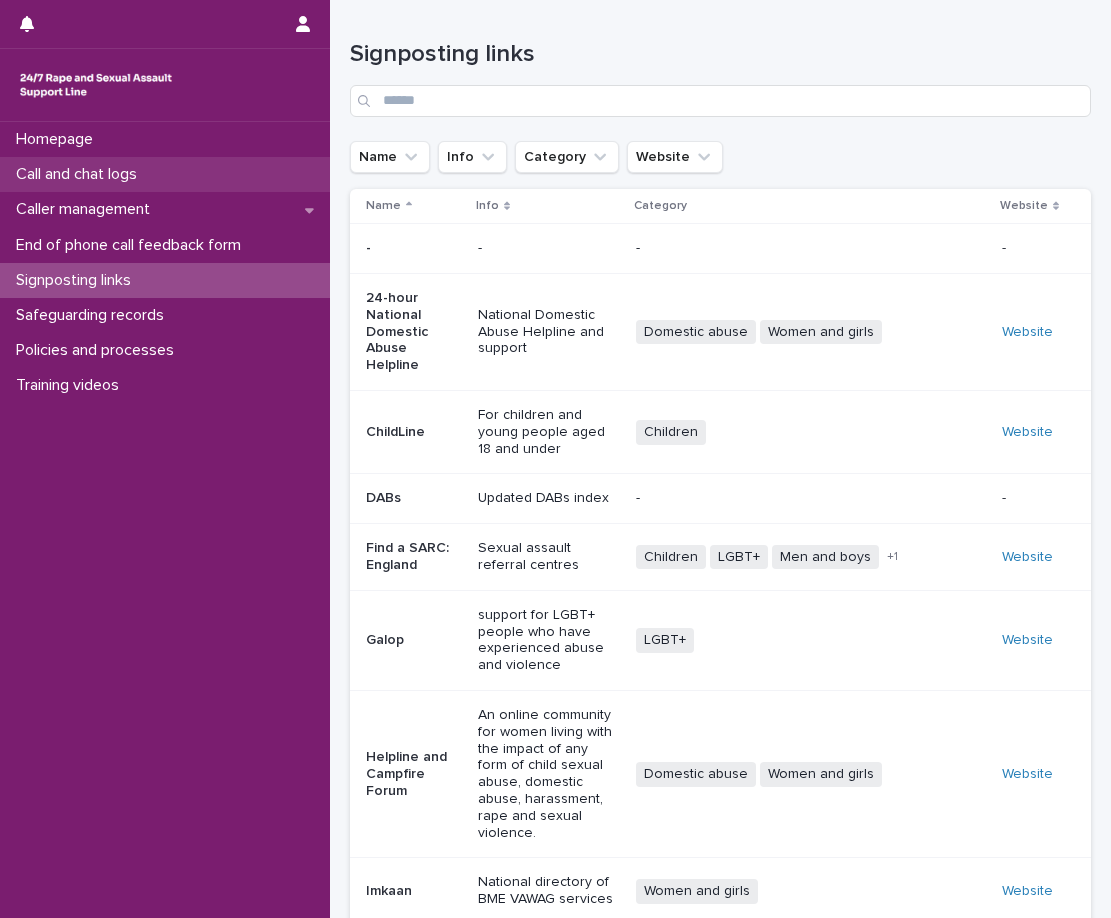 click on "Call and chat logs" at bounding box center [165, 174] 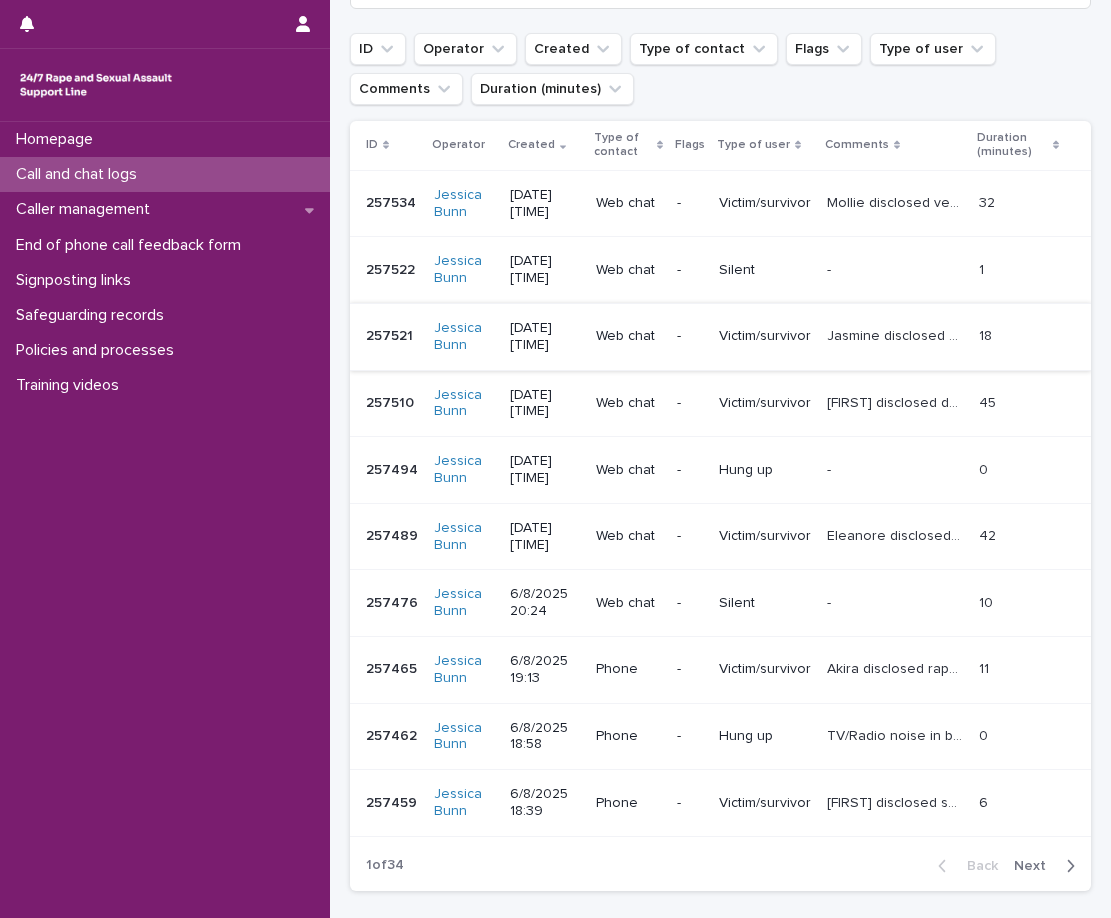 scroll, scrollTop: 300, scrollLeft: 0, axis: vertical 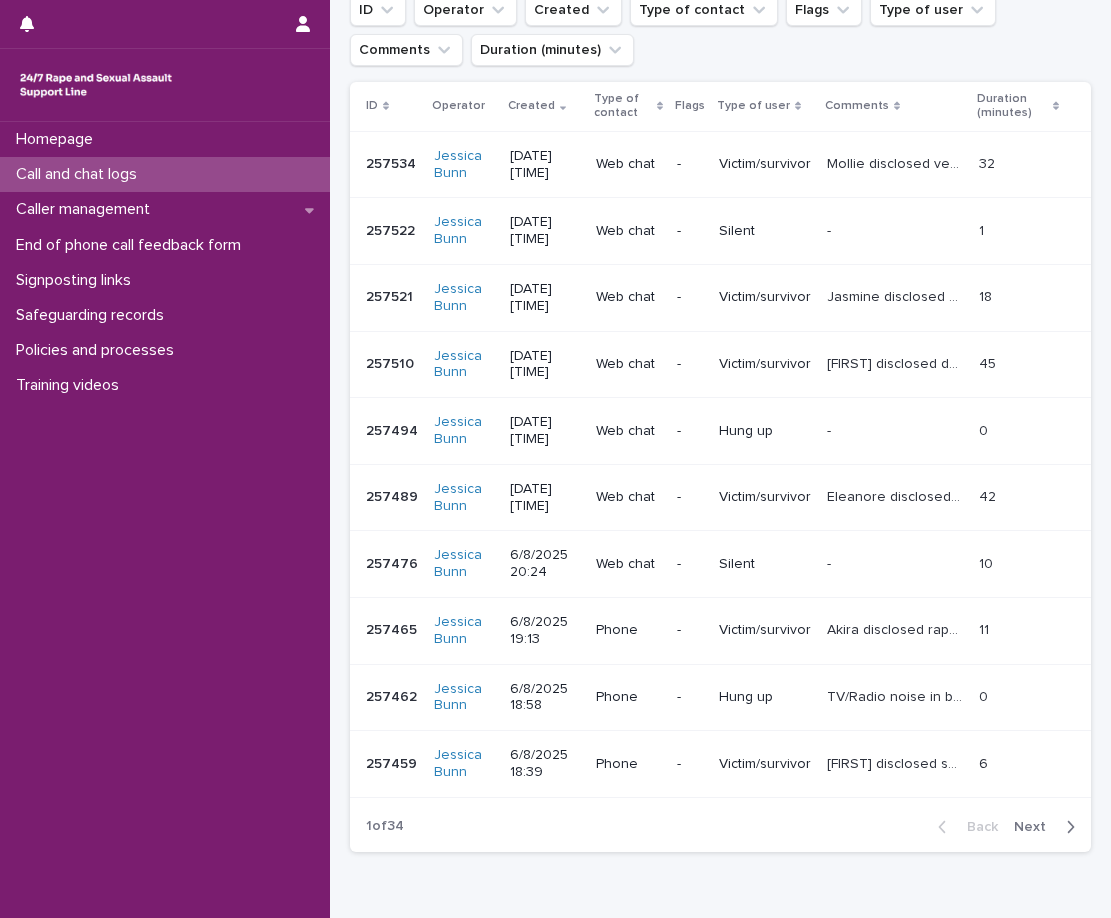 click on "Next" at bounding box center [1036, 827] 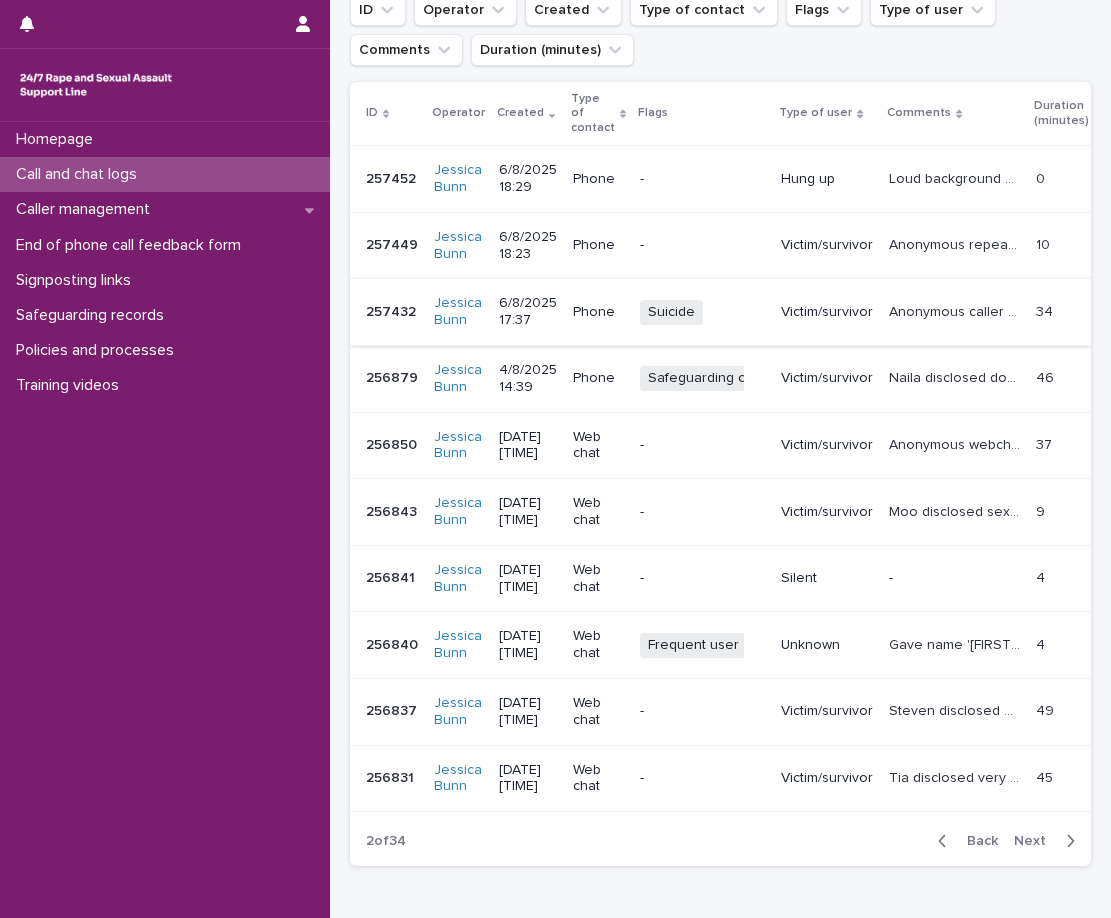 scroll, scrollTop: 315, scrollLeft: 0, axis: vertical 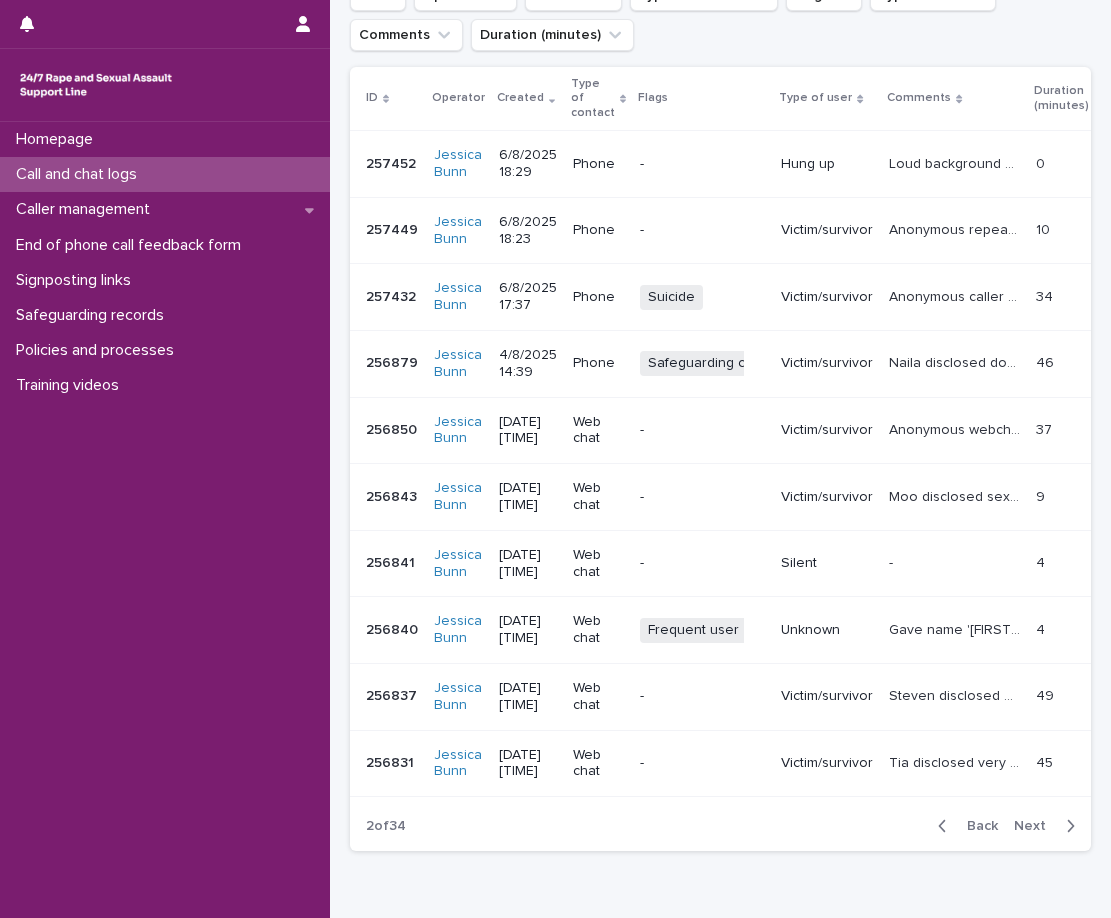 click on "Back" at bounding box center (976, 826) 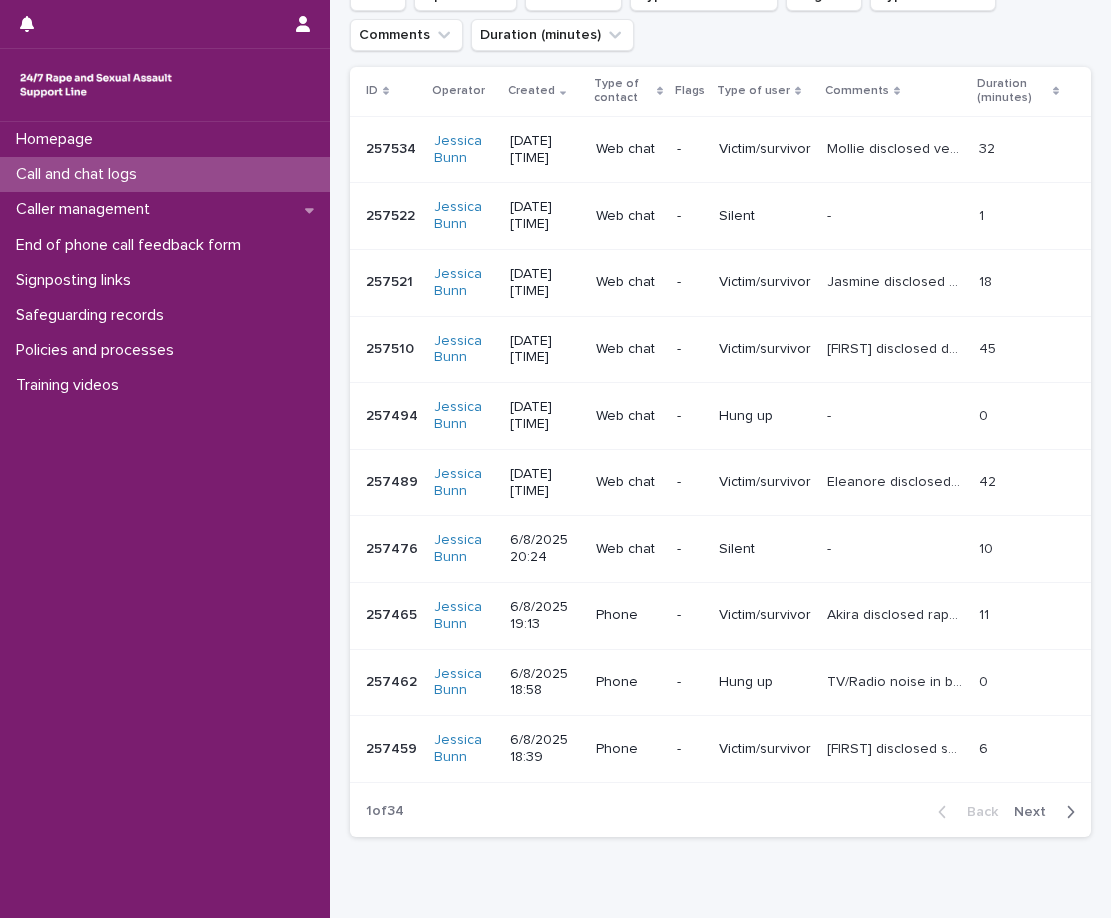 scroll, scrollTop: 300, scrollLeft: 0, axis: vertical 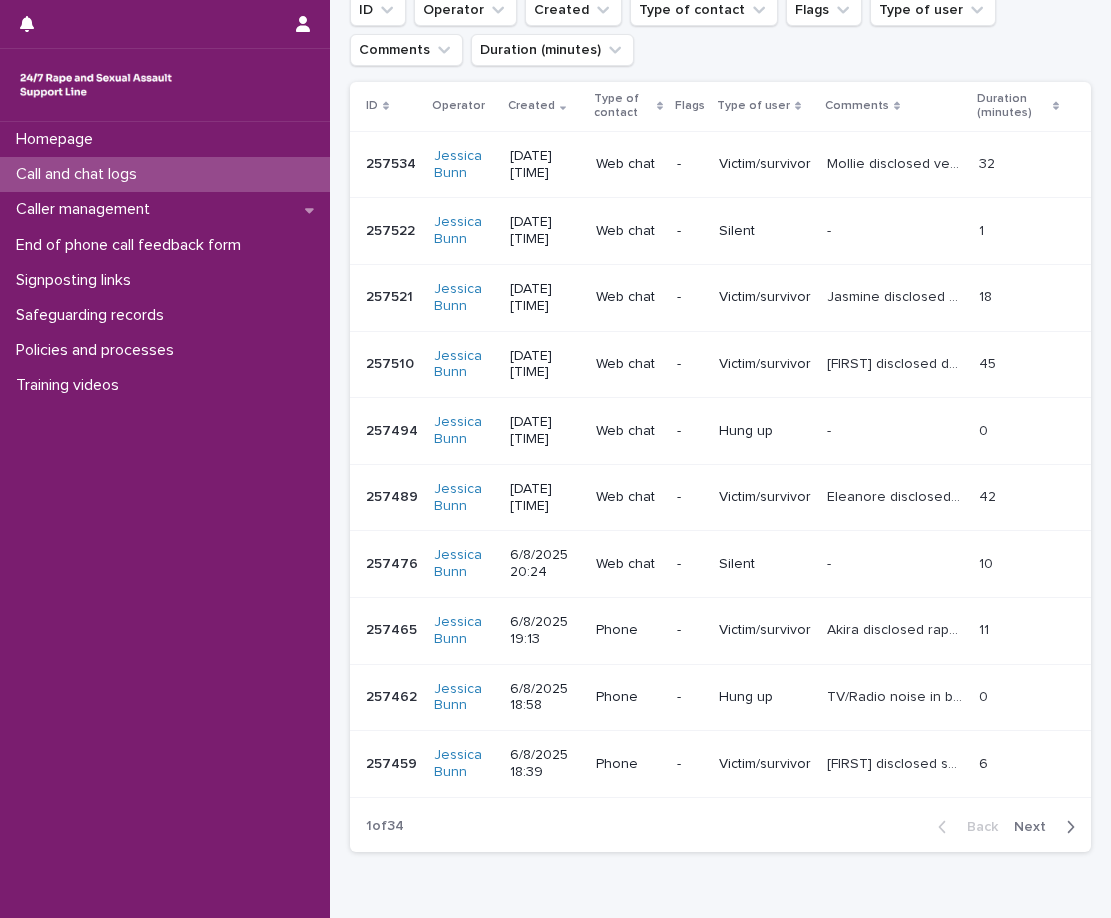 click on "Next" at bounding box center [1036, 827] 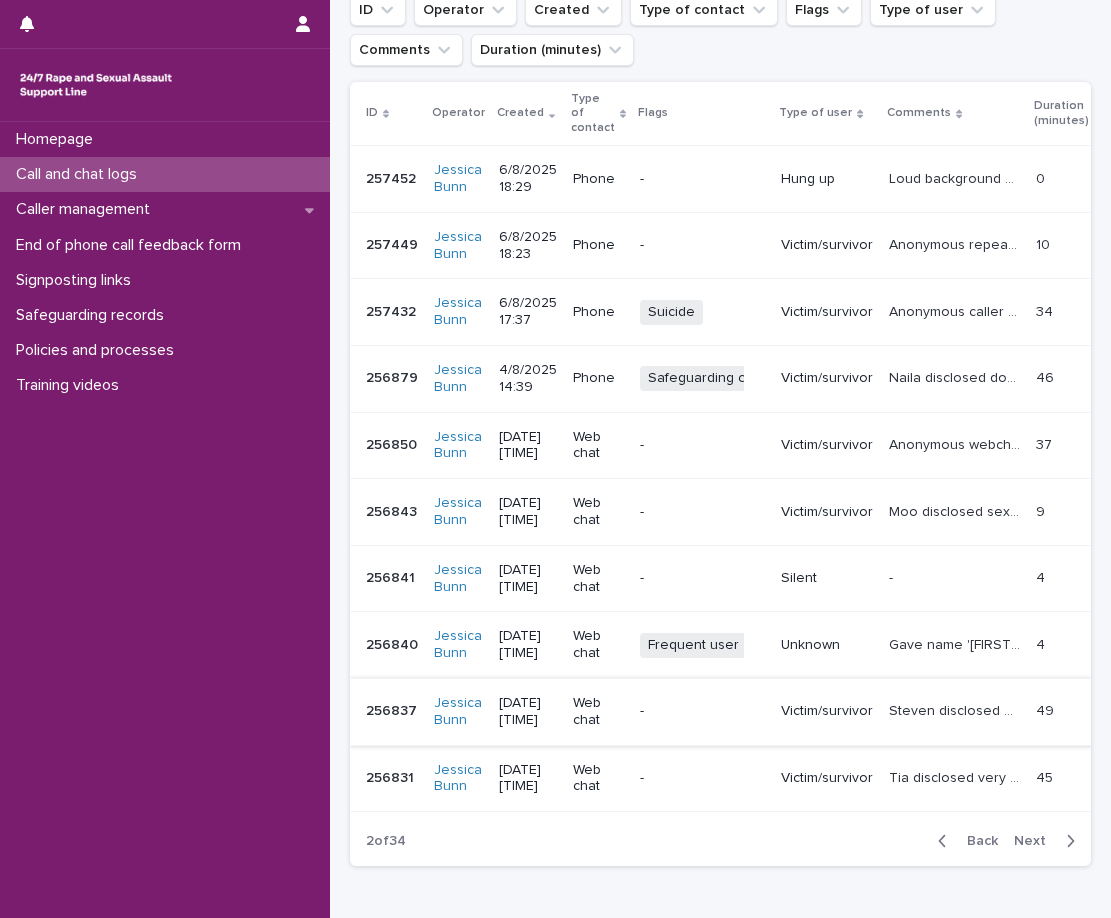 scroll, scrollTop: 315, scrollLeft: 0, axis: vertical 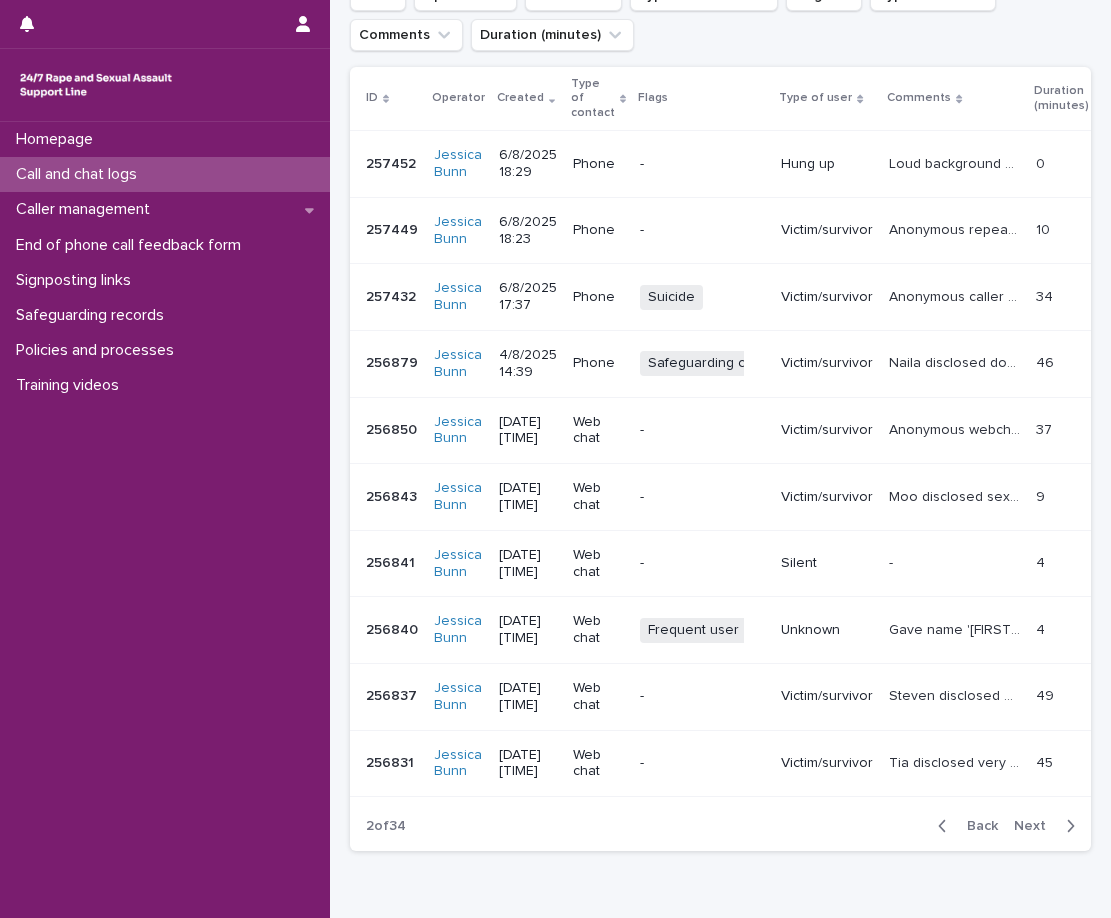 click on "Victim/survivor" at bounding box center [827, 297] 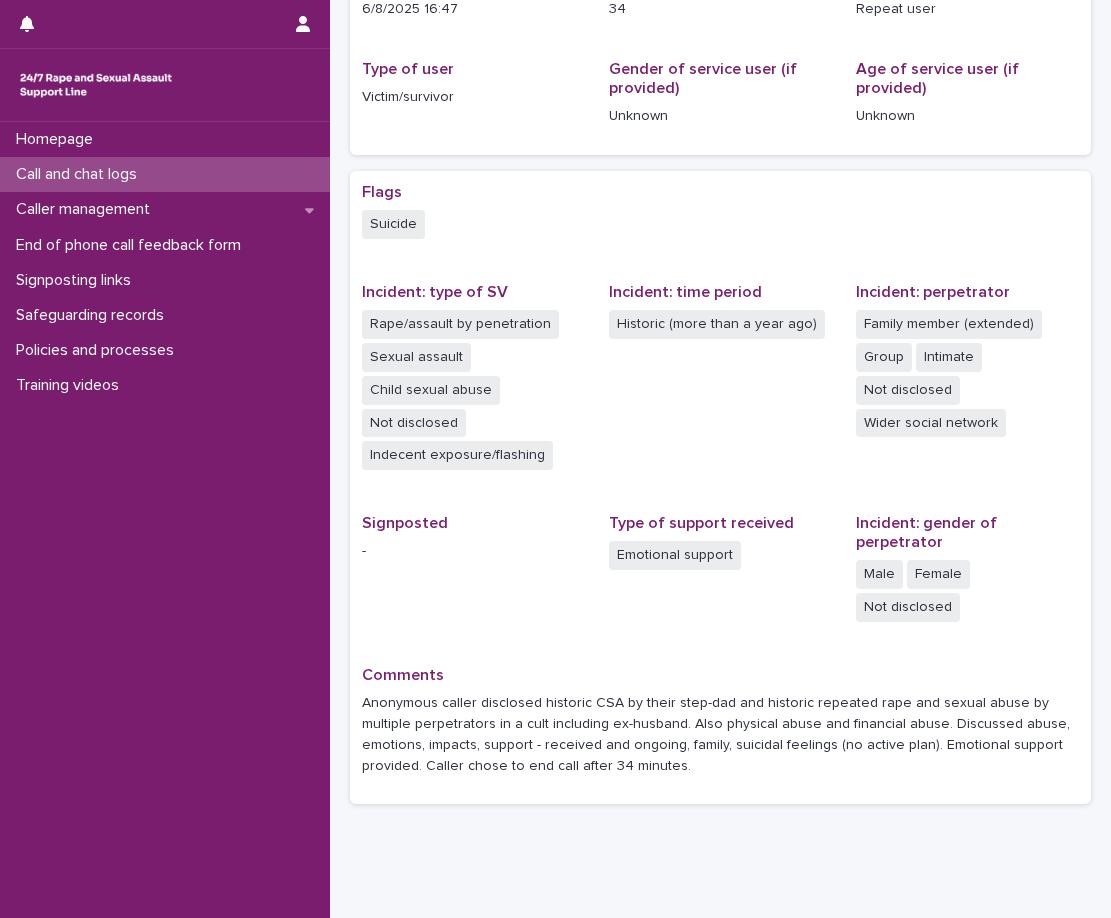 scroll, scrollTop: 323, scrollLeft: 0, axis: vertical 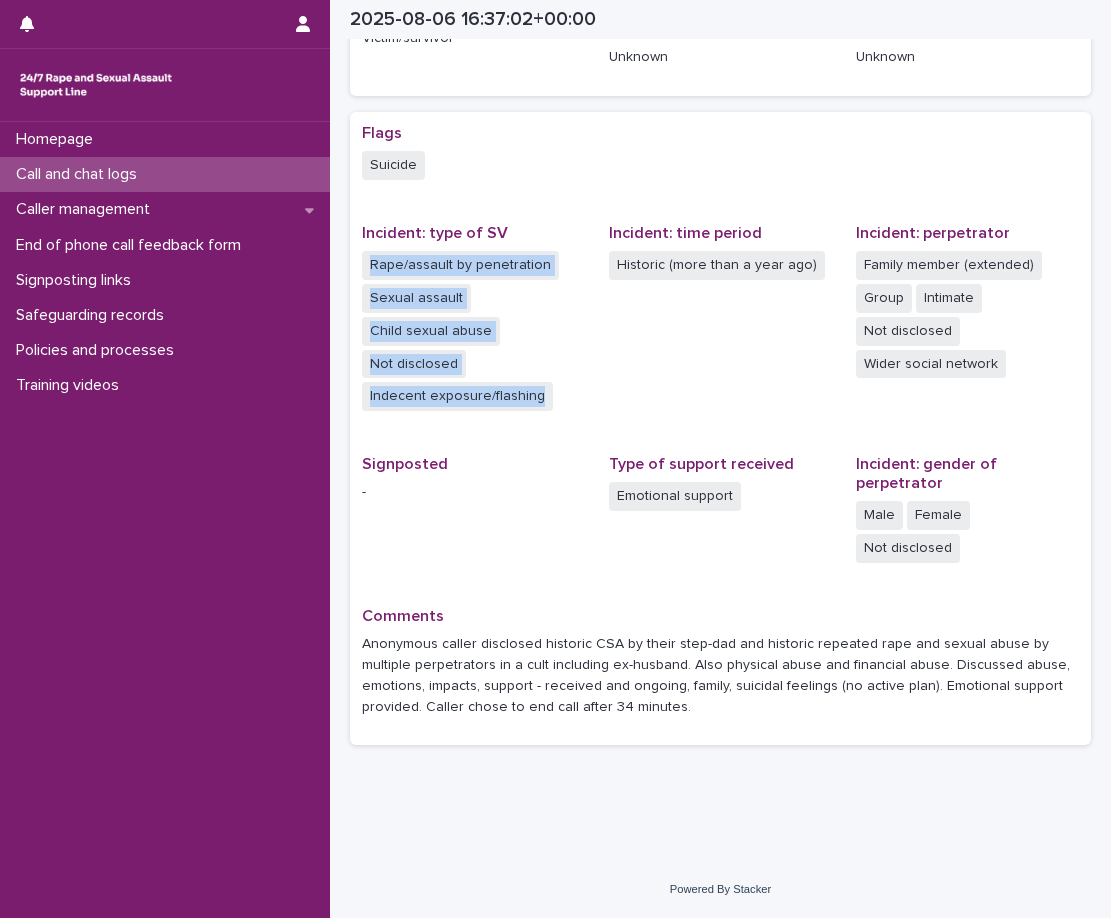 drag, startPoint x: 537, startPoint y: 400, endPoint x: 356, endPoint y: 263, distance: 227.0022 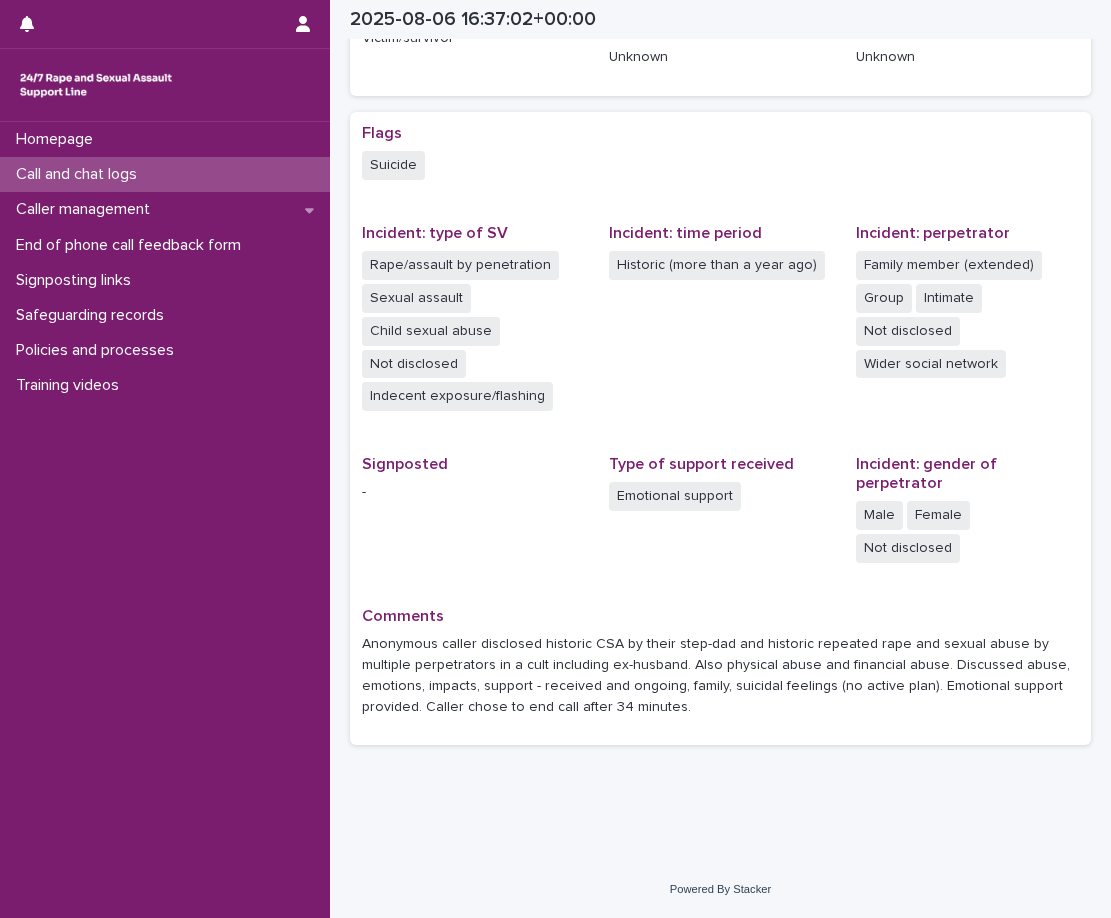 click on "Call and chat logs" at bounding box center (165, 174) 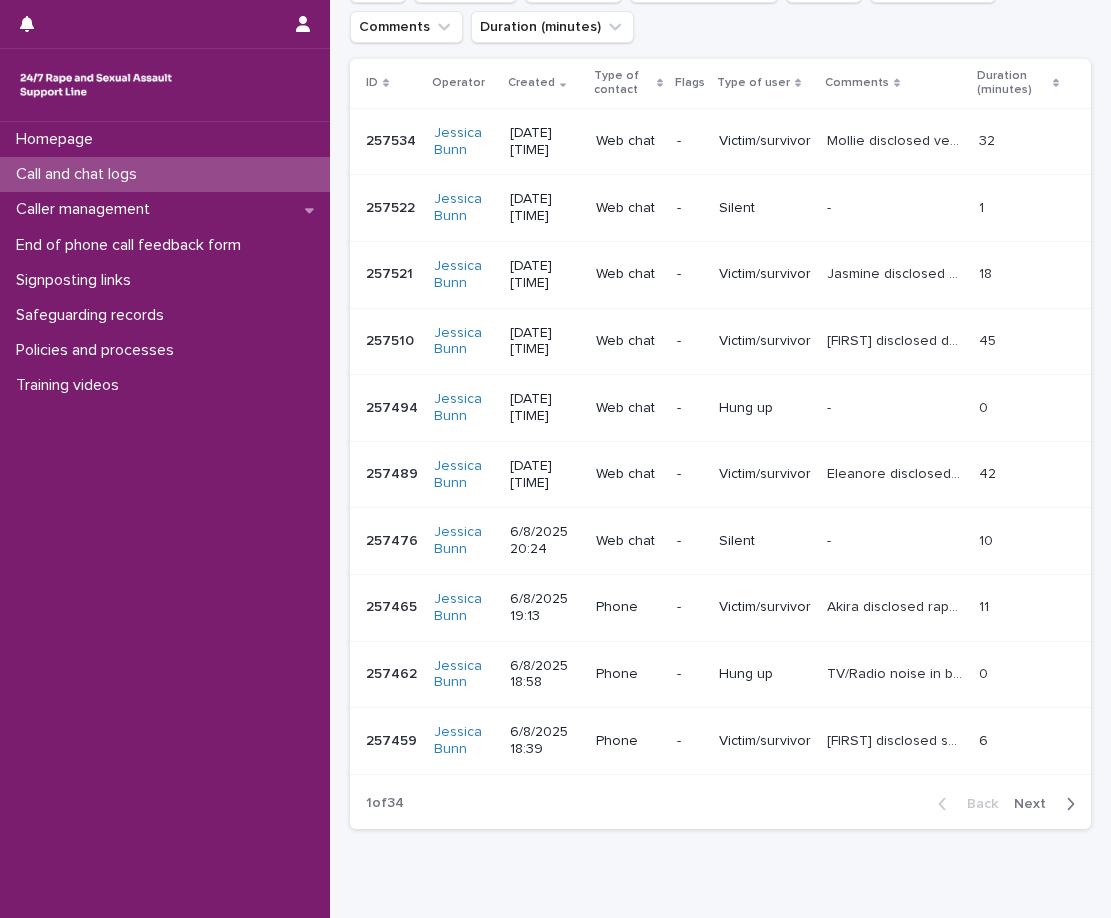scroll, scrollTop: 0, scrollLeft: 0, axis: both 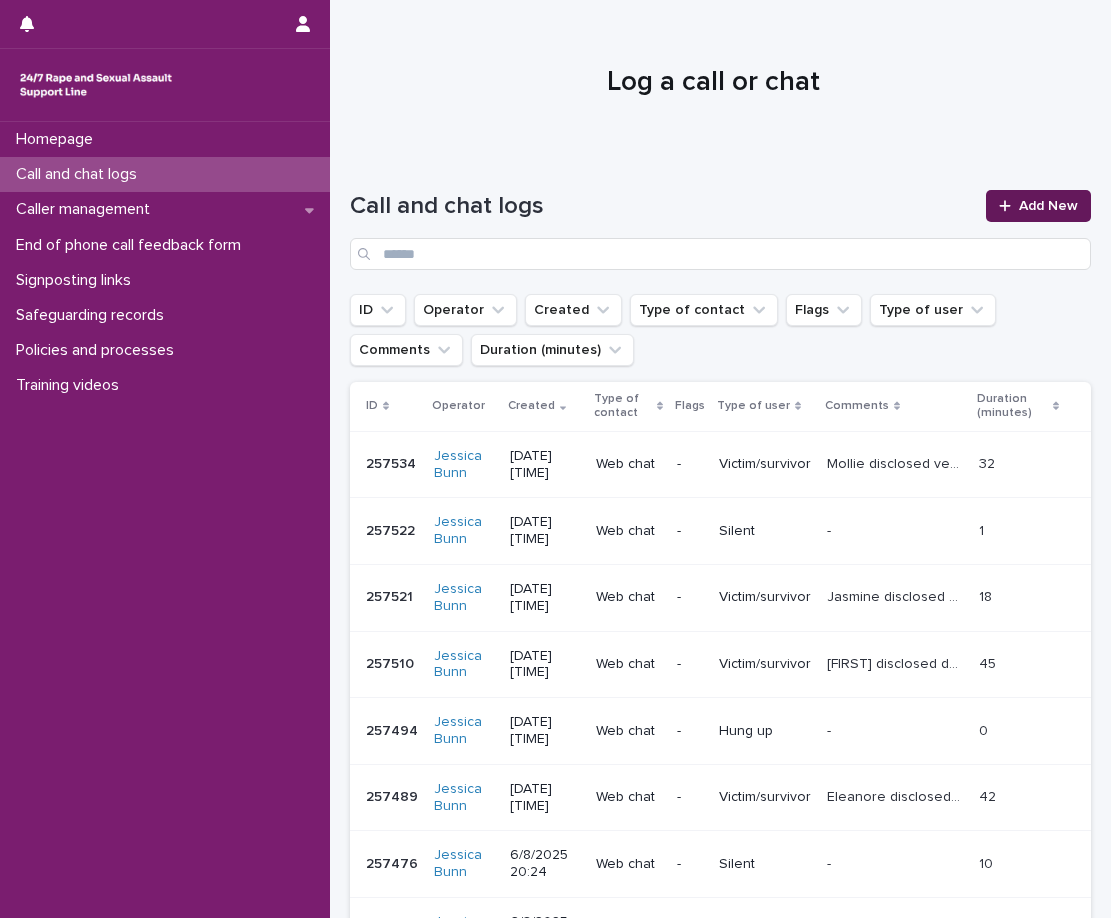click on "Add New" at bounding box center [1038, 206] 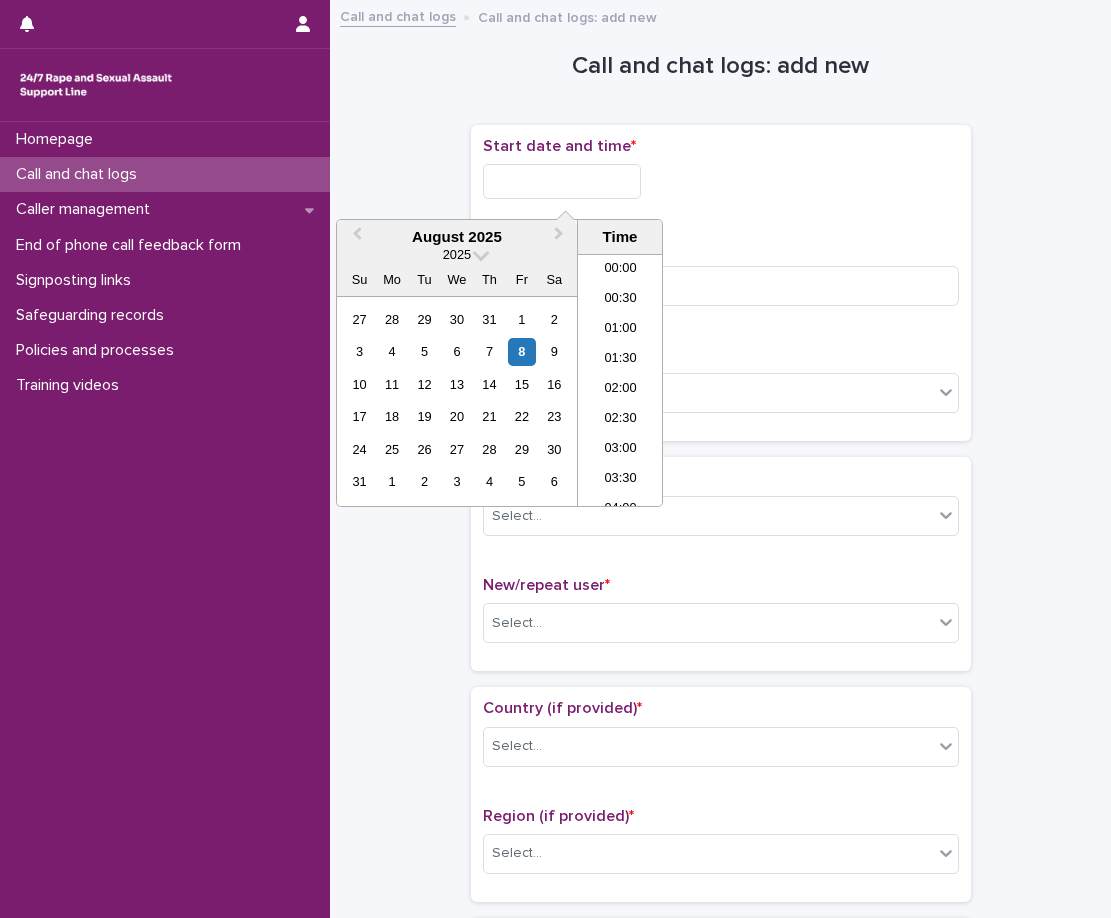 click at bounding box center [562, 181] 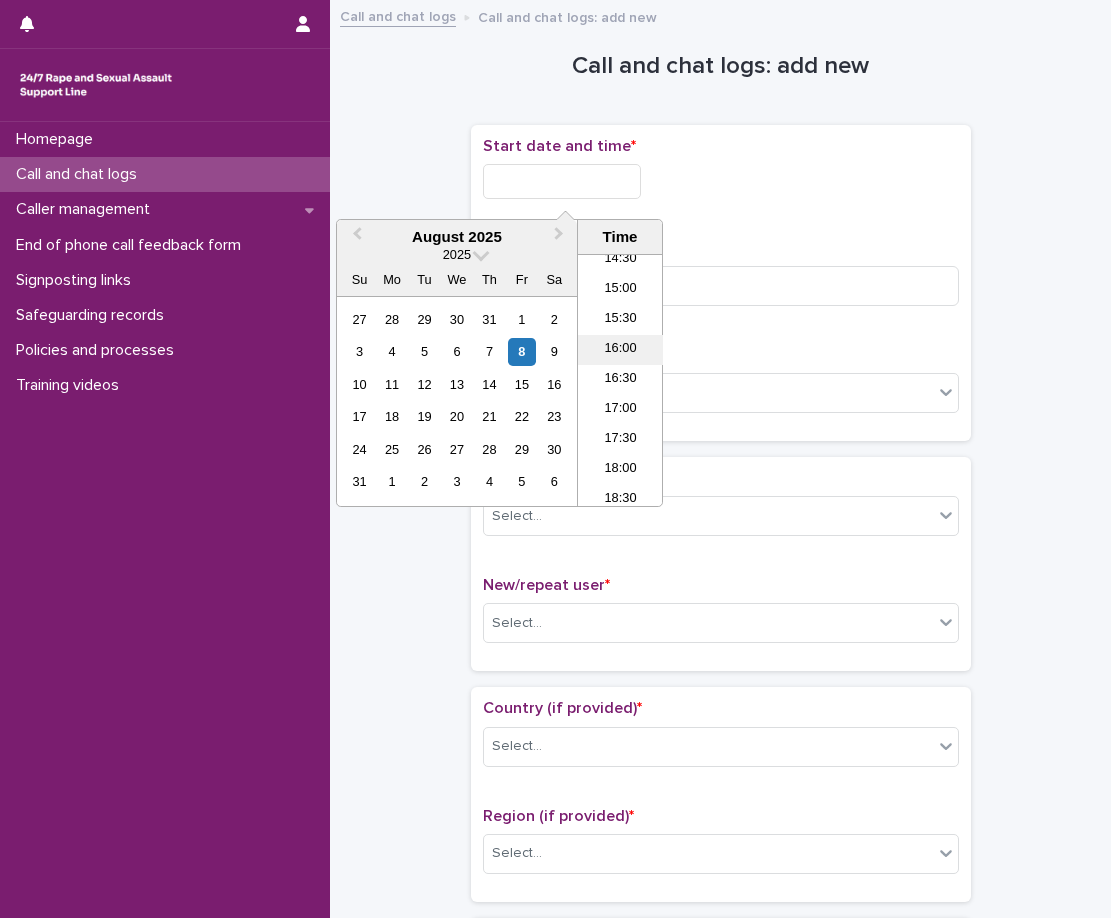 click on "16:00" at bounding box center (620, 350) 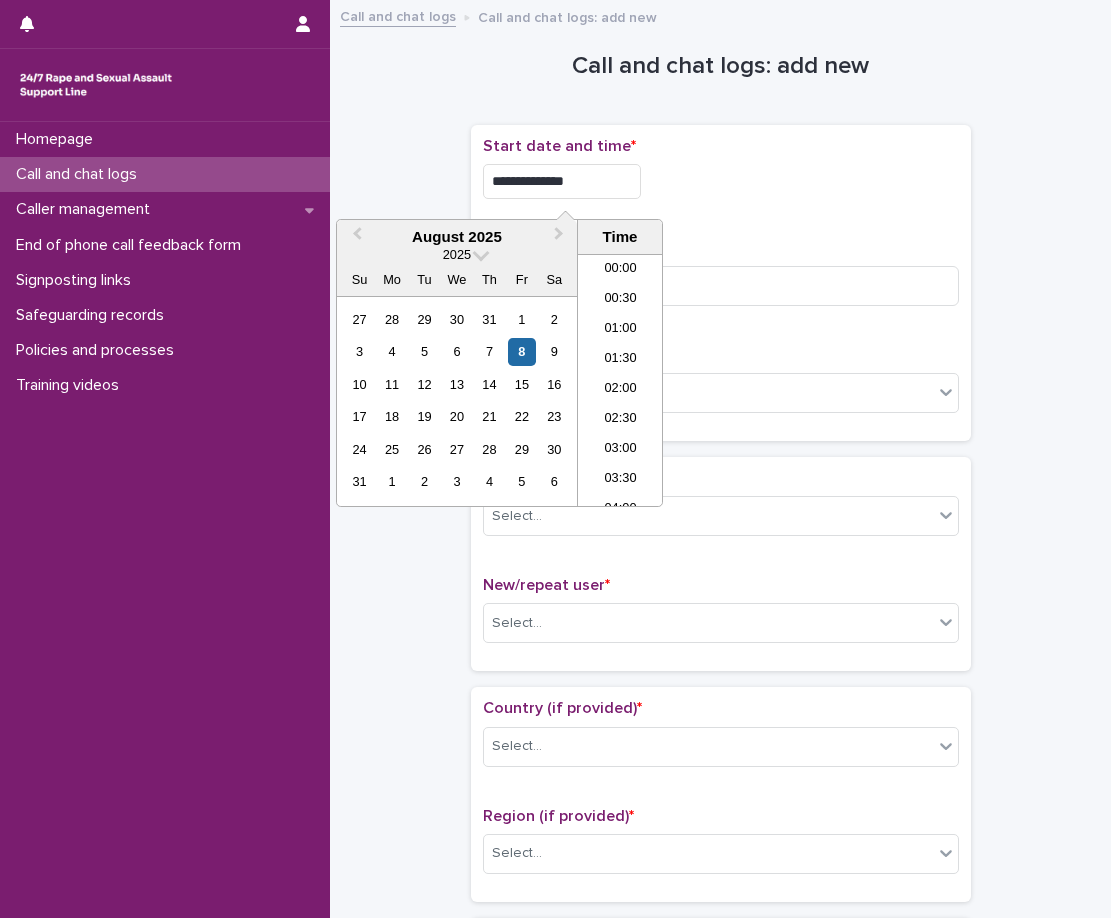 click on "**********" at bounding box center [562, 181] 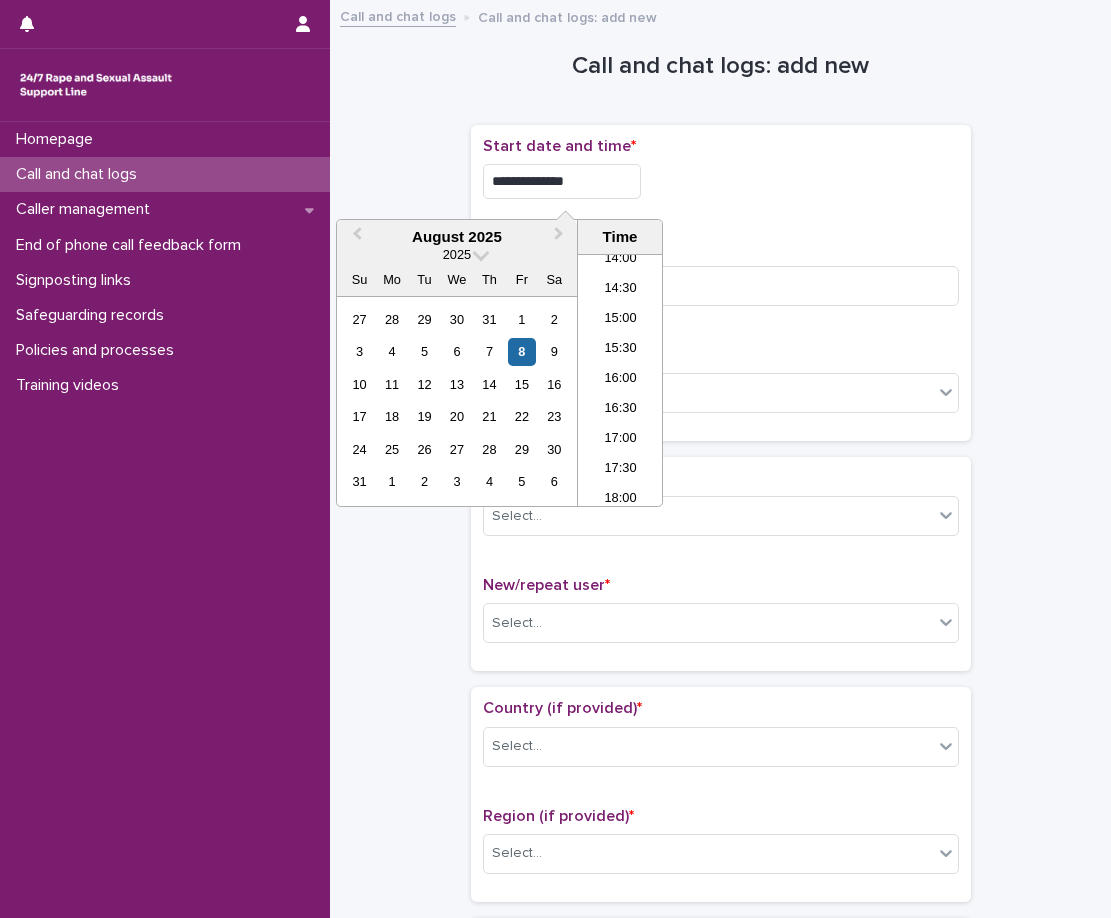 type on "**********" 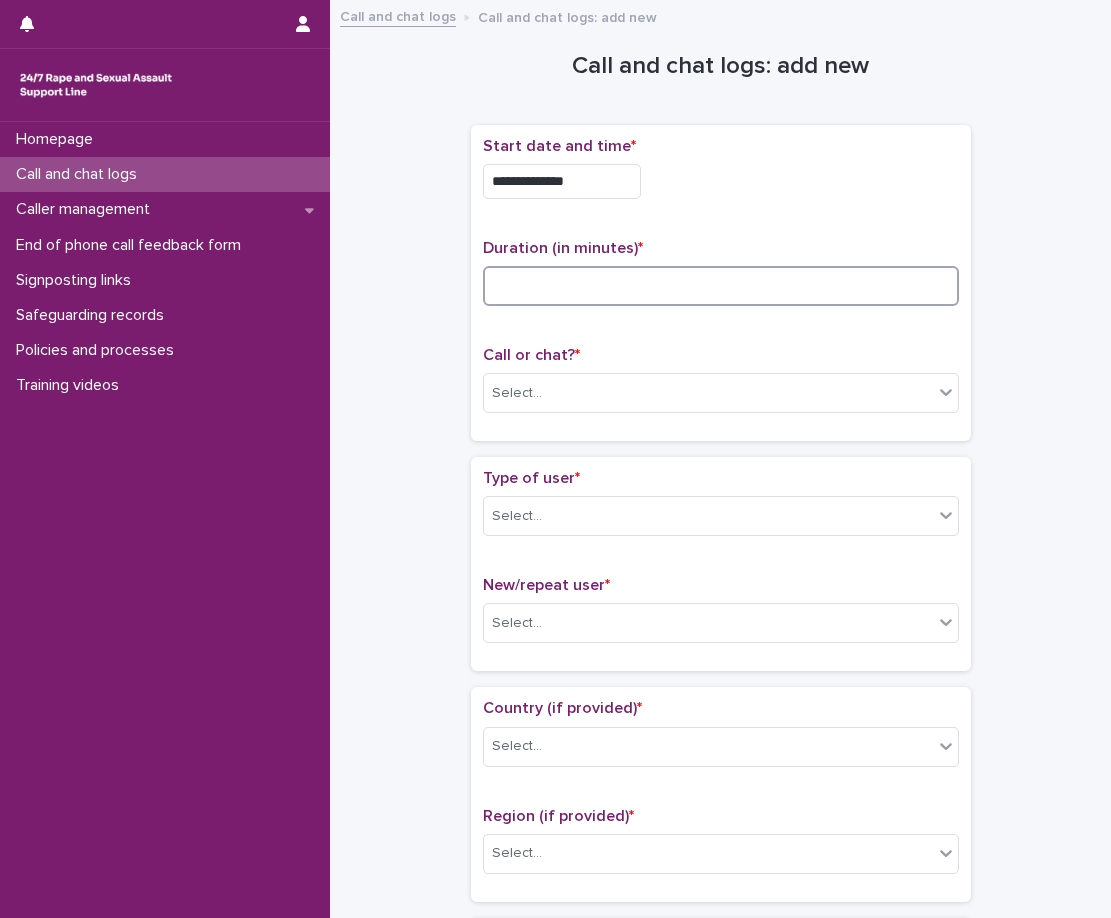 click at bounding box center [721, 286] 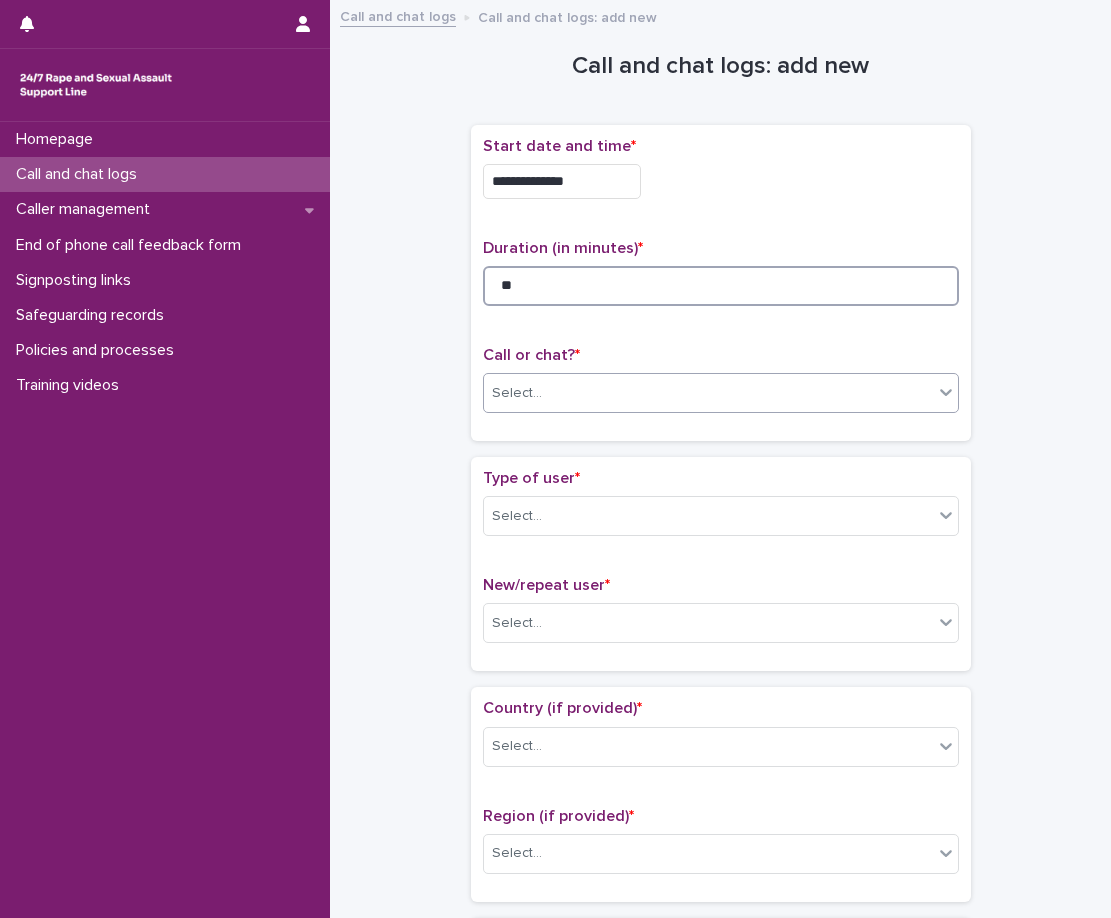 type on "**" 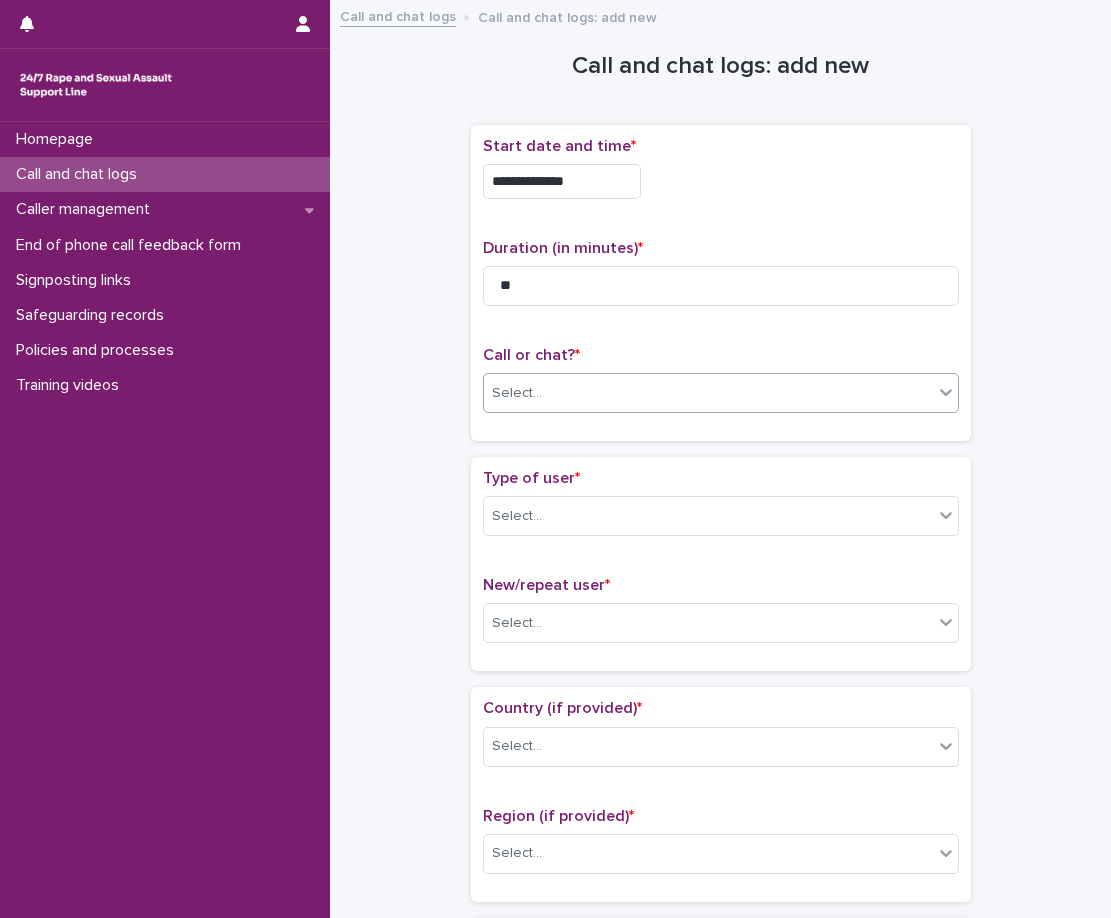 click on "Select..." at bounding box center [708, 393] 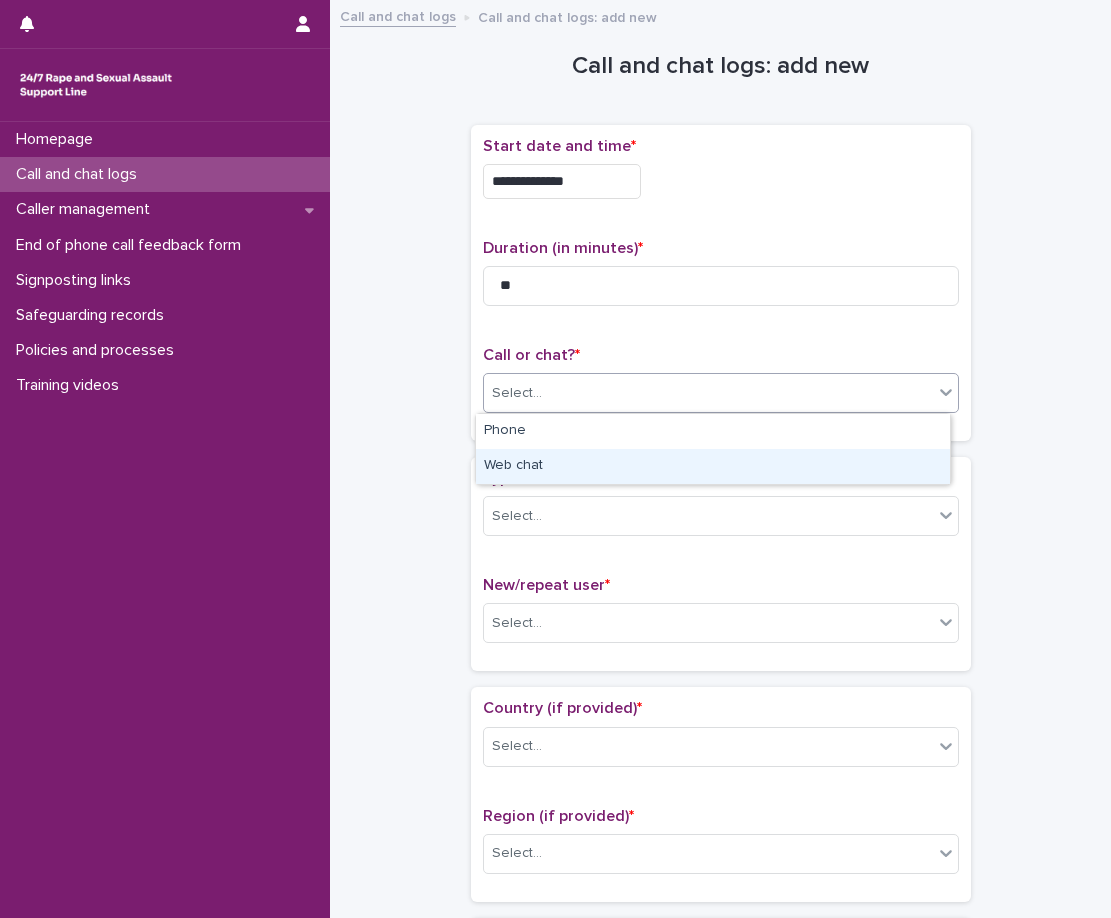click on "Web chat" at bounding box center (713, 466) 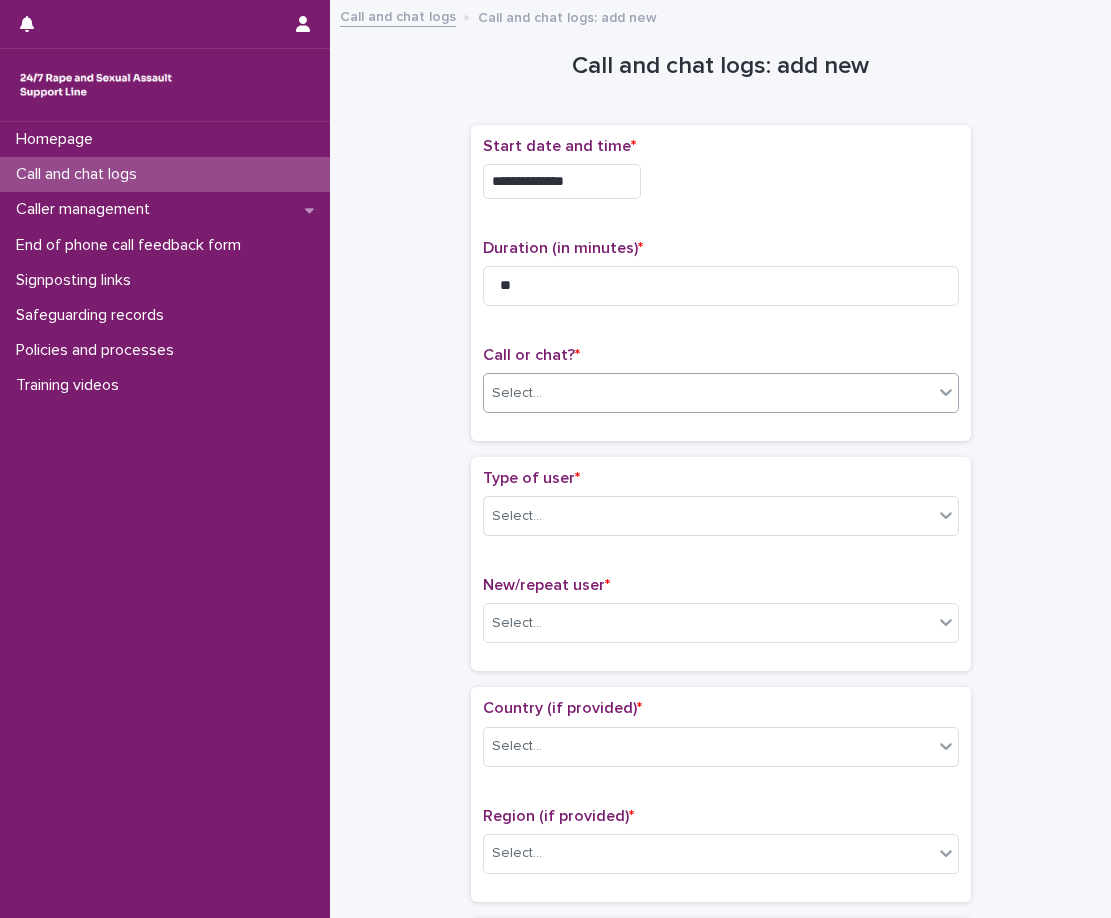 click on "**********" at bounding box center [721, 291] 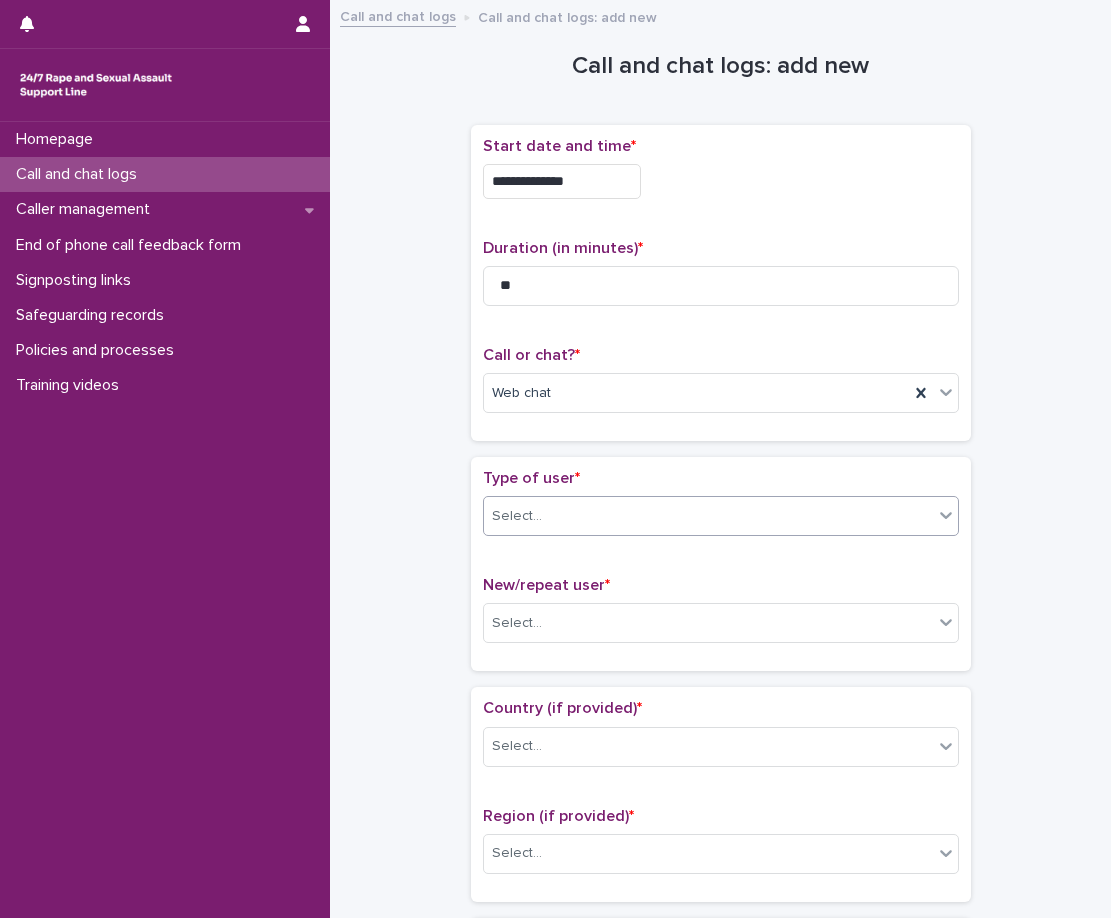 click on "Select..." at bounding box center [708, 516] 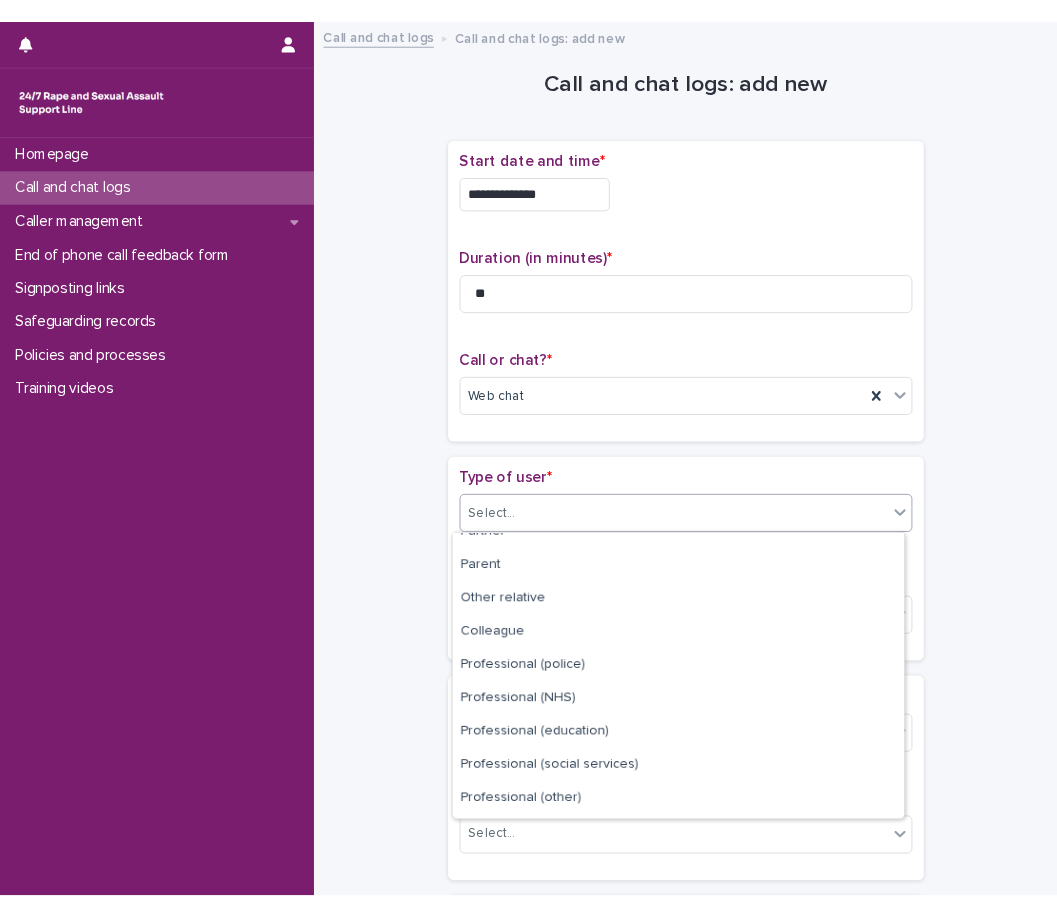 scroll, scrollTop: 225, scrollLeft: 0, axis: vertical 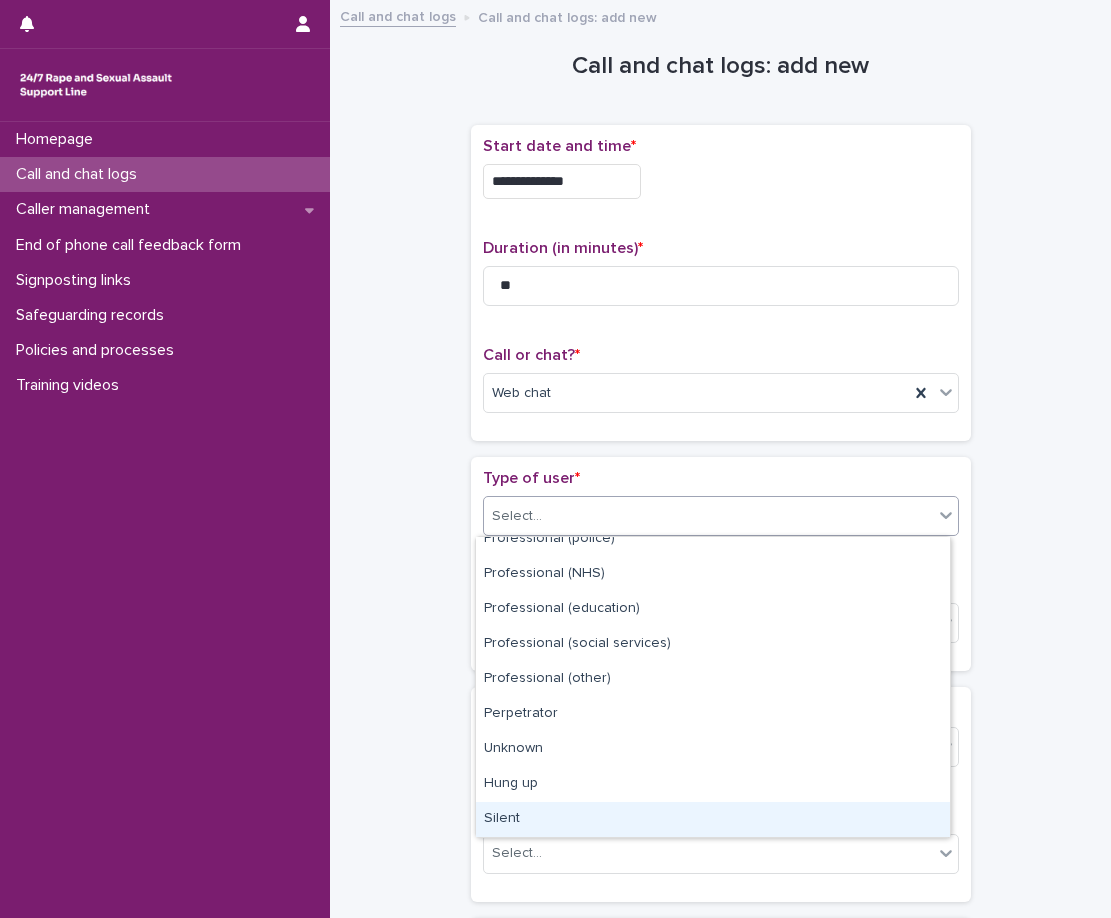 click on "Silent" at bounding box center (713, 819) 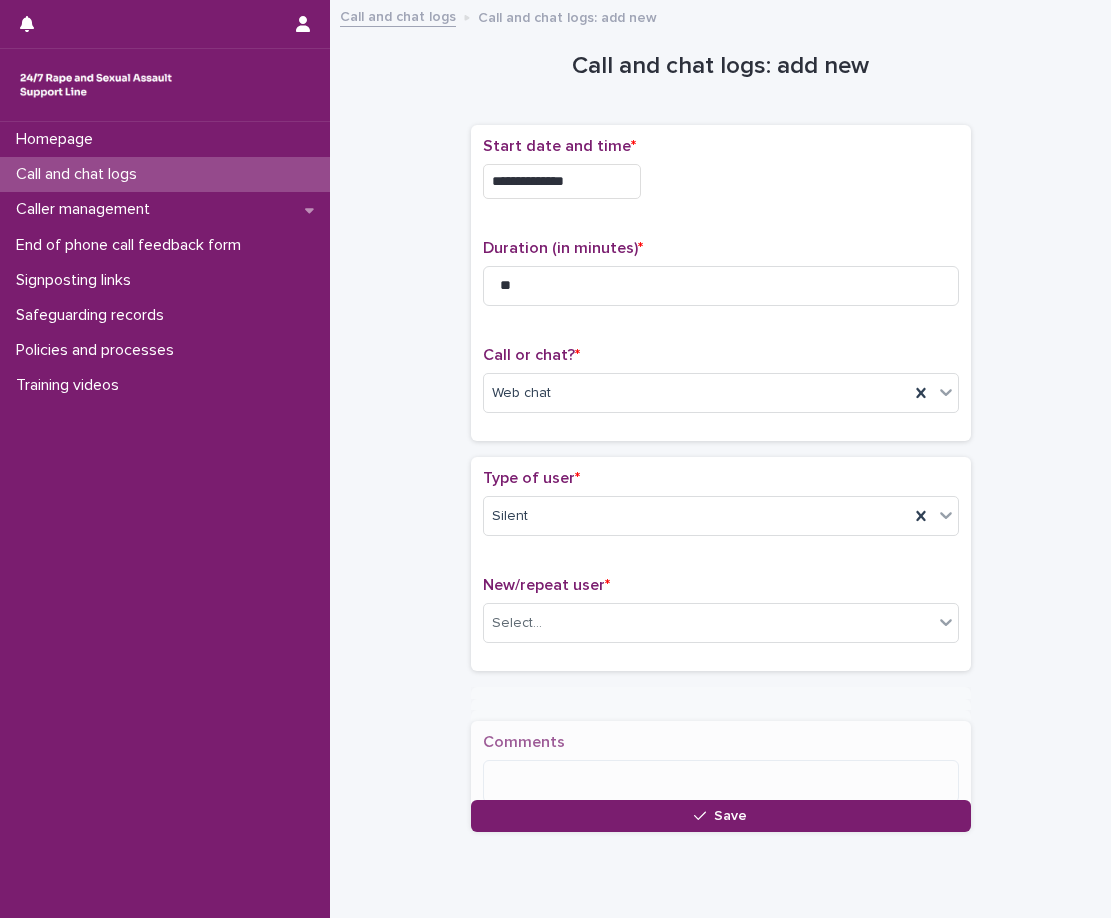 click on "New/repeat user *" at bounding box center (721, 585) 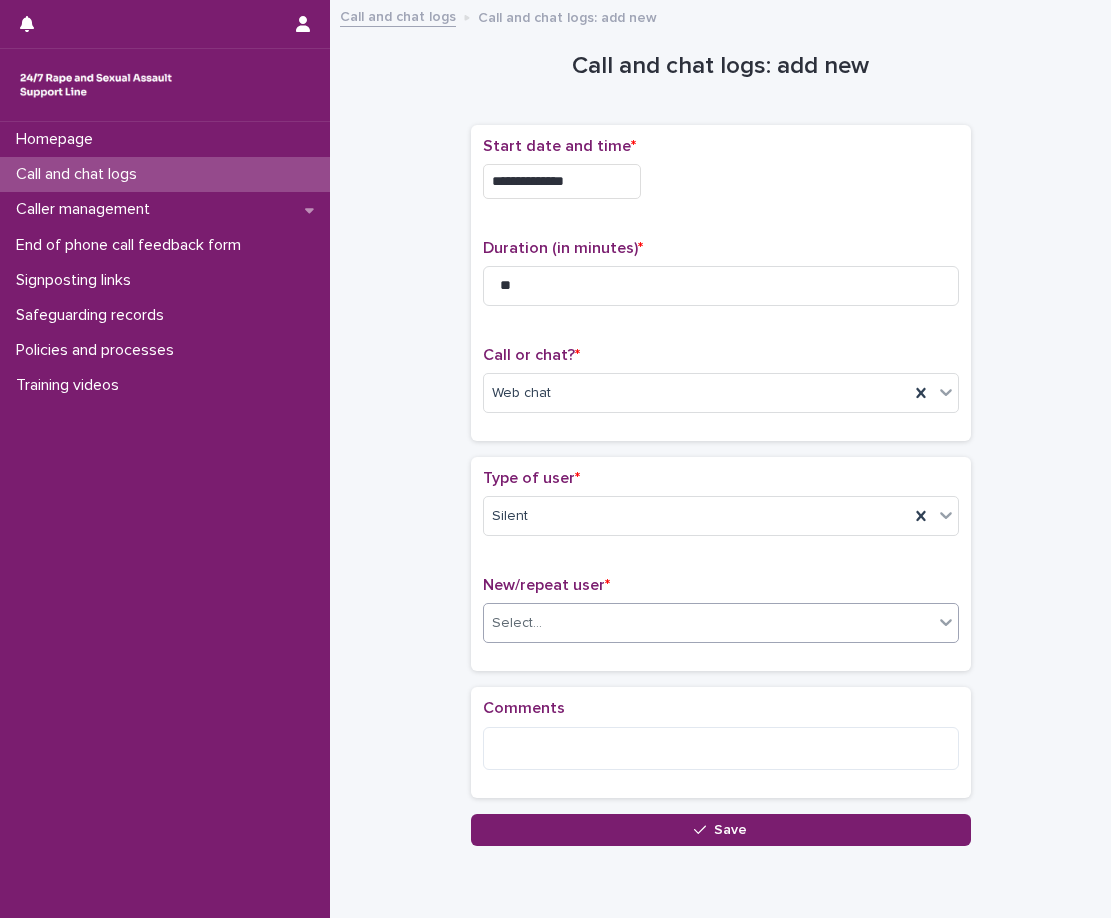 click on "Select..." at bounding box center (708, 623) 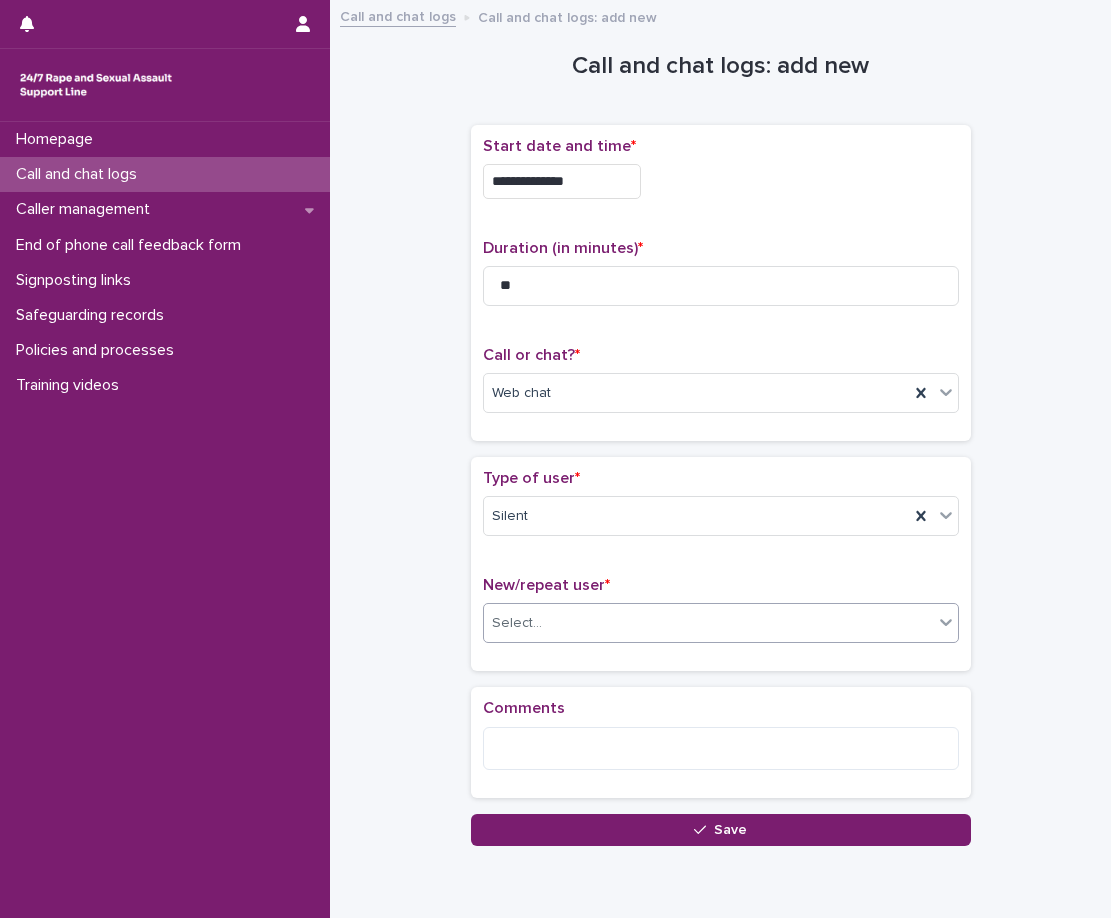 click on "Loading... Saving… Type of user * Silent New/repeat user *   option Not known, selected.     0 results available. Select is focused ,type to refine list, press Down to open the menu,  Select..." at bounding box center (721, 572) 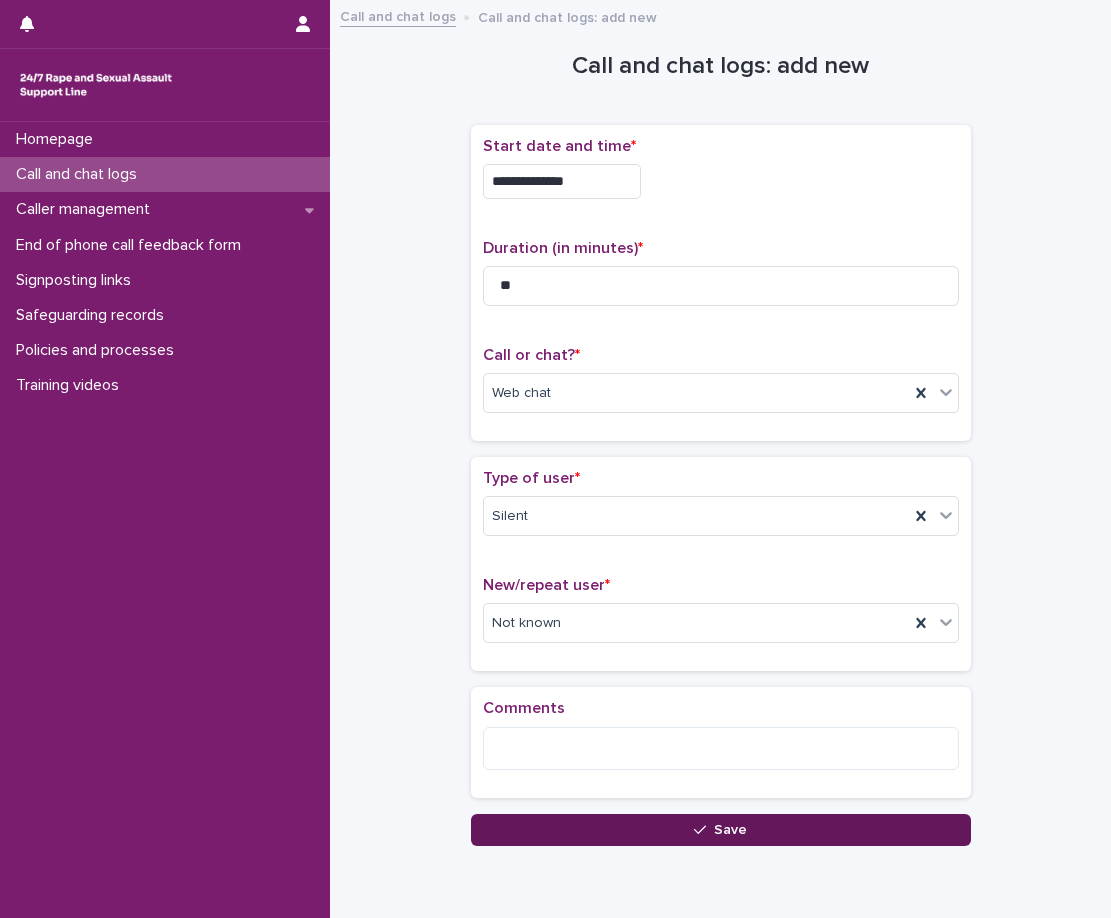 click on "Save" at bounding box center (721, 830) 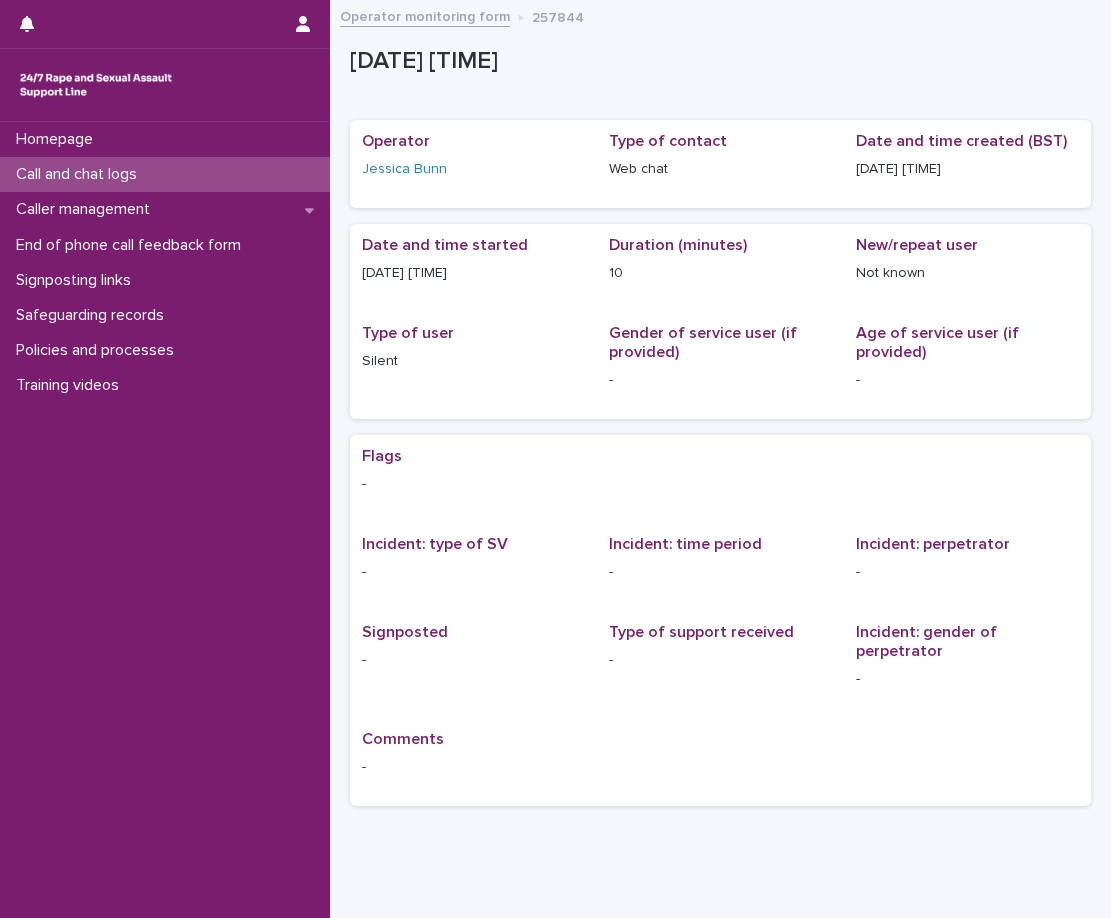 click on "Call and chat logs" at bounding box center [165, 174] 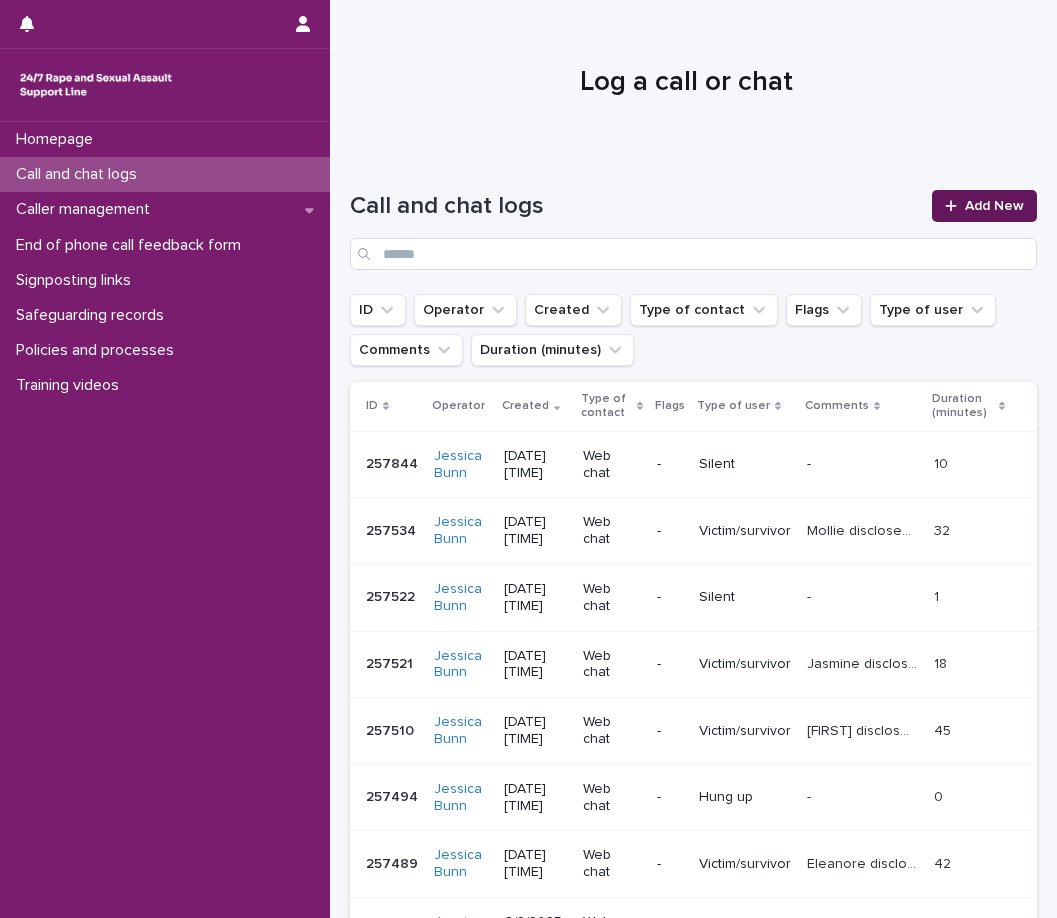 click on "Add New" at bounding box center [984, 206] 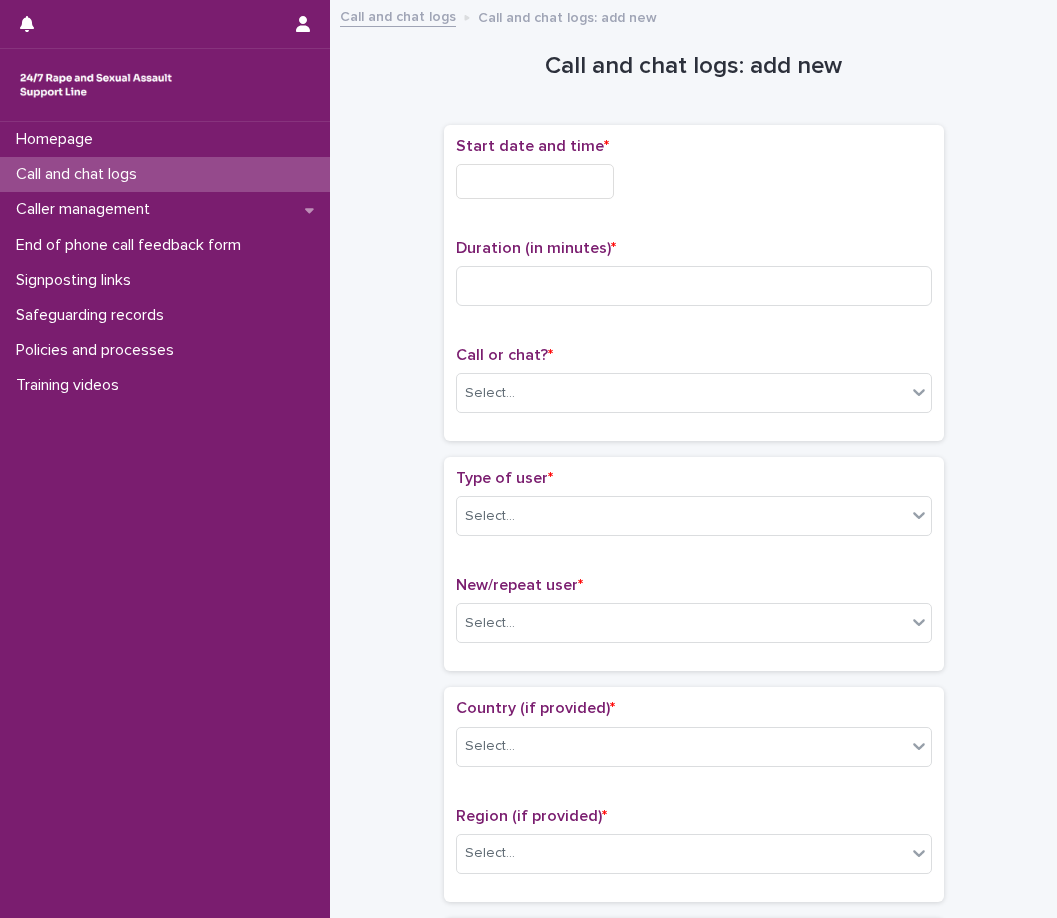 click at bounding box center (535, 181) 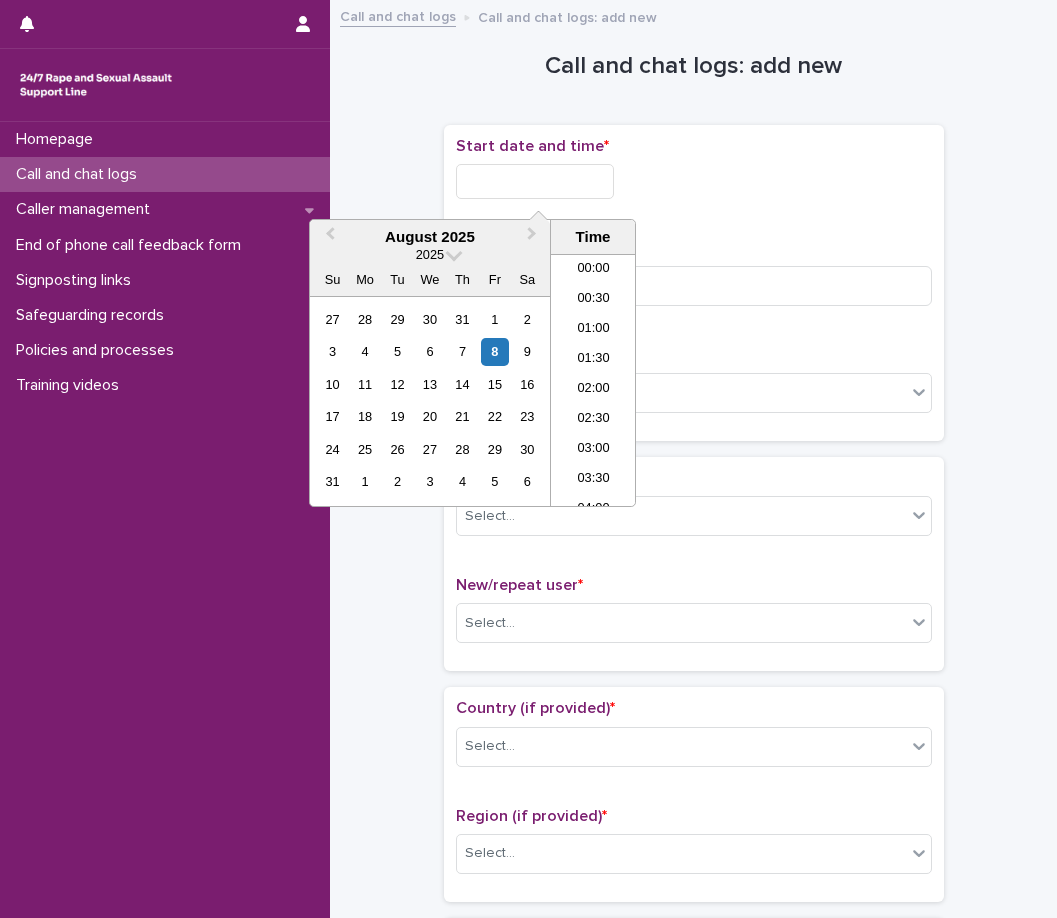 scroll, scrollTop: 880, scrollLeft: 0, axis: vertical 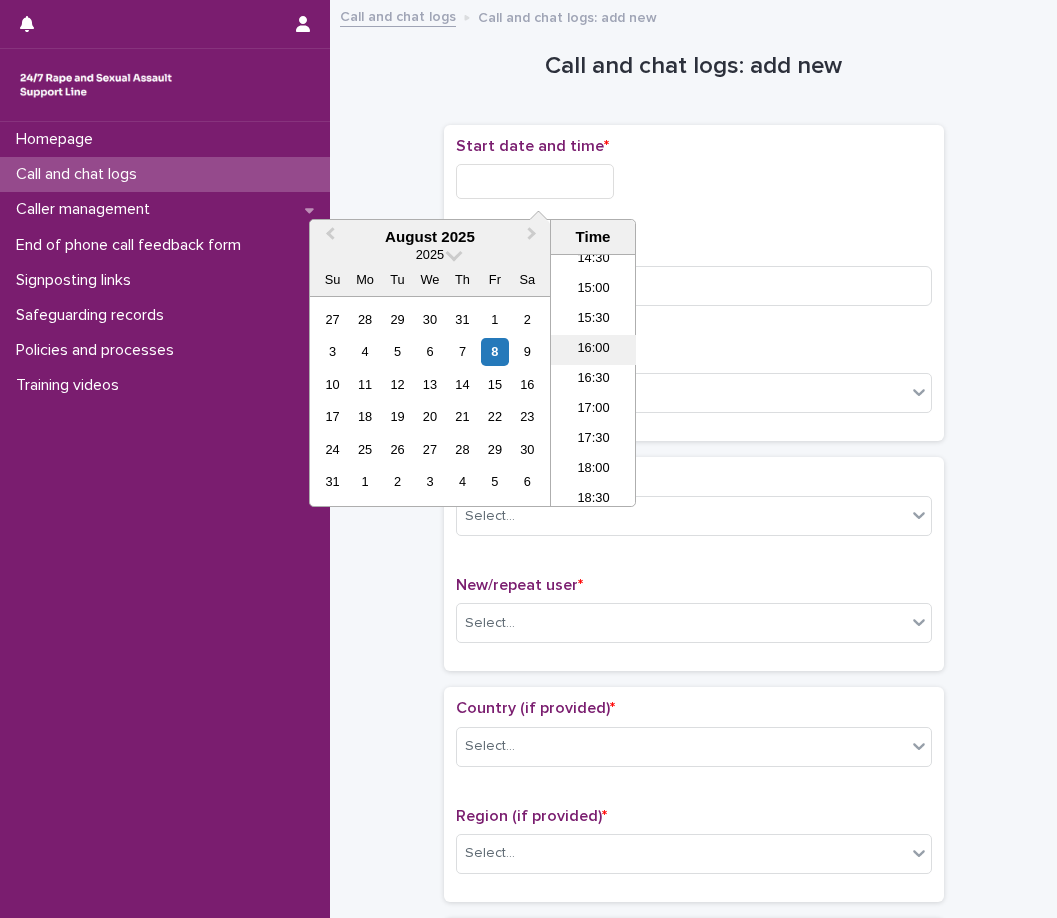 click on "16:00" at bounding box center (593, 350) 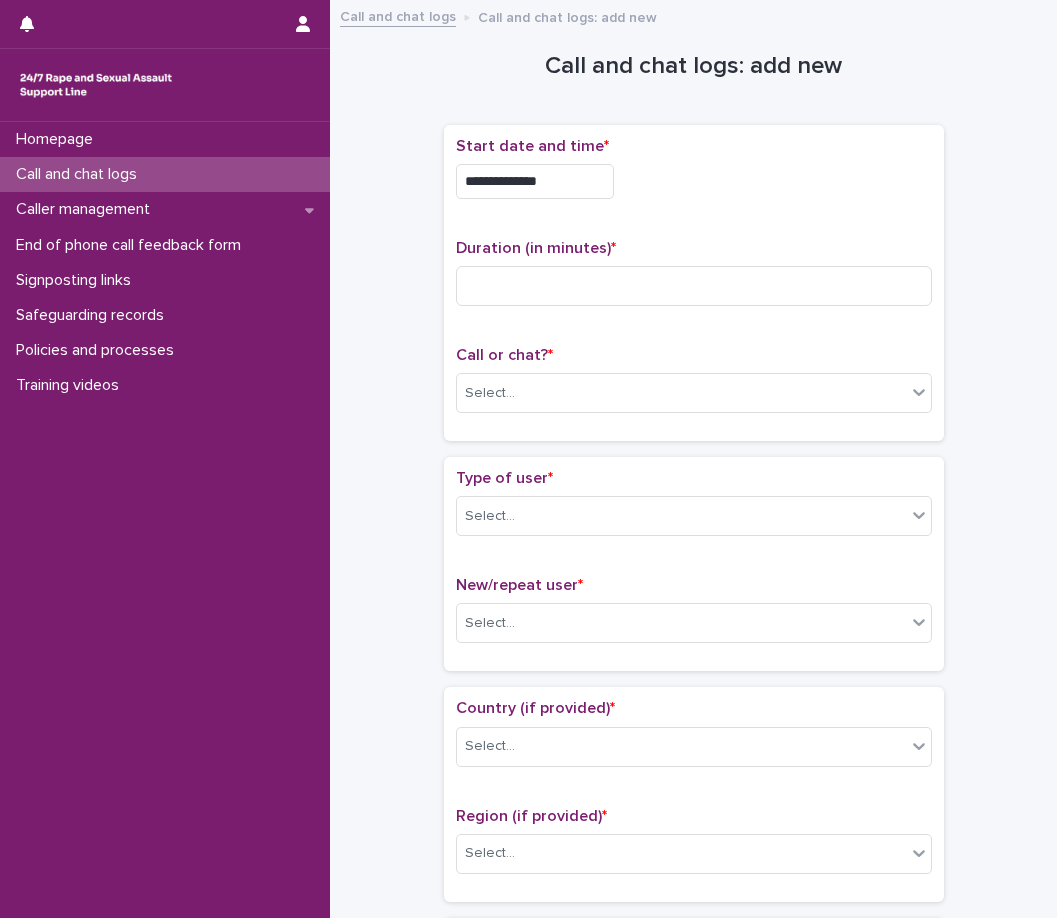 click on "**********" at bounding box center (535, 181) 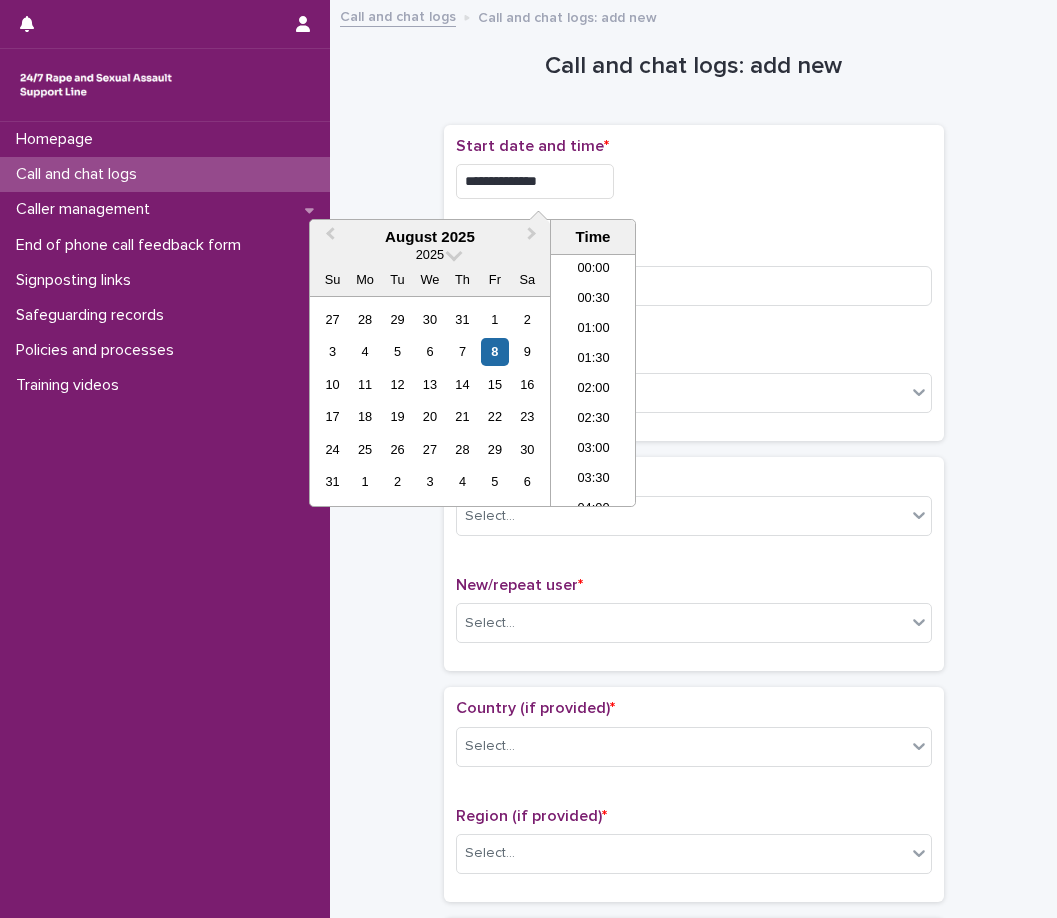scroll, scrollTop: 850, scrollLeft: 0, axis: vertical 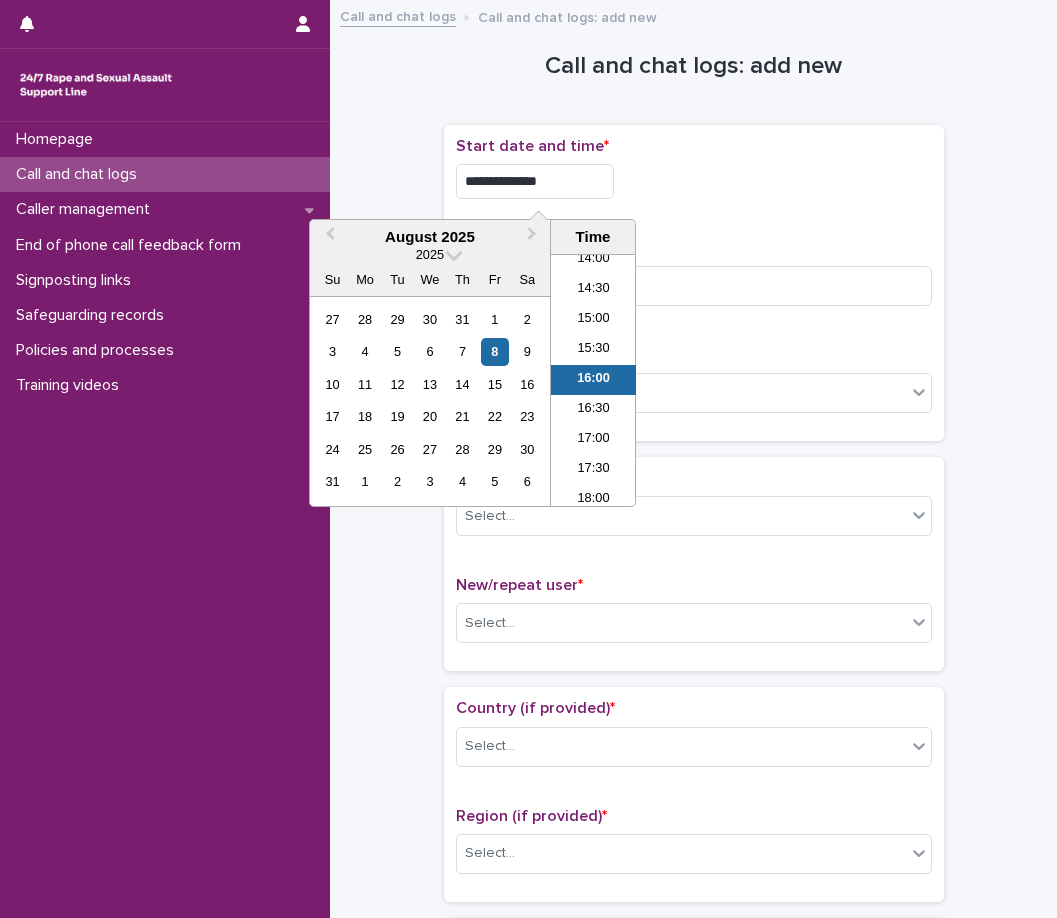 type on "**********" 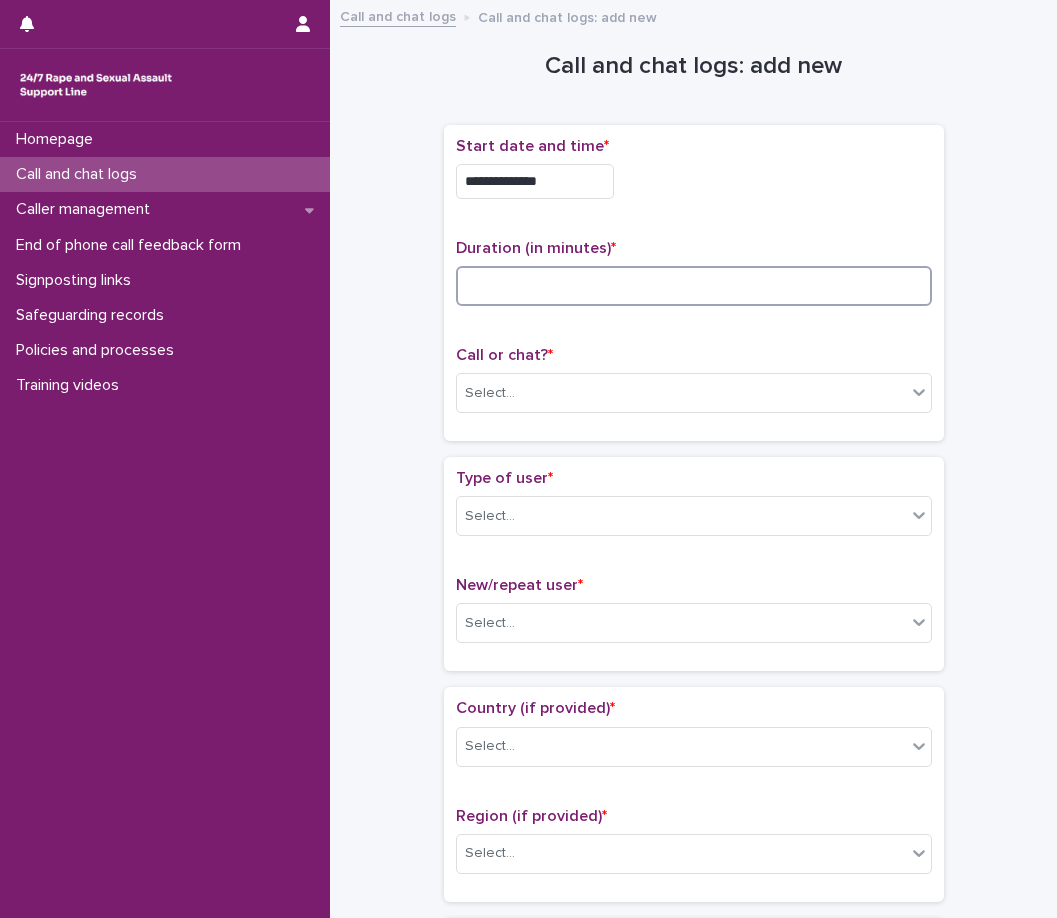 click at bounding box center (694, 286) 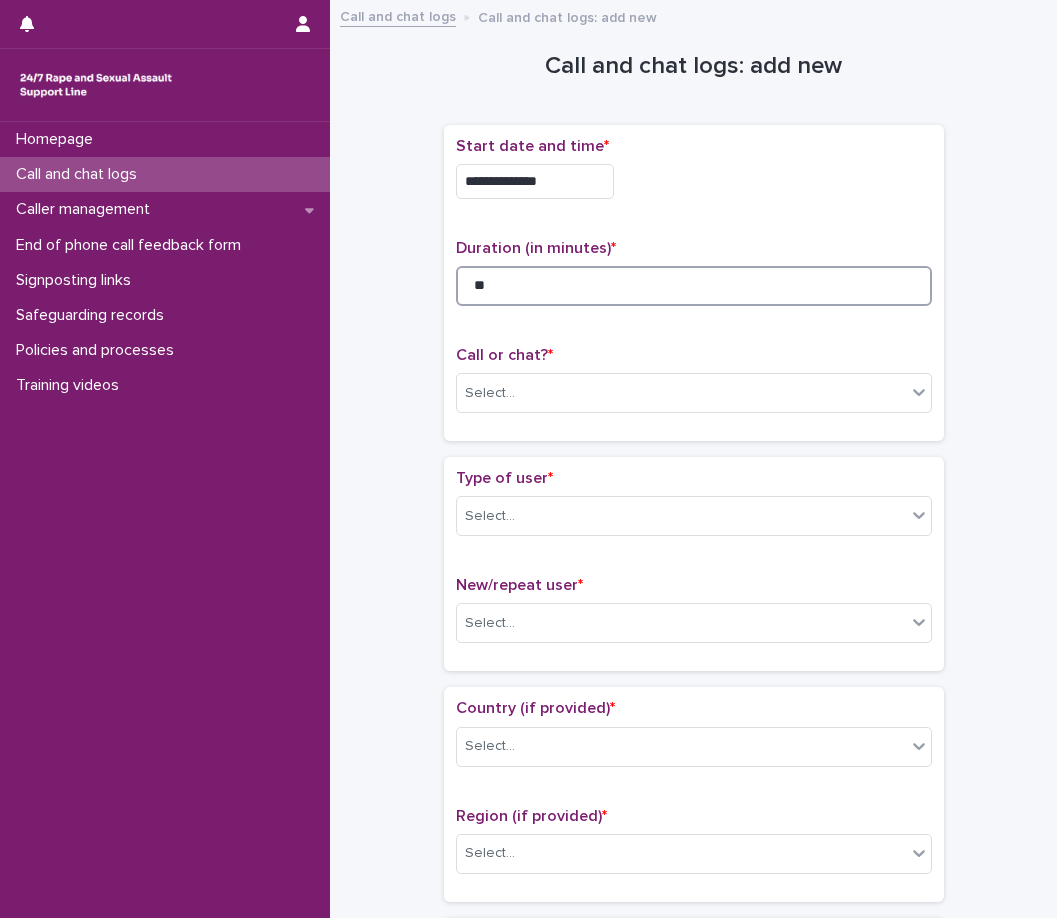type on "**" 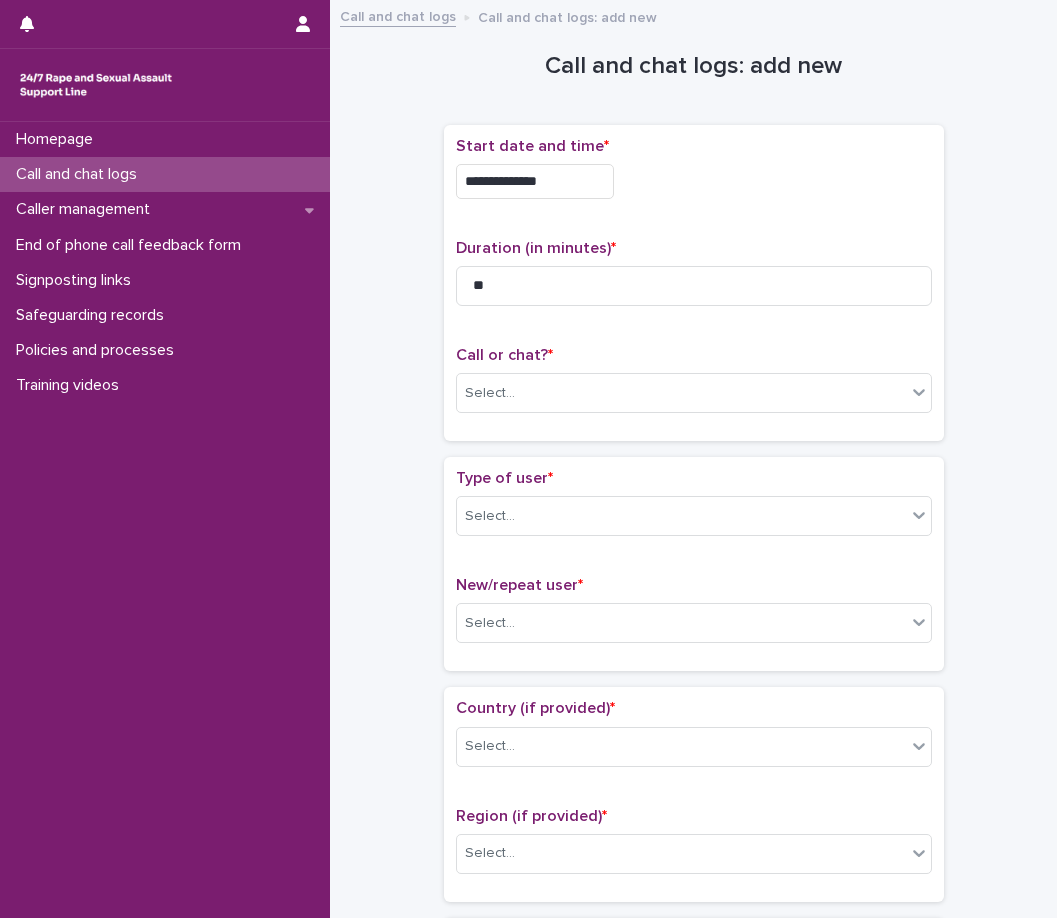 click on "**********" at bounding box center (694, 176) 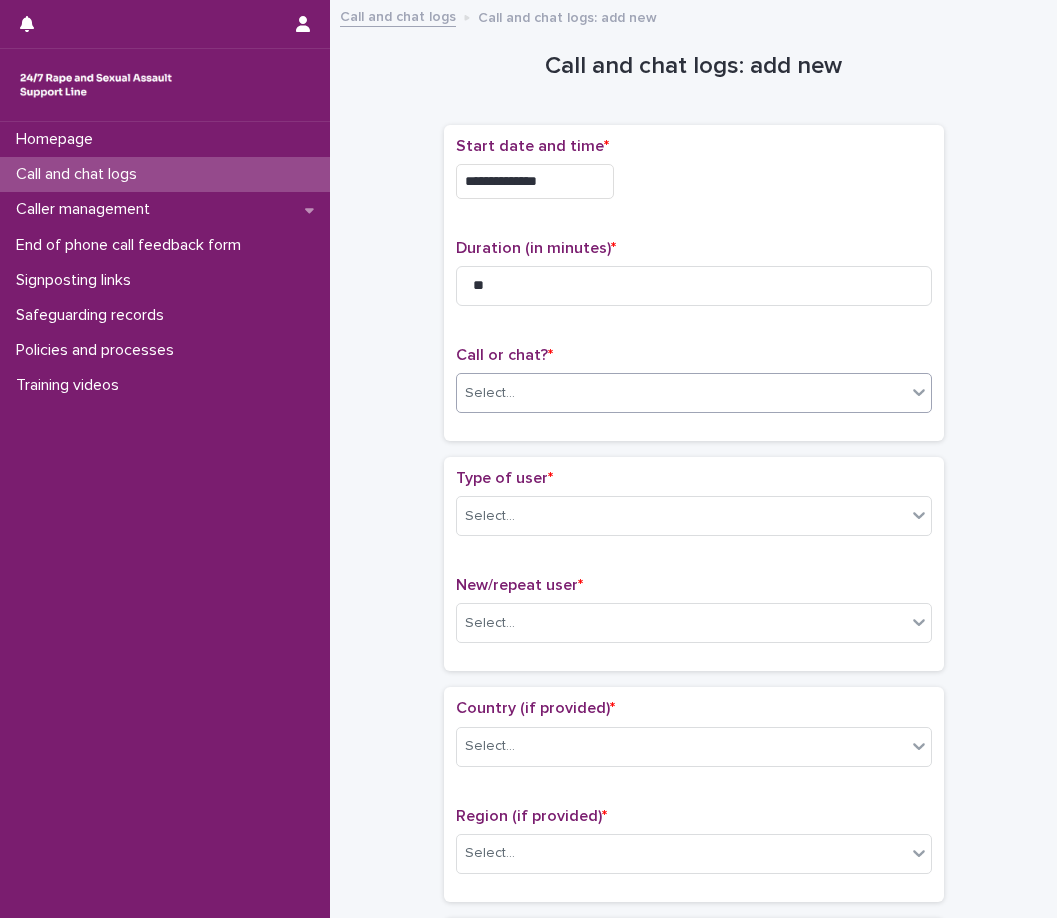 click on "Select..." at bounding box center [681, 393] 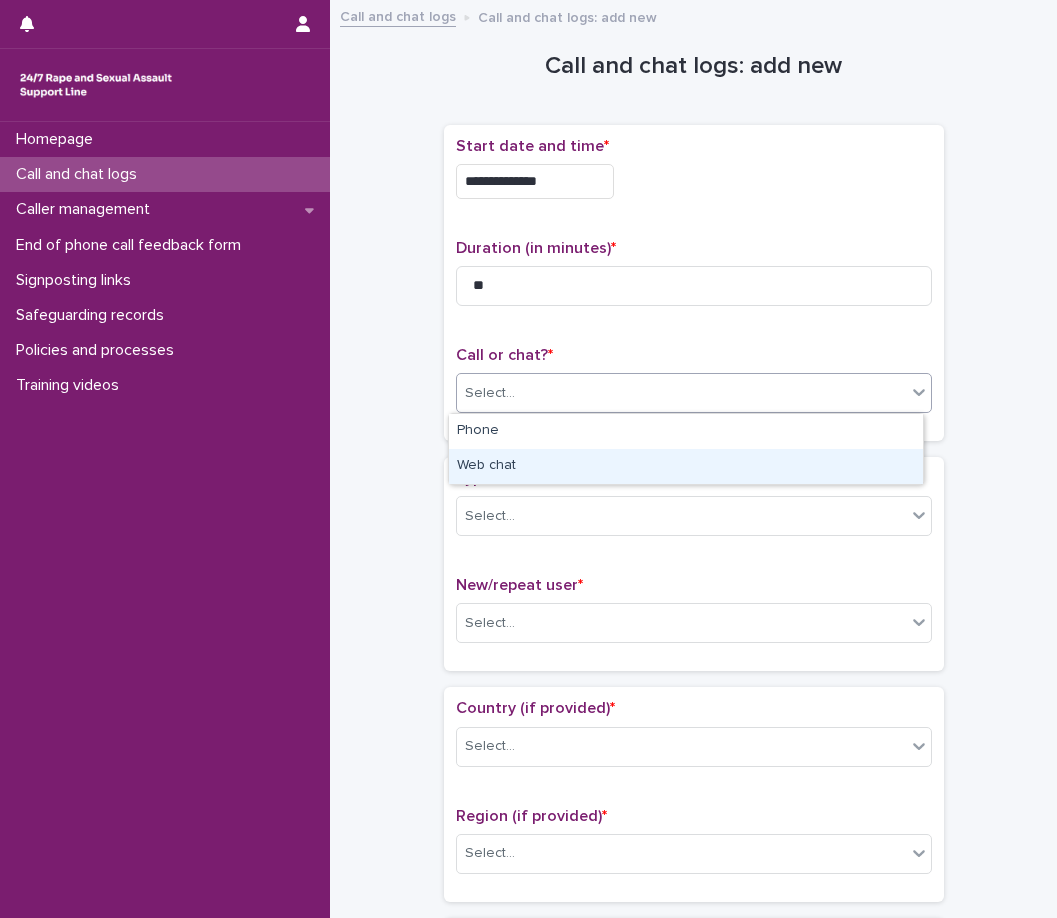 click on "Web chat" at bounding box center [686, 466] 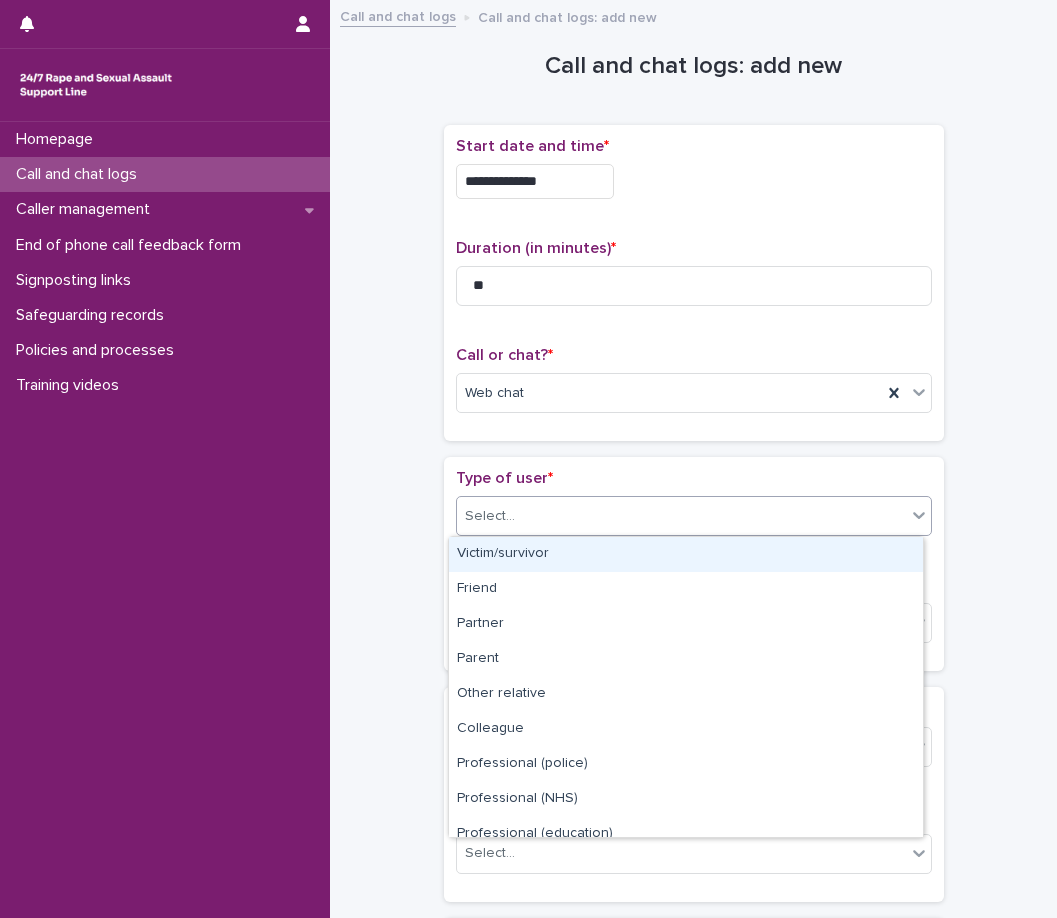 click on "Select..." at bounding box center [681, 516] 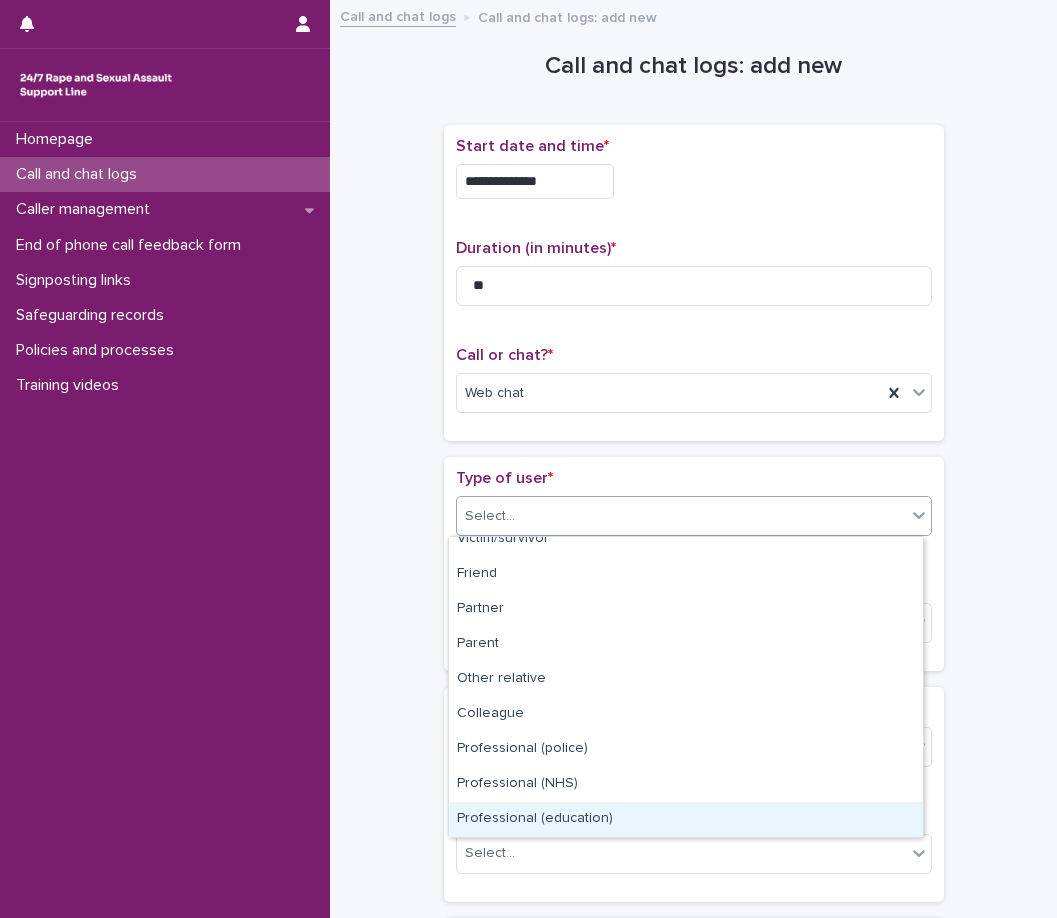 scroll, scrollTop: 0, scrollLeft: 0, axis: both 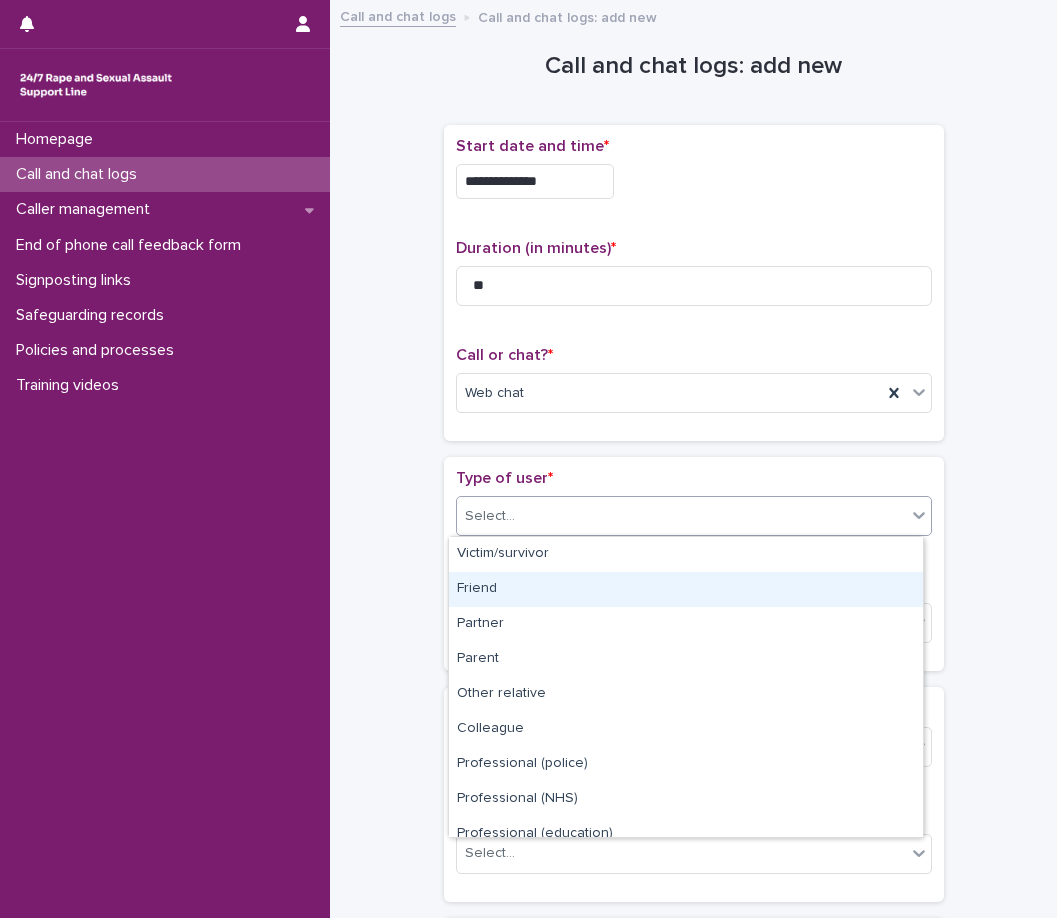 click on "Friend" at bounding box center (686, 589) 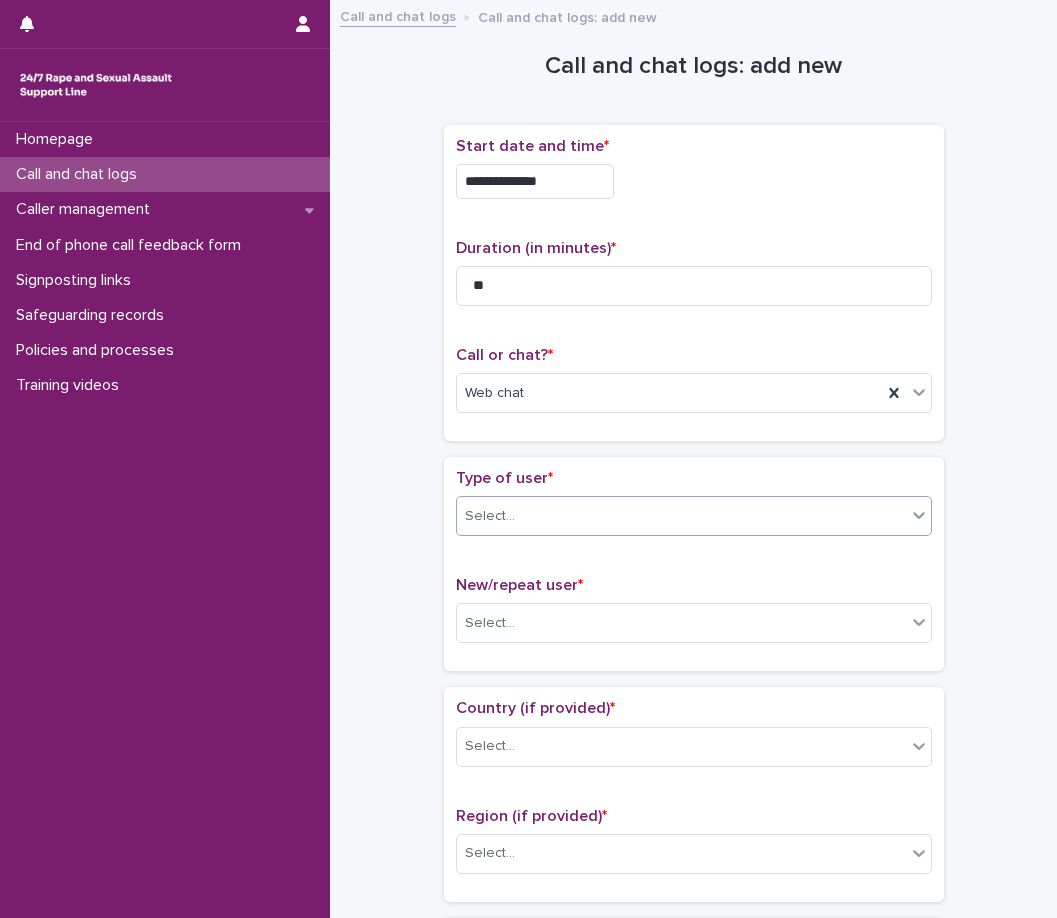 click on "New/repeat user *" at bounding box center [519, 585] 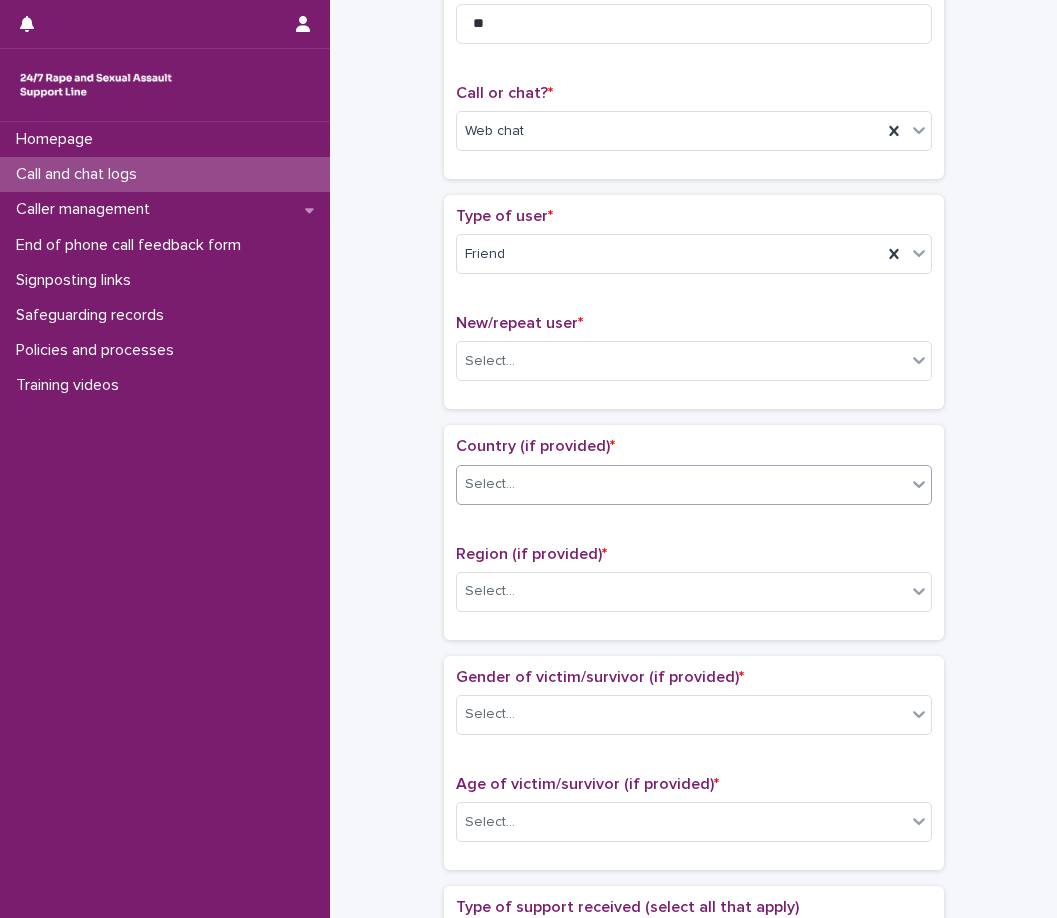 scroll, scrollTop: 300, scrollLeft: 0, axis: vertical 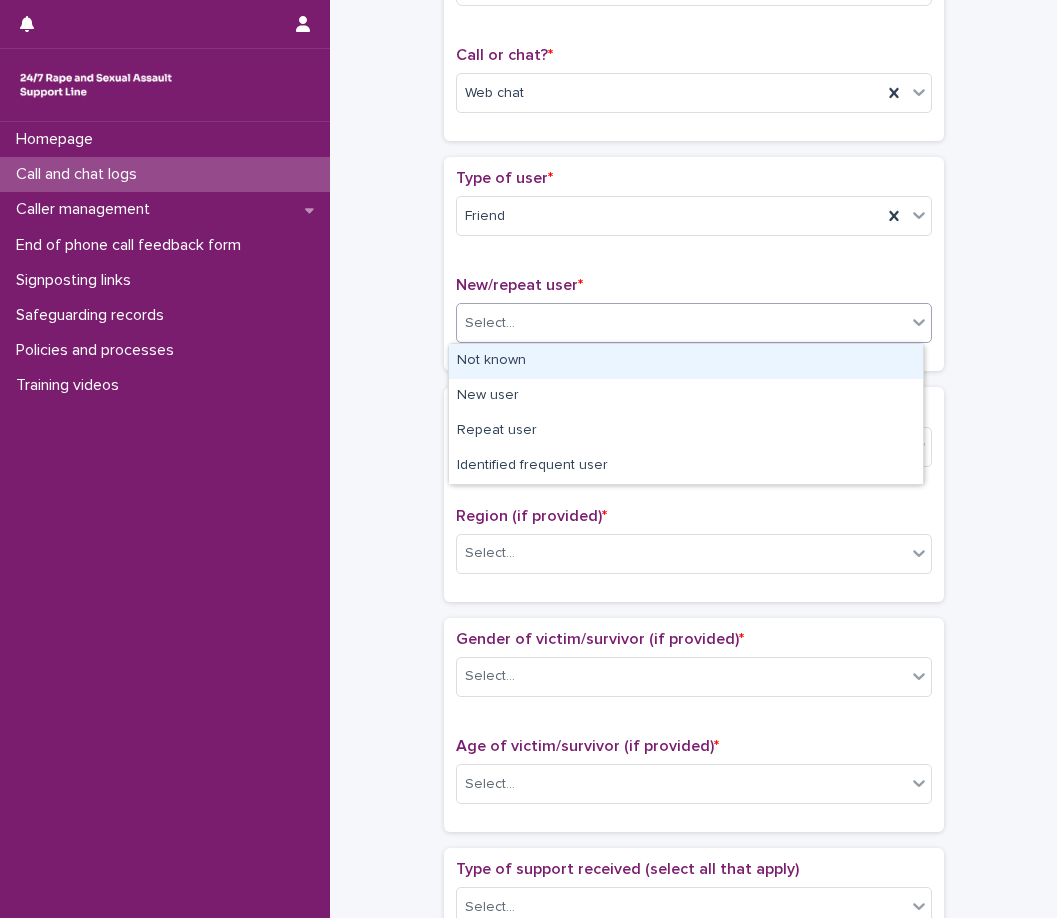 click on "Select..." at bounding box center (681, 323) 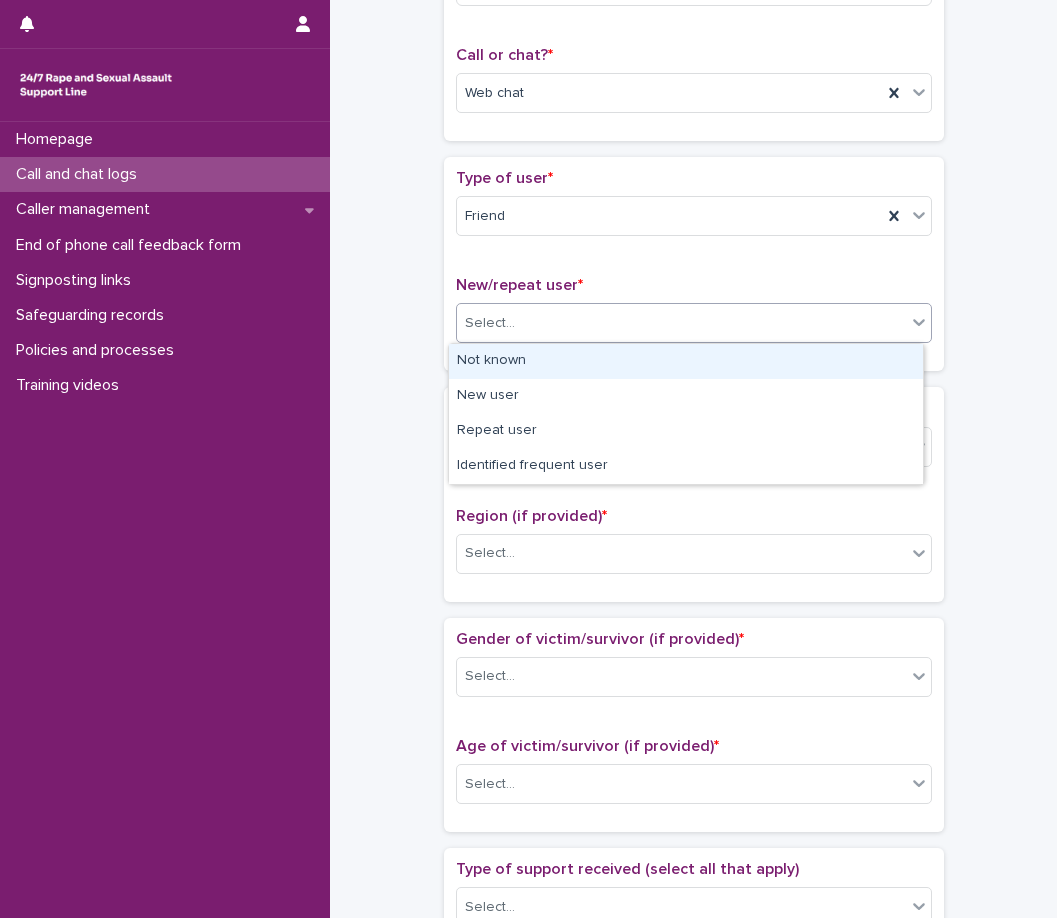 click on "Not known" at bounding box center [686, 361] 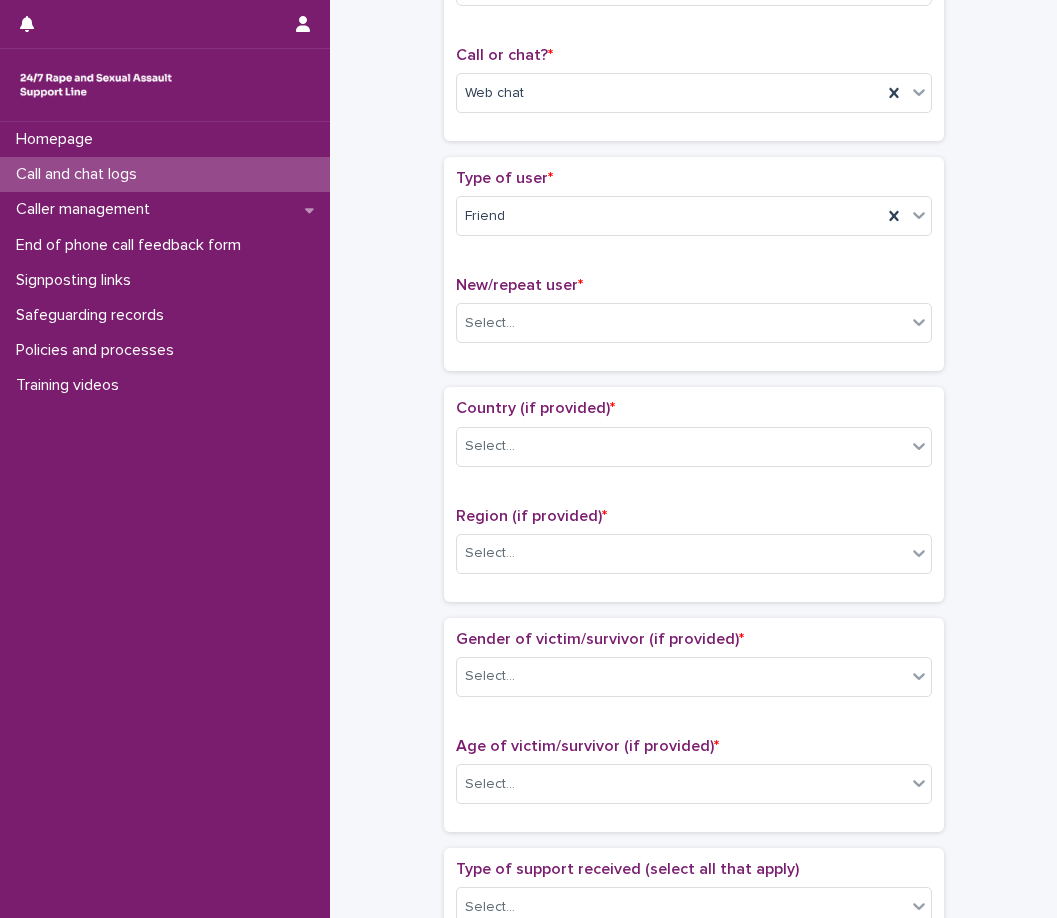 click on "Country (if provided) * Select..." at bounding box center [694, 440] 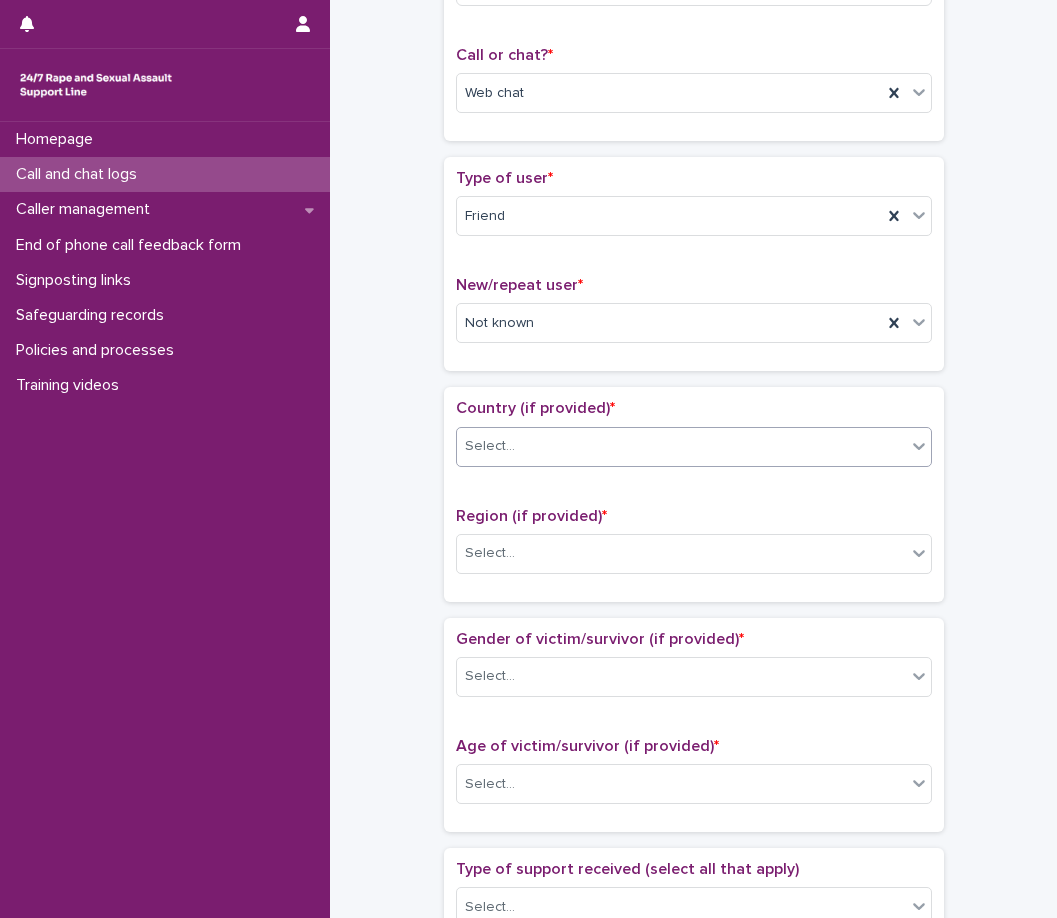 click on "Select..." at bounding box center (681, 446) 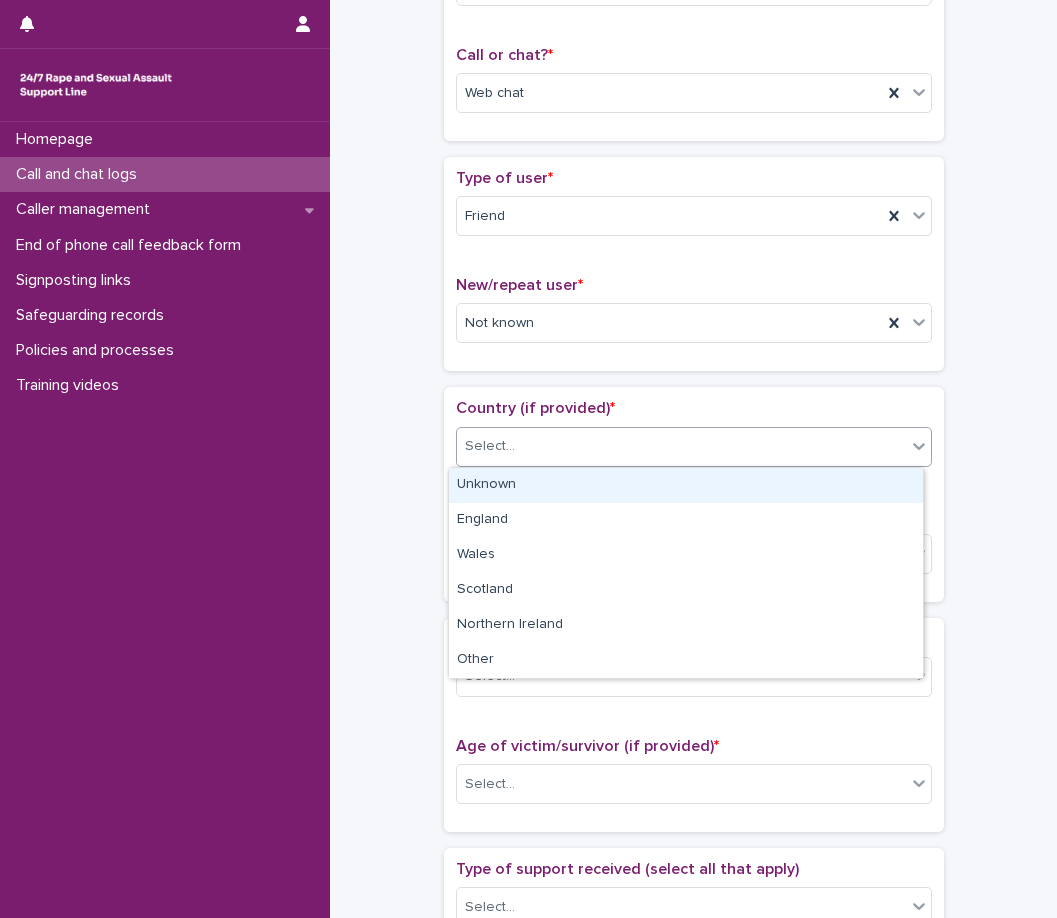 click on "Unknown" at bounding box center [686, 485] 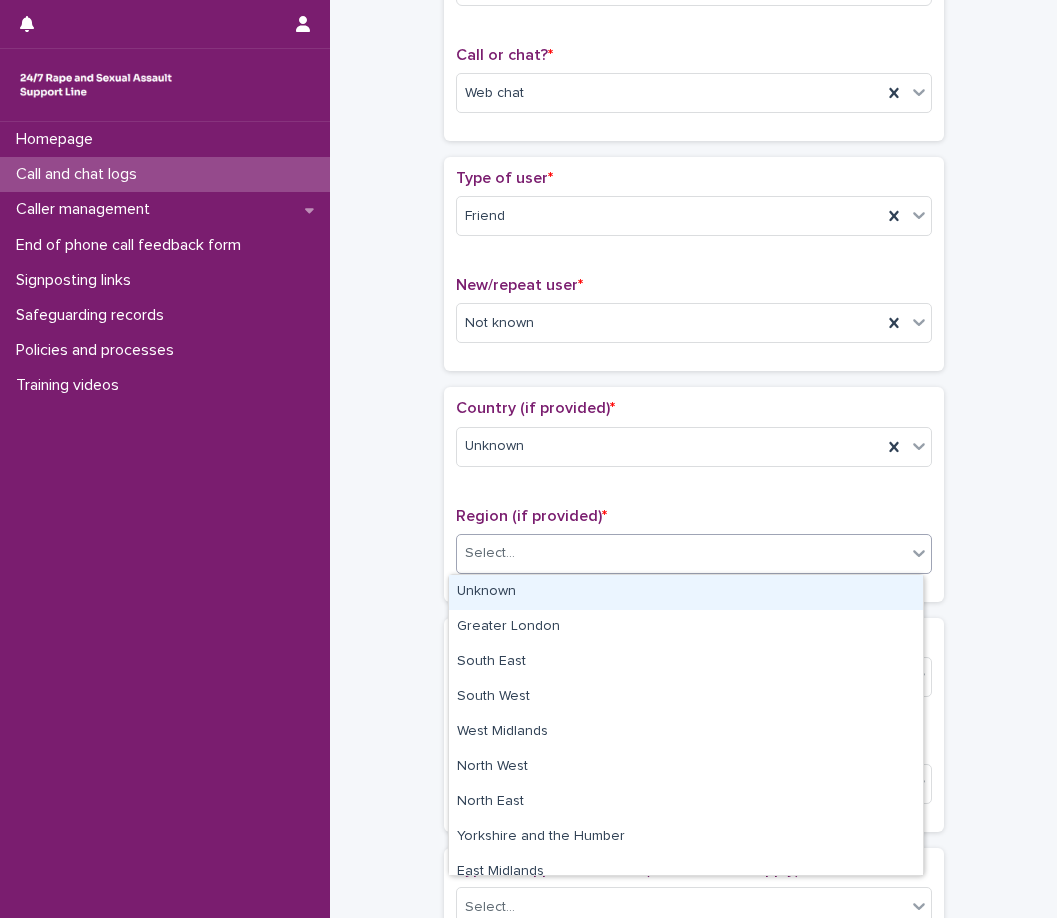 drag, startPoint x: 536, startPoint y: 555, endPoint x: 536, endPoint y: 567, distance: 12 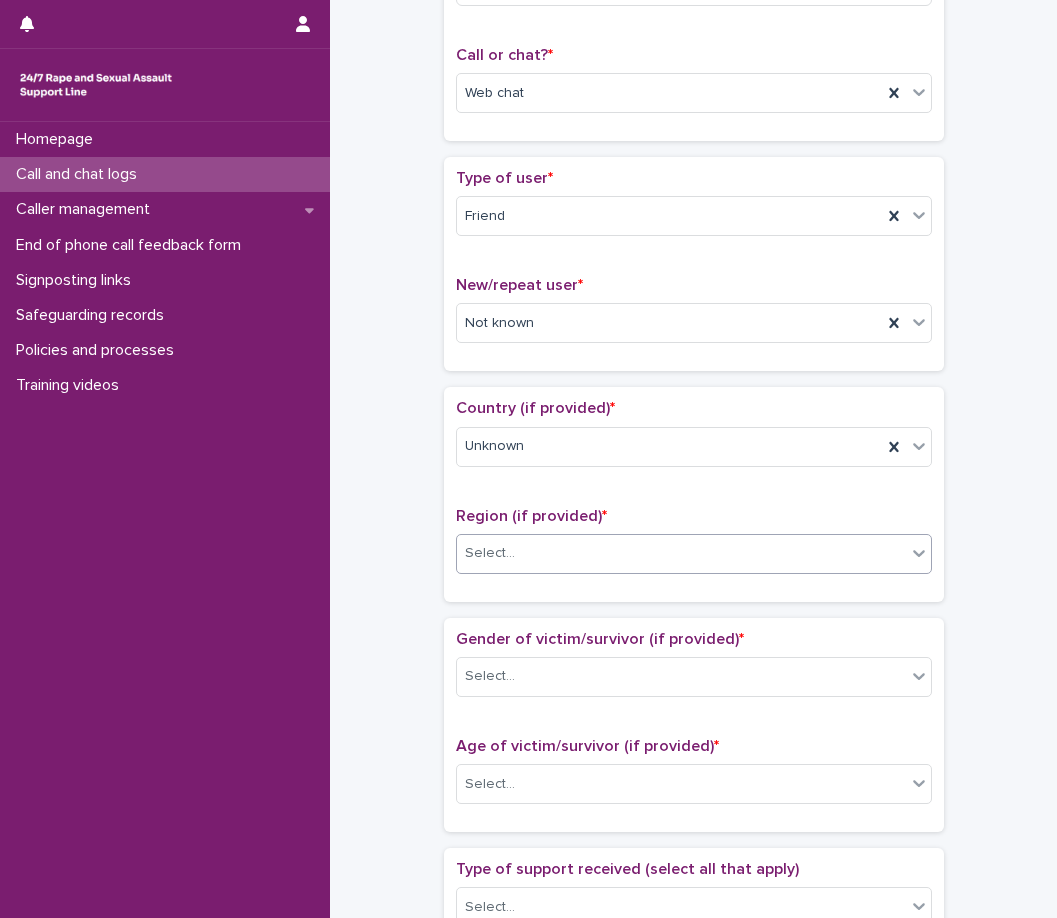 click on "Loading... Saving… Country (if provided) * Unknown Region (if provided) *   option Unknown, selected.     0 results available. Select is focused ,type to refine list, press Down to open the menu,  Select..." at bounding box center [694, 502] 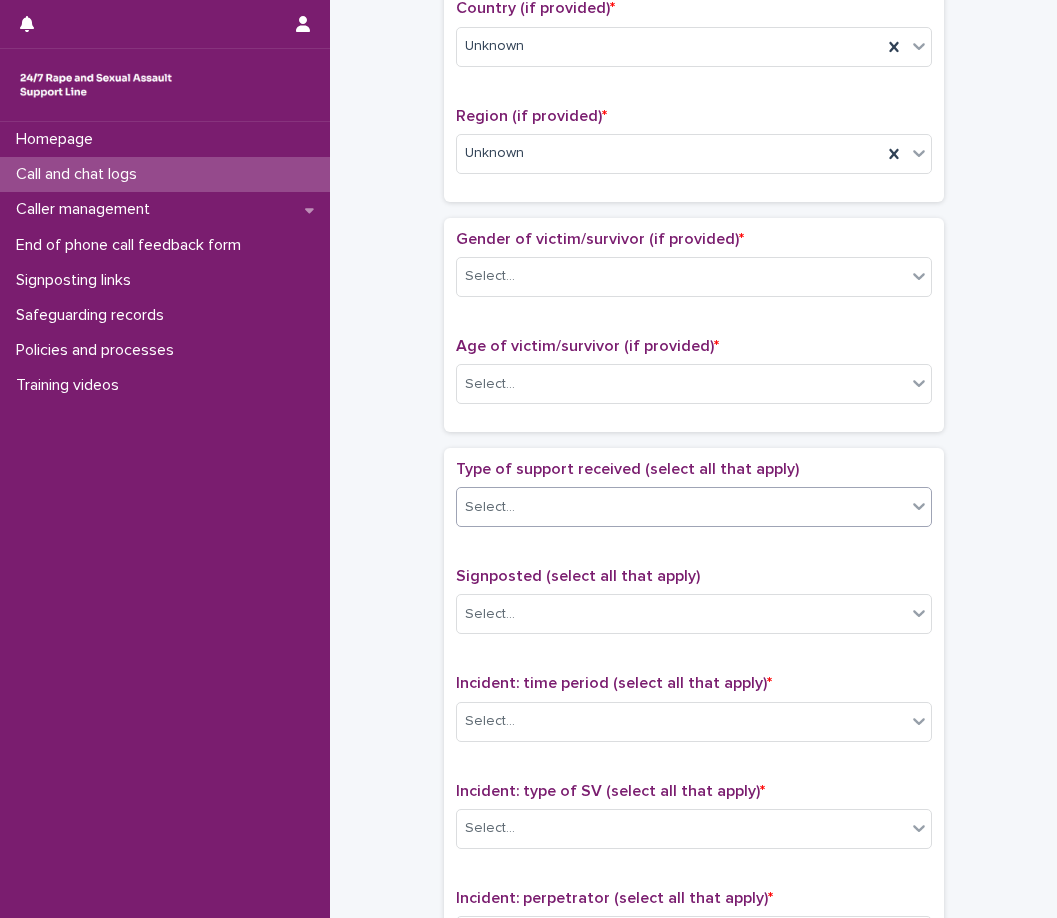 scroll, scrollTop: 800, scrollLeft: 0, axis: vertical 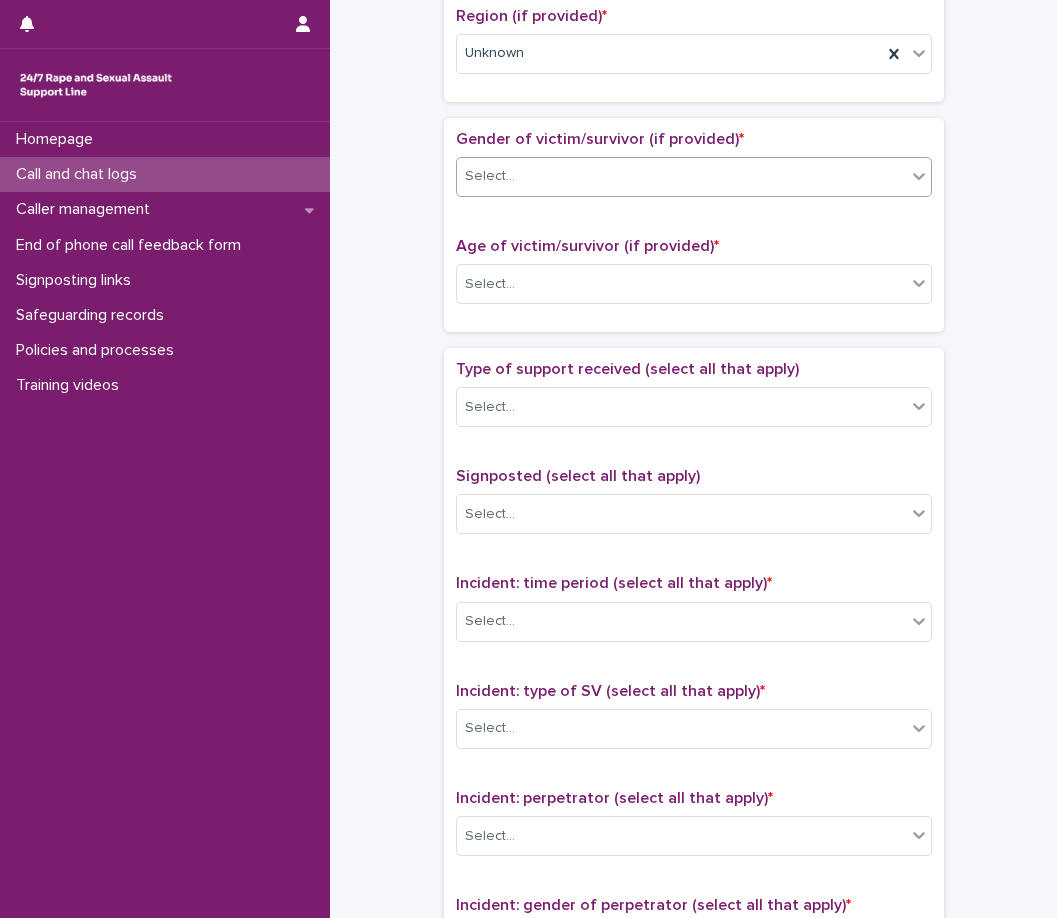 click on "Select..." at bounding box center [681, 176] 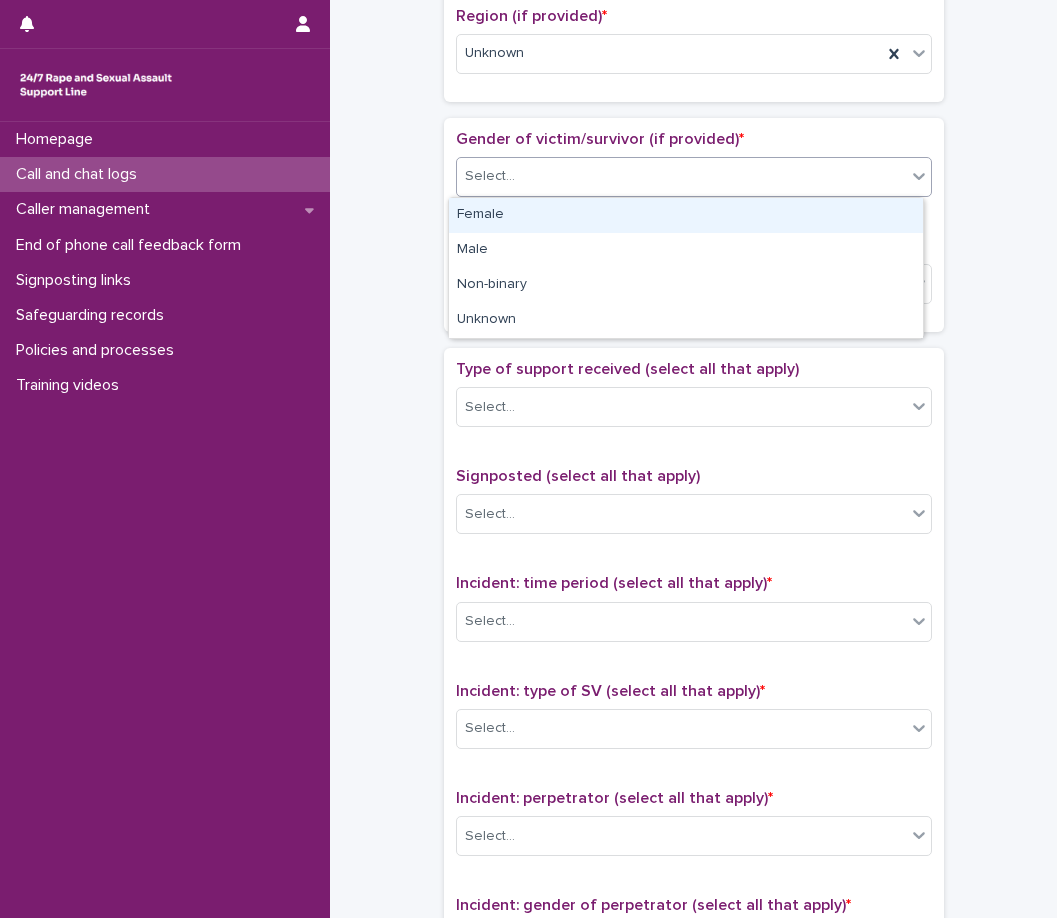 click on "Female" at bounding box center (686, 215) 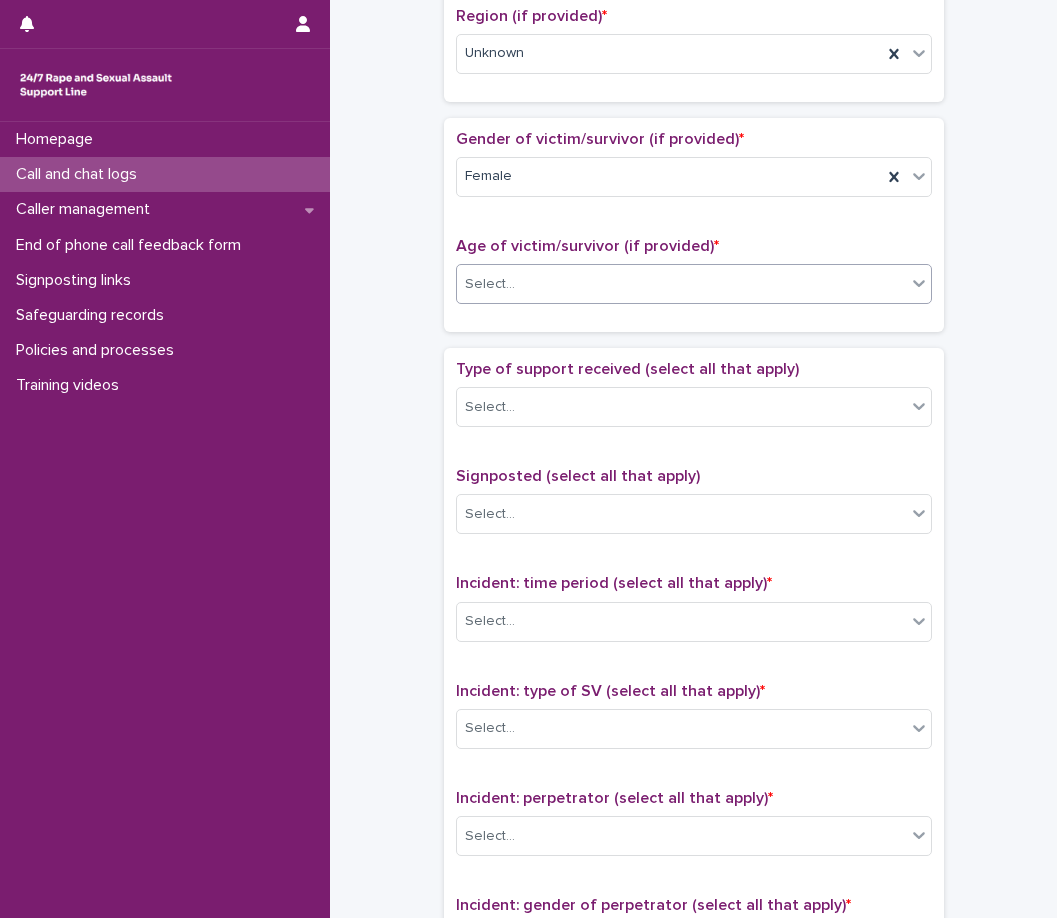 drag, startPoint x: 537, startPoint y: 280, endPoint x: 536, endPoint y: 298, distance: 18.027756 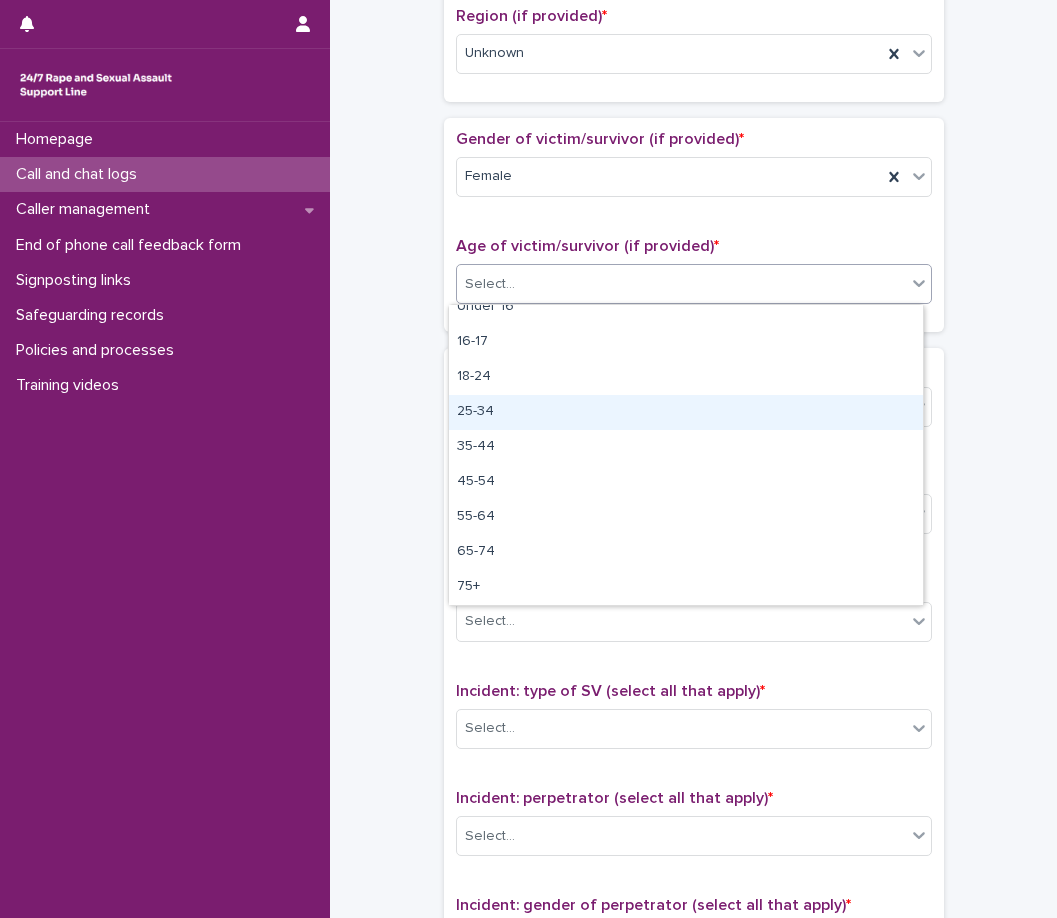 scroll, scrollTop: 0, scrollLeft: 0, axis: both 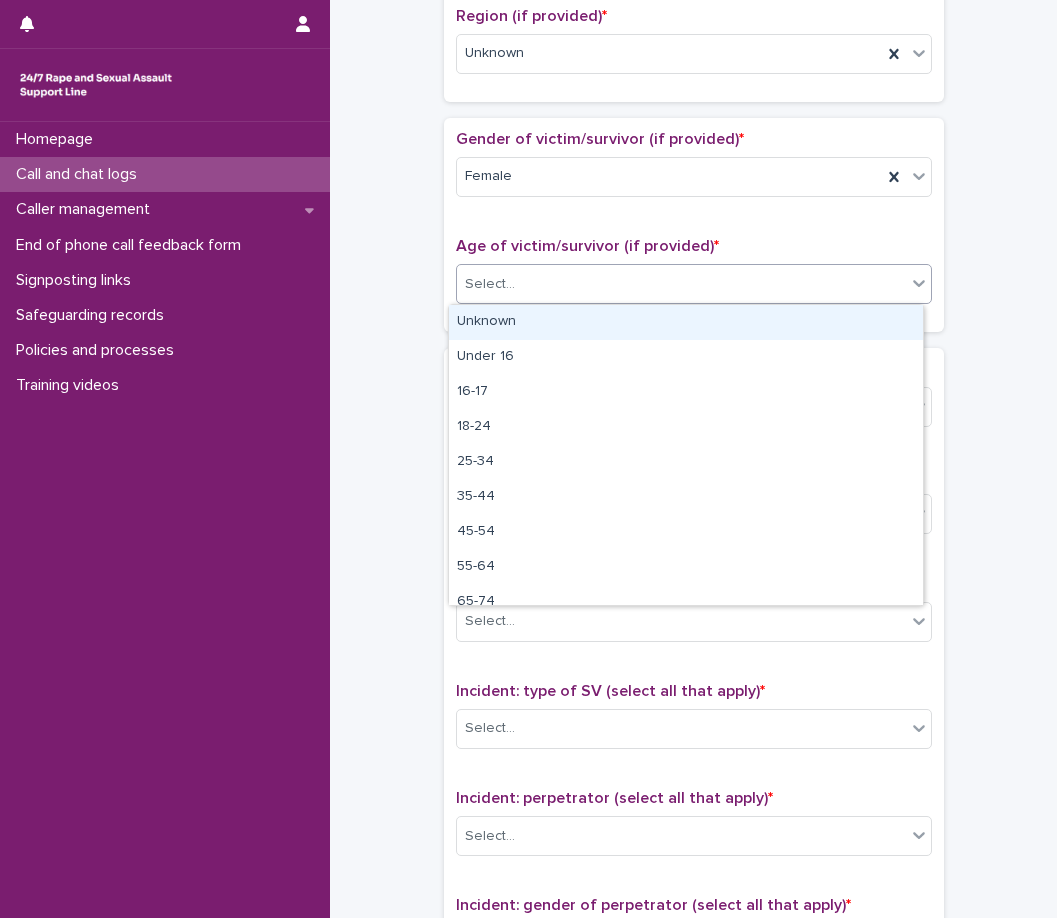 click on "Unknown" at bounding box center (686, 322) 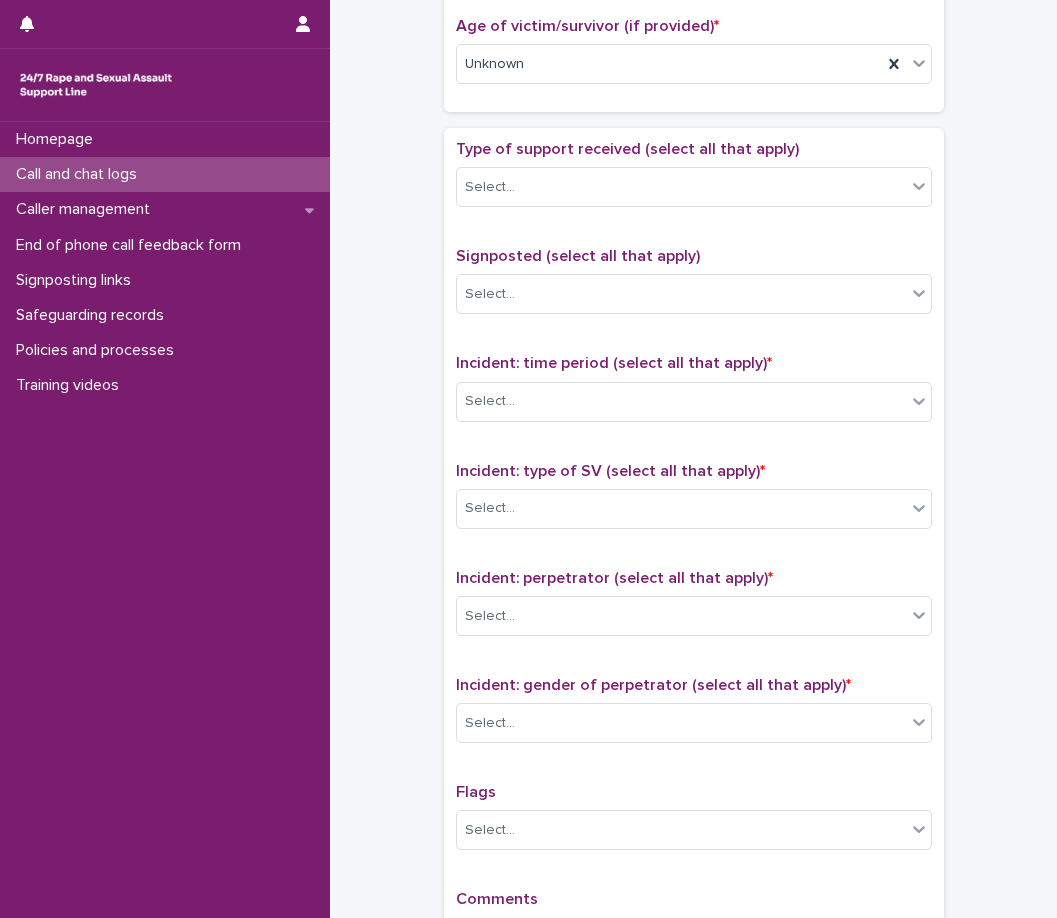 scroll, scrollTop: 1100, scrollLeft: 0, axis: vertical 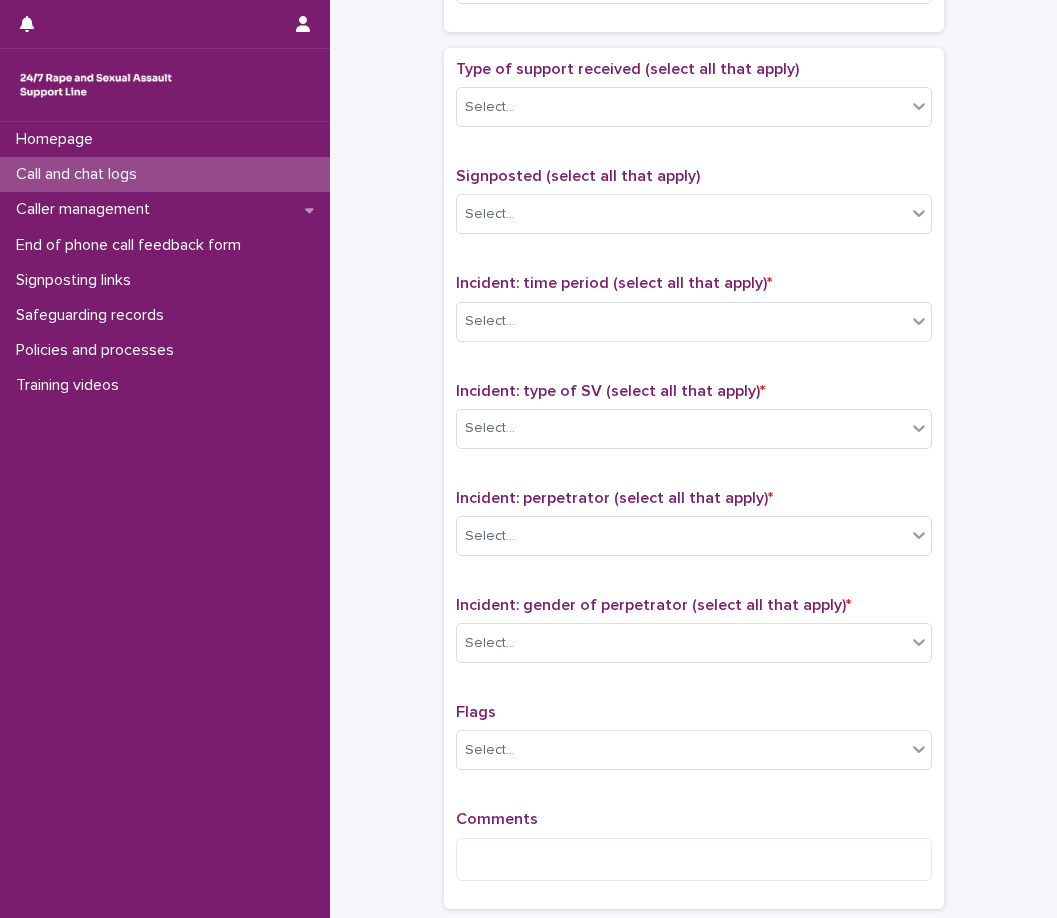 click on "Type of support received (select all that apply) Select..." at bounding box center [694, 101] 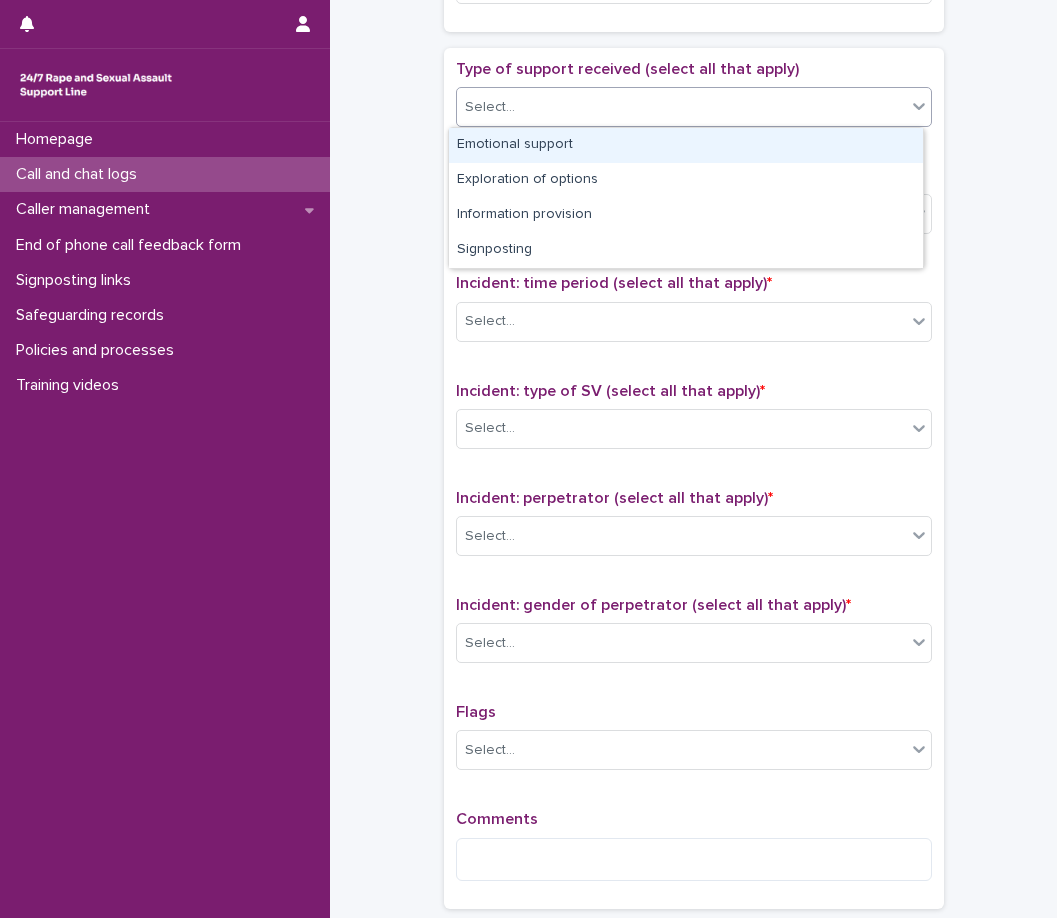 click on "Select..." at bounding box center (681, 107) 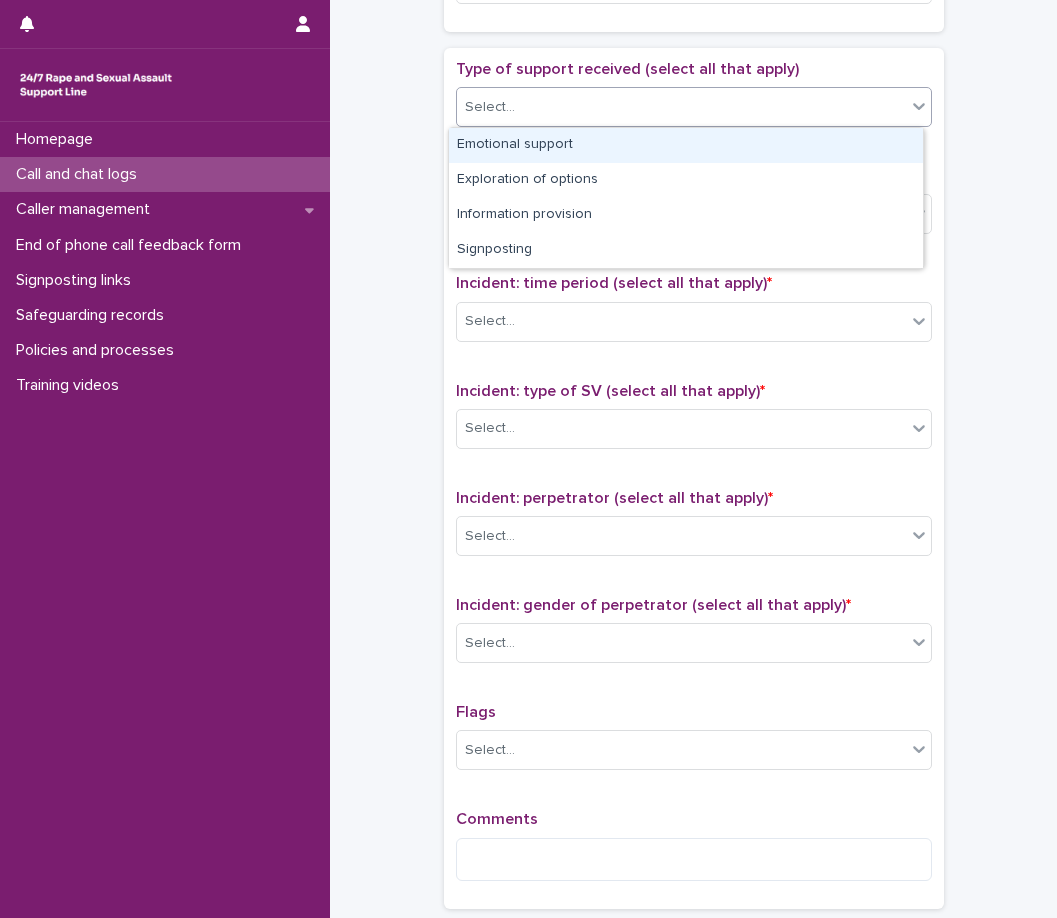 click on "Emotional support" at bounding box center (686, 145) 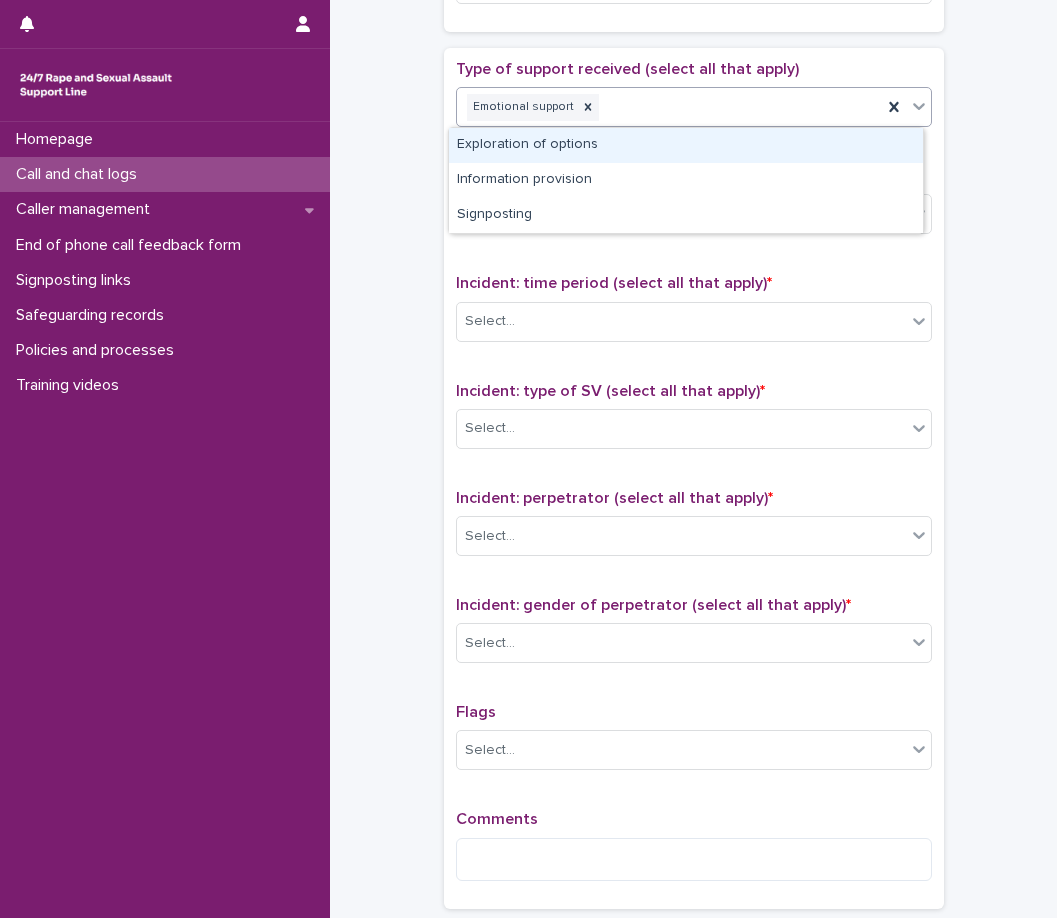 click on "Emotional support" at bounding box center (669, 107) 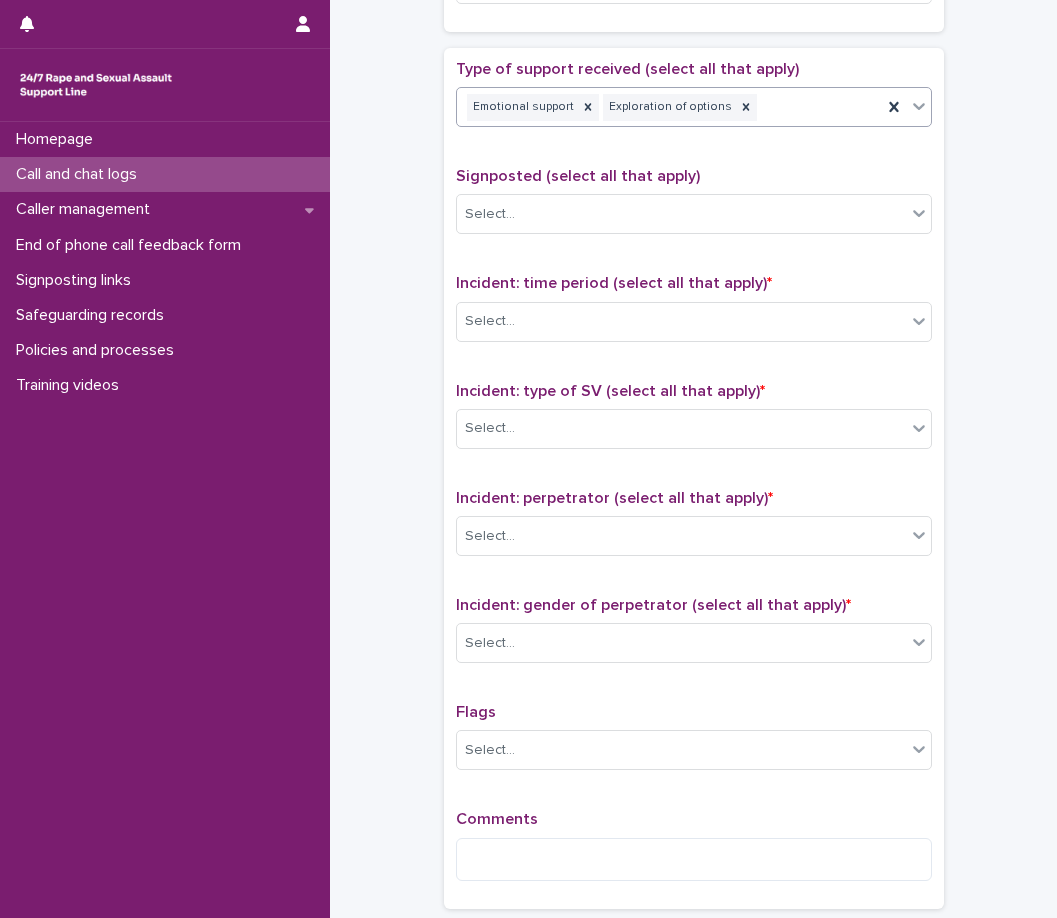 click on "Type of support received (select all that apply)   option Exploration of options, selected.     0 results available. Select is focused ,type to refine list, press Down to open the menu,  press left to focus selected values Emotional support Exploration of options Signposted (select all that apply) Select... Incident: time period (select all that apply) * Select... Incident: type of SV (select all that apply) * Select... Incident: perpetrator (select all that apply) * Select... Incident: gender of perpetrator (select all that apply) * Select... Flags Select... Comments" at bounding box center [694, 478] 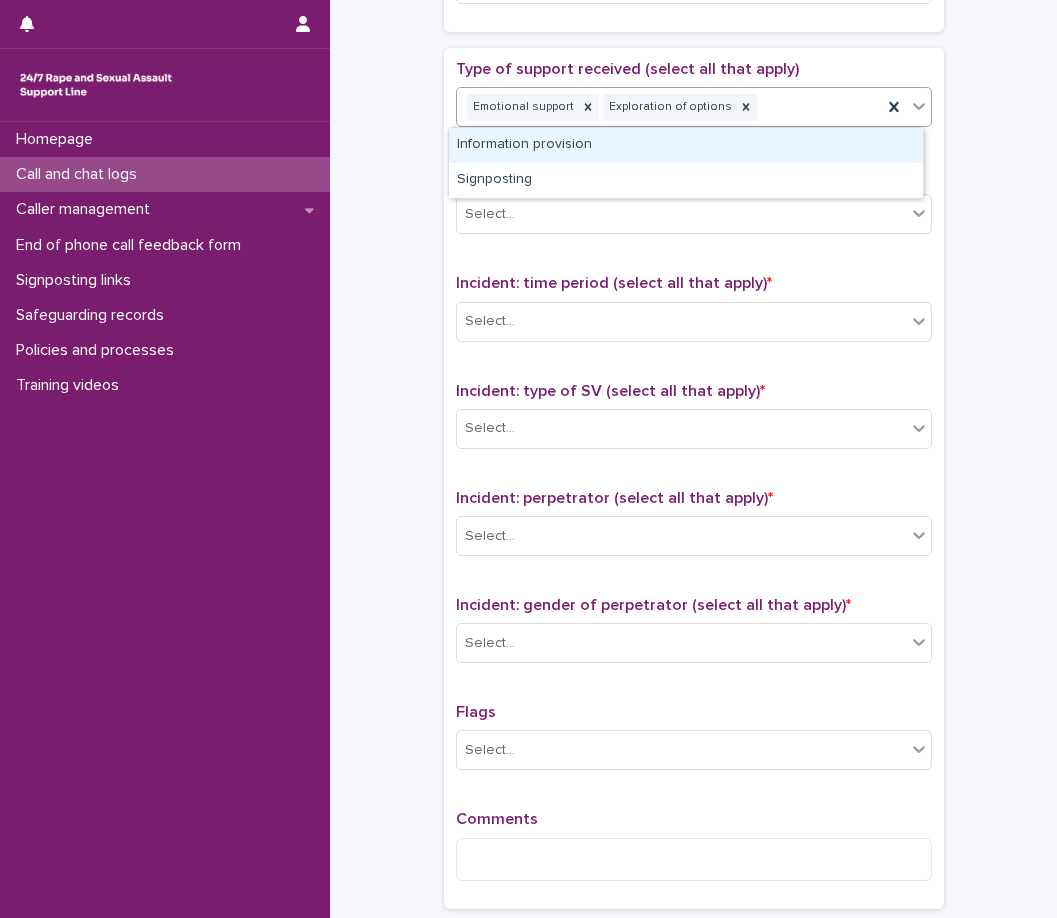 click on "Emotional support Exploration of options" at bounding box center [669, 107] 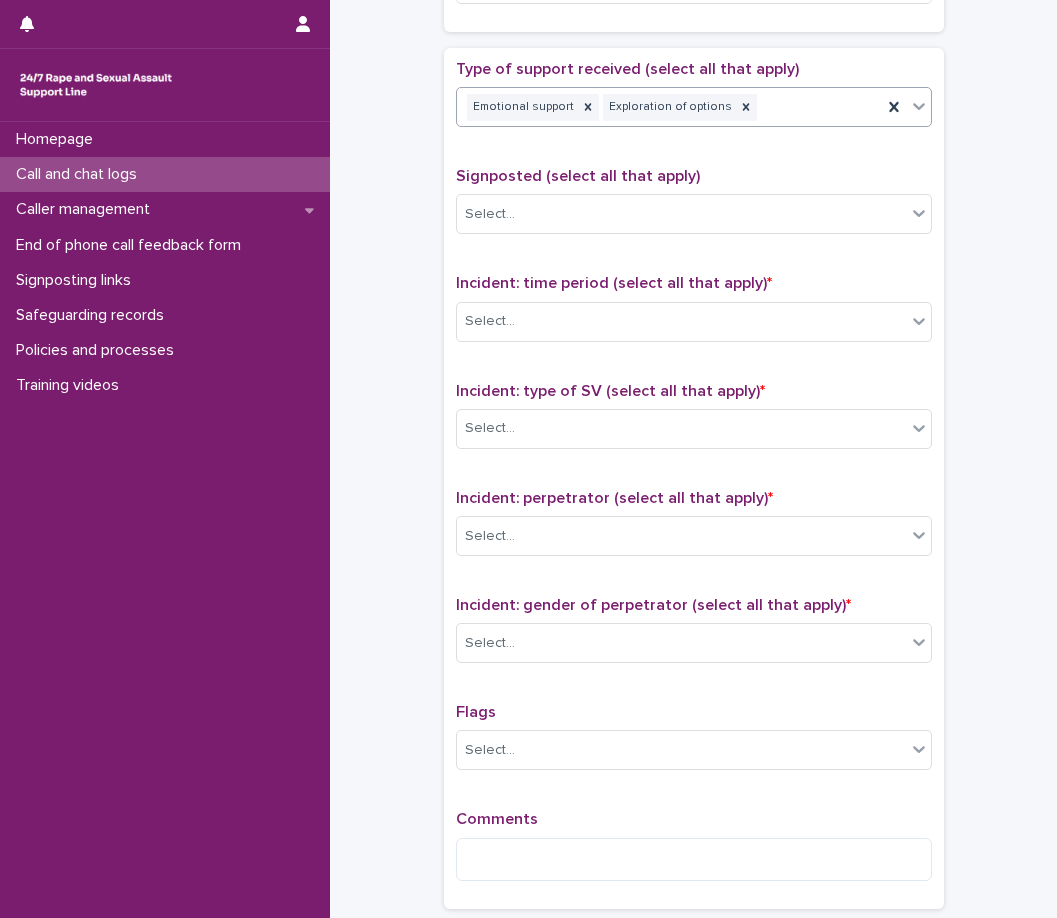 click on "Type of support received (select all that apply)   option Information provision, selected.     0 results available. Select is focused ,type to refine list, press Down to open the menu,  press left to focus selected values Emotional support Exploration of options Signposted (select all that apply) Select... Incident: time period (select all that apply) * Select... Incident: type of SV (select all that apply) * Select... Incident: perpetrator (select all that apply) * Select... Incident: gender of perpetrator (select all that apply) * Select... Flags Select... Comments" at bounding box center (694, 478) 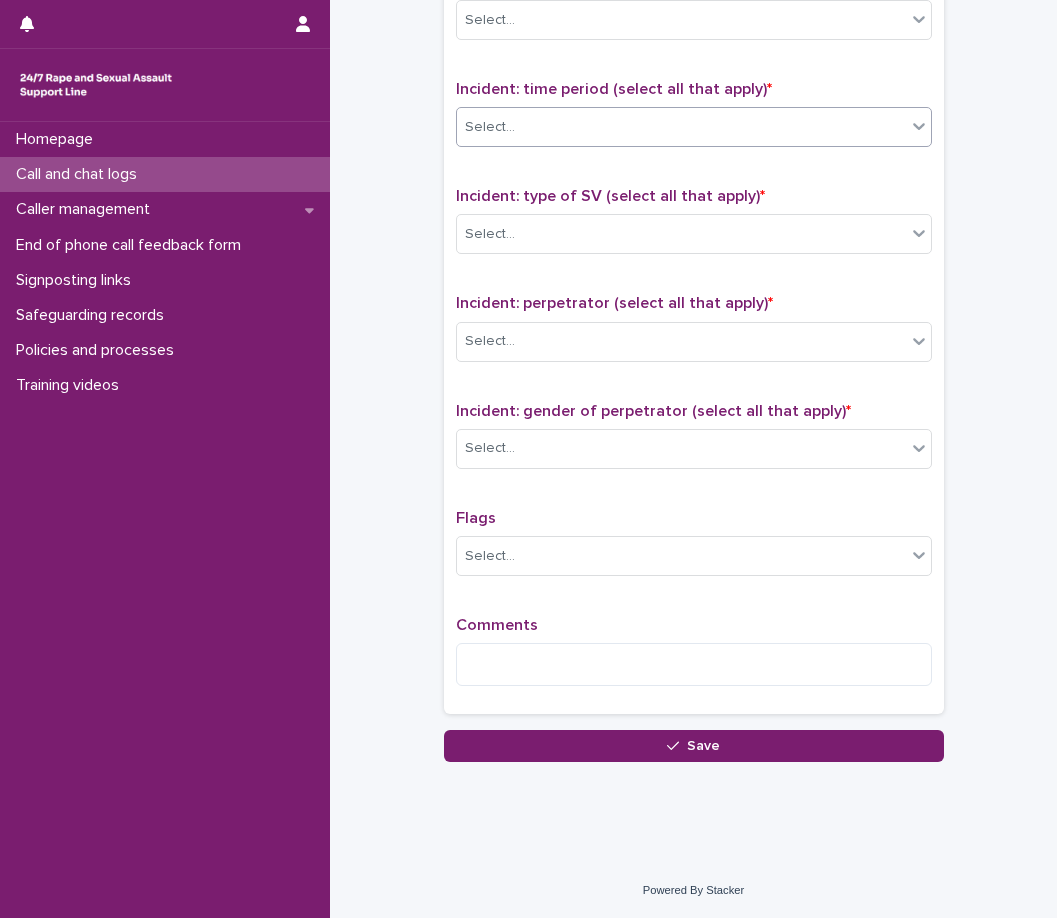 scroll, scrollTop: 1323, scrollLeft: 0, axis: vertical 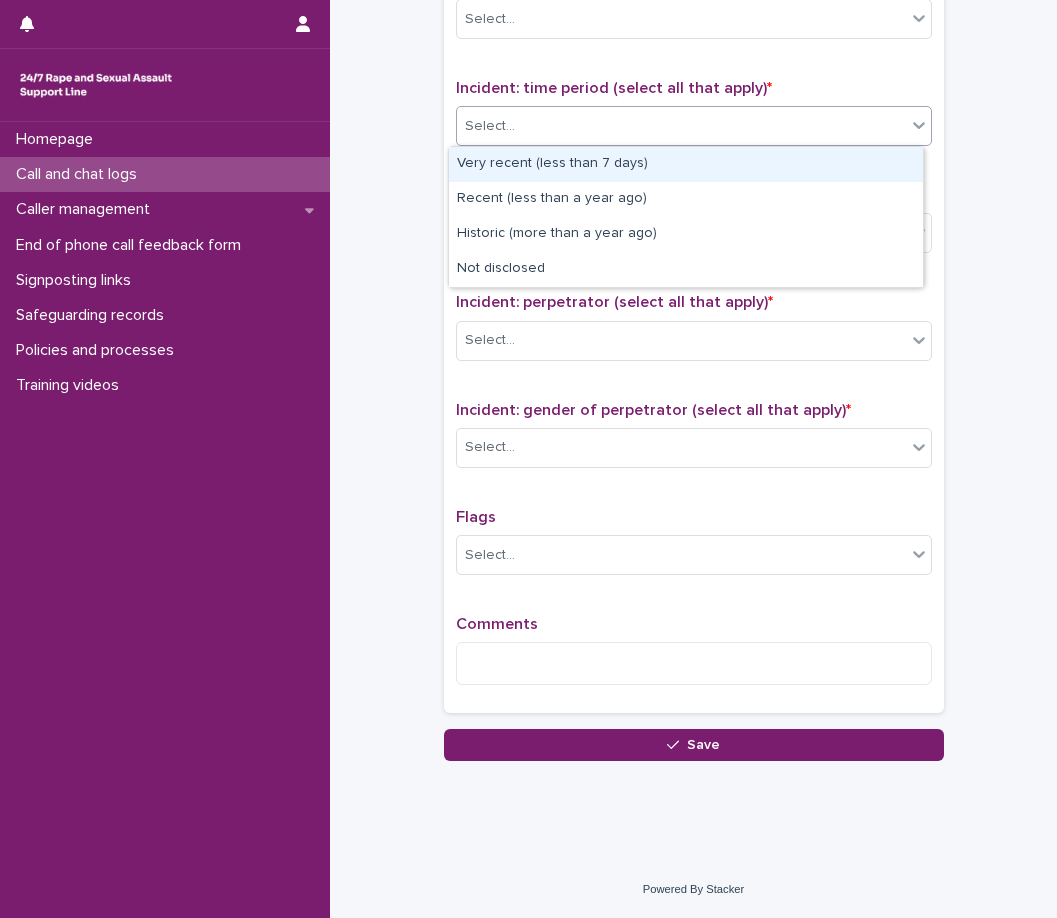 click on "Select..." at bounding box center (681, 126) 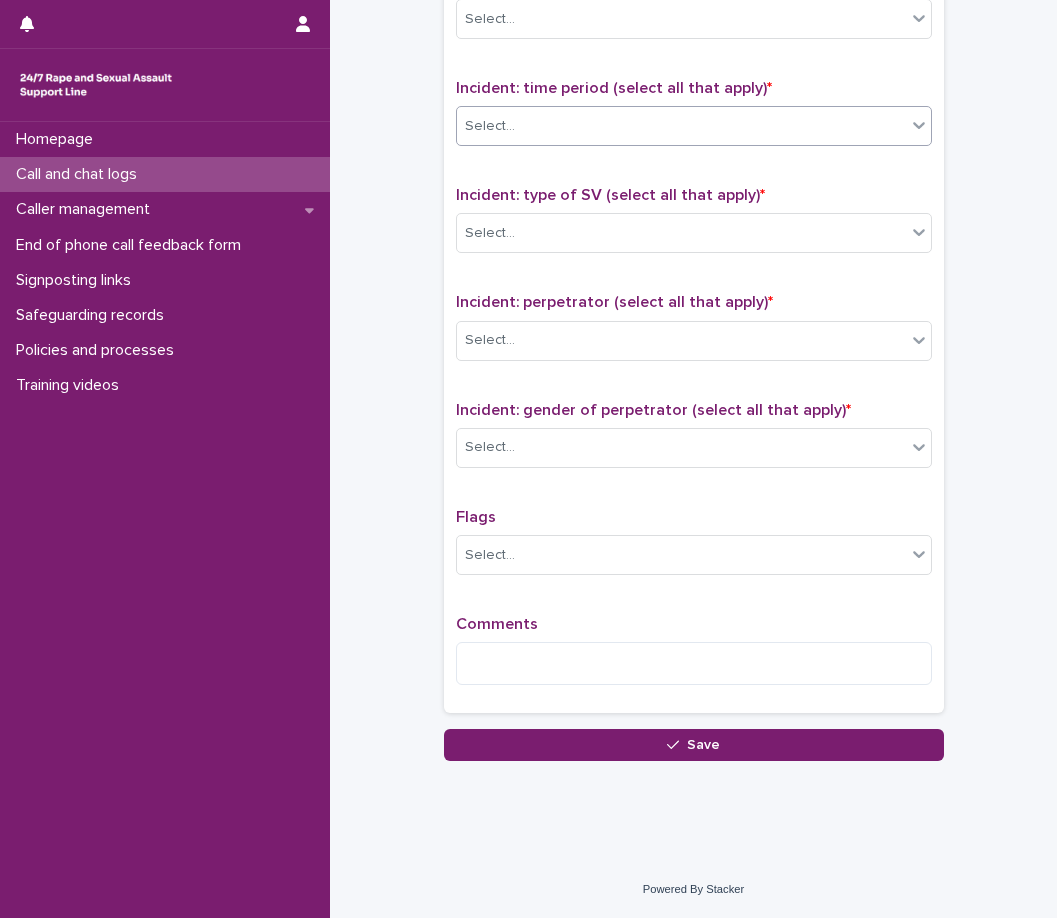 click on "Select..." at bounding box center (681, 126) 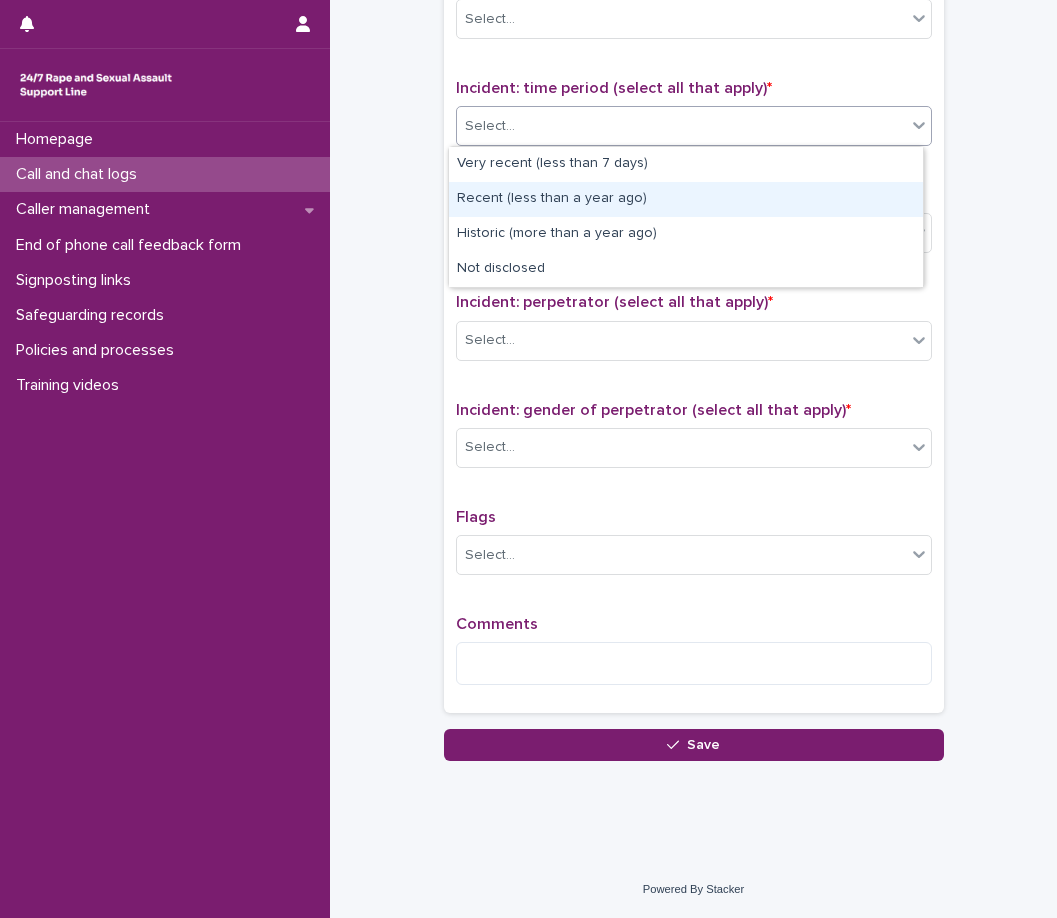 click on "Recent (less than a year ago)" at bounding box center [686, 199] 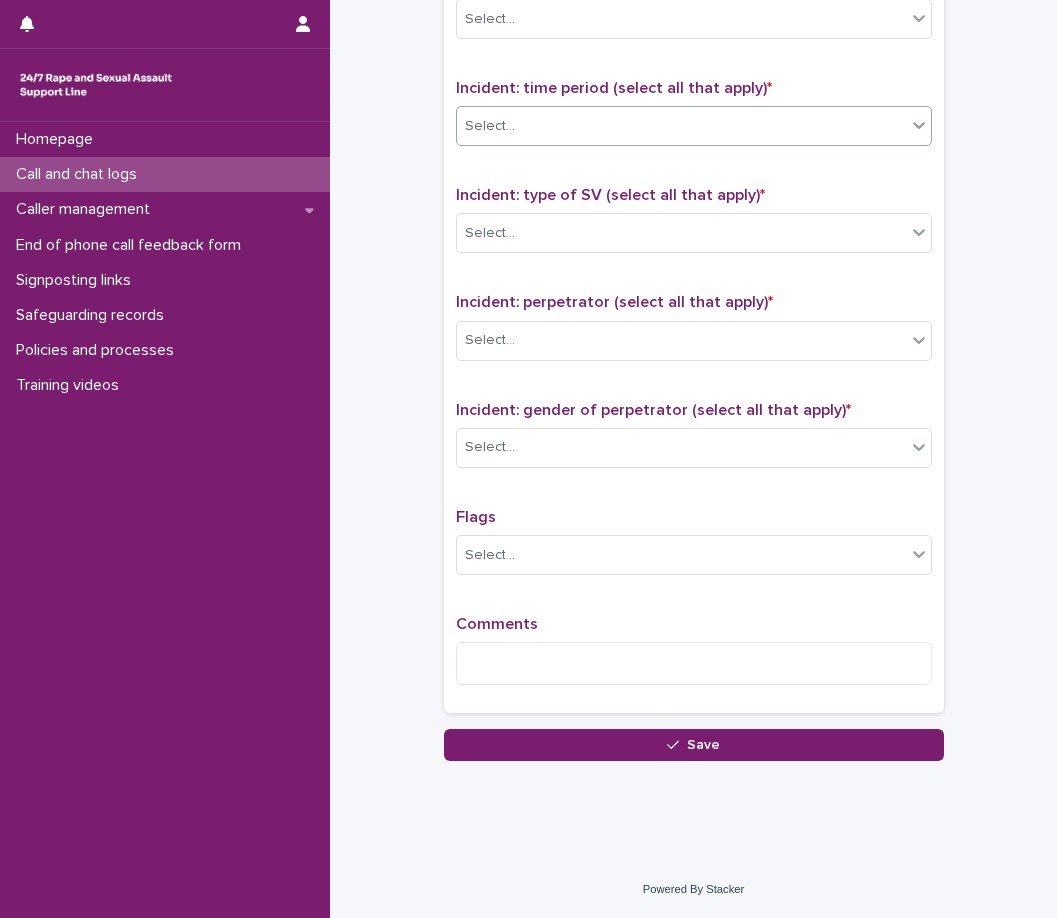 click on "Type of support received (select all that apply) Emotional support Exploration of options Information provision Signposted (select all that apply) Select... Incident: time period (select all that apply) *   option Recent (less than a year ago), selected.     0 results available. Select is focused ,type to refine list, press Down to open the menu,  press left to focus selected values Select... Incident: type of SV (select all that apply) * Select... Incident: perpetrator (select all that apply) * Select... Incident: gender of perpetrator (select all that apply) * Select... Flags Select... Comments" at bounding box center [694, 269] 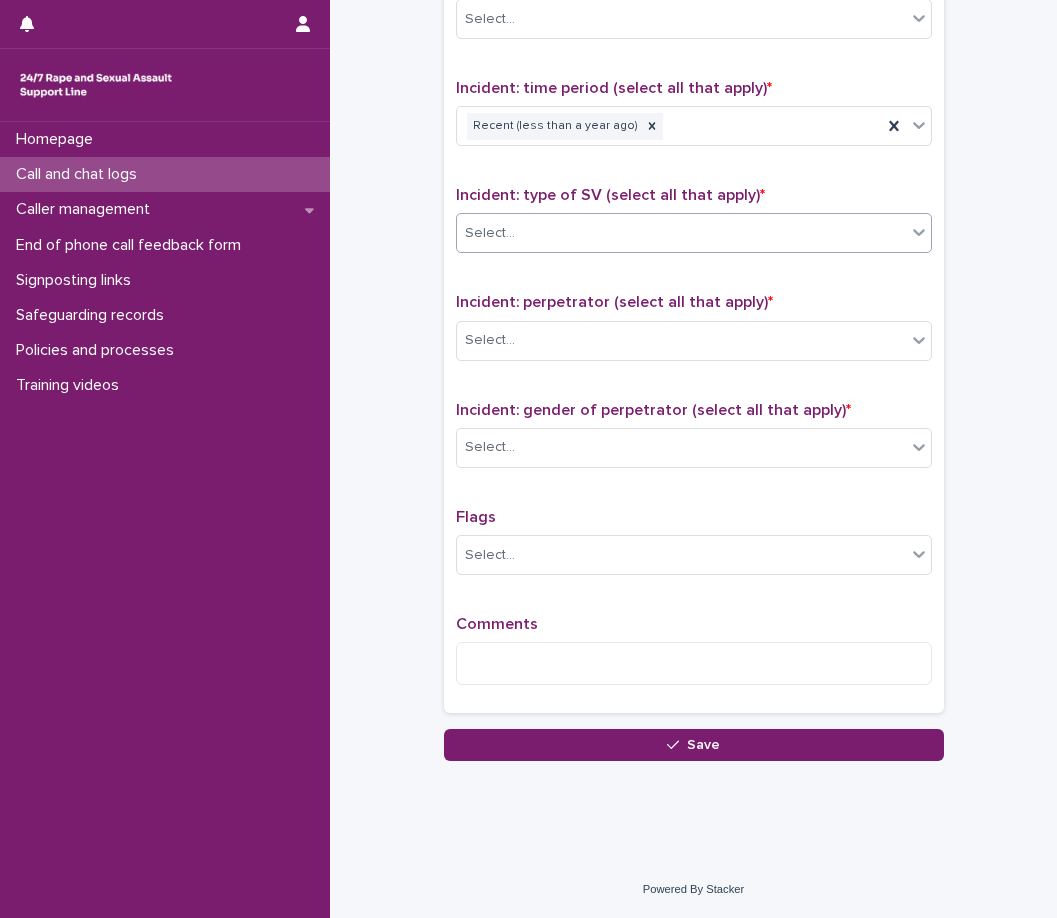 click on "Select..." at bounding box center [681, 233] 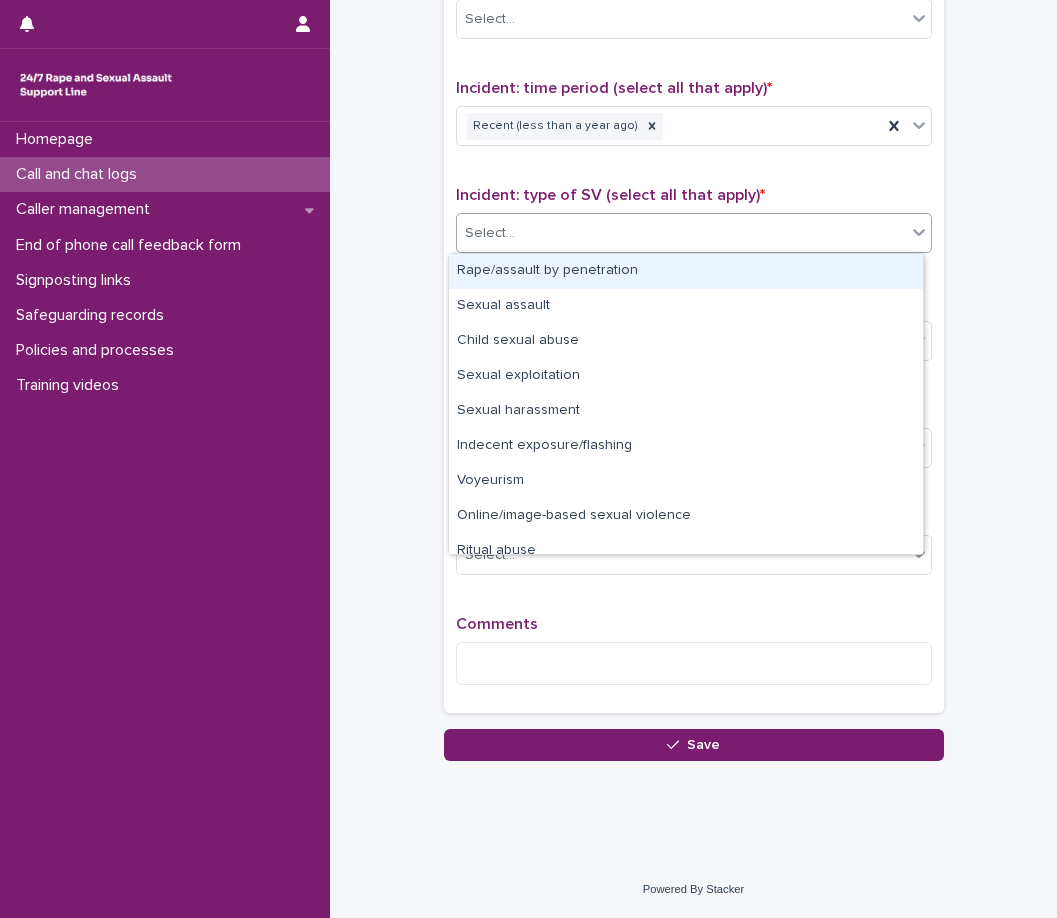 click on "Rape/assault by penetration" at bounding box center (686, 271) 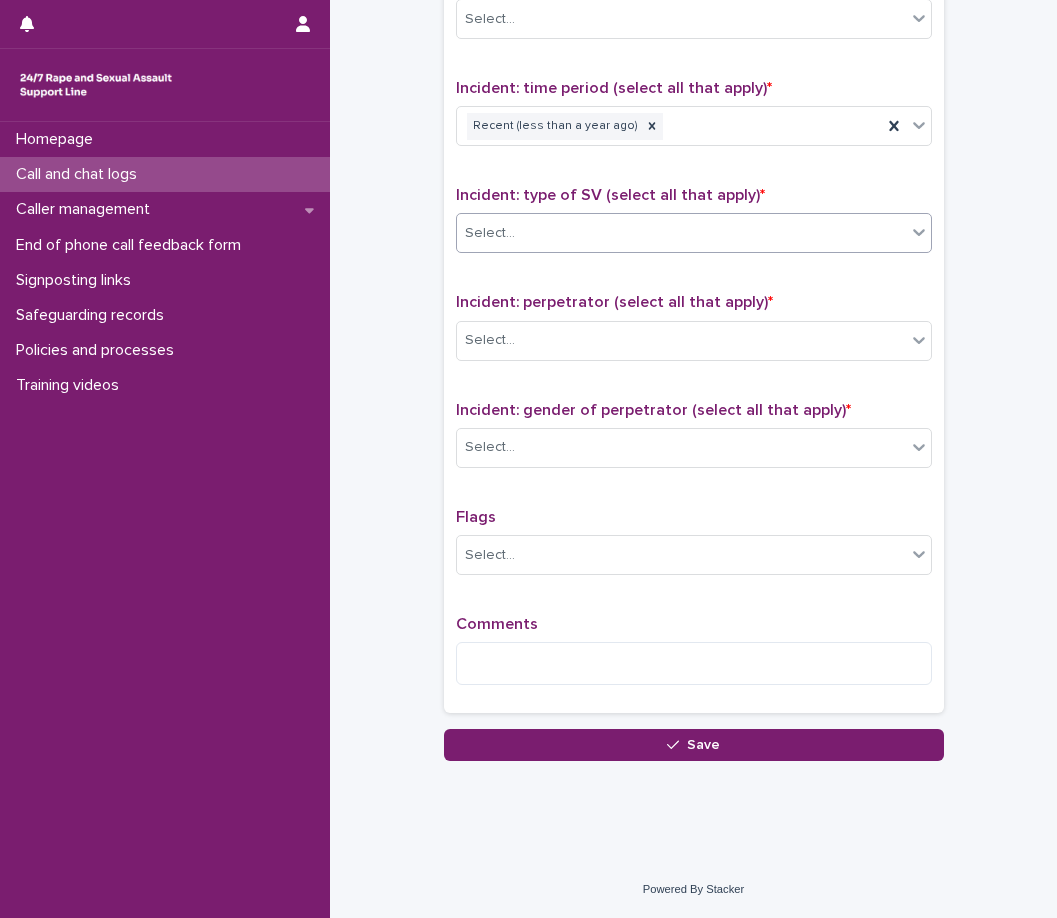 drag, startPoint x: 672, startPoint y: 298, endPoint x: 670, endPoint y: 310, distance: 12.165525 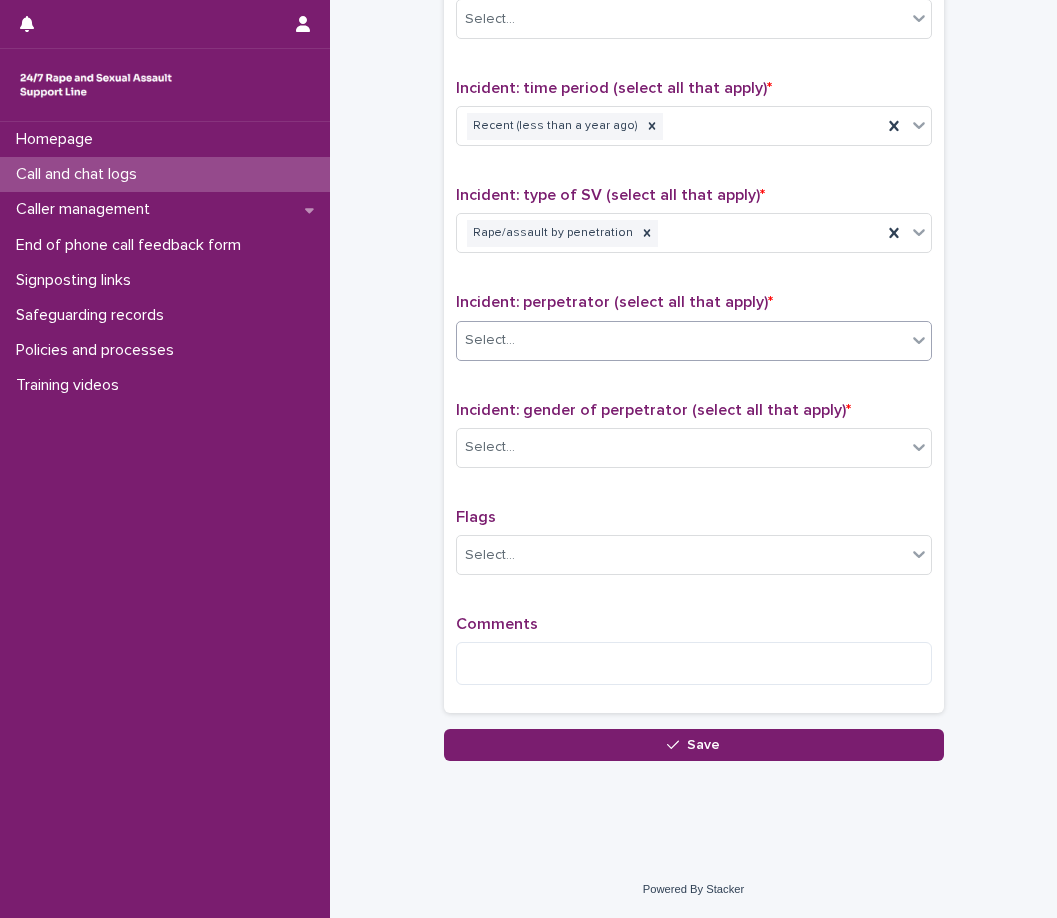 click on "Select..." at bounding box center (681, 340) 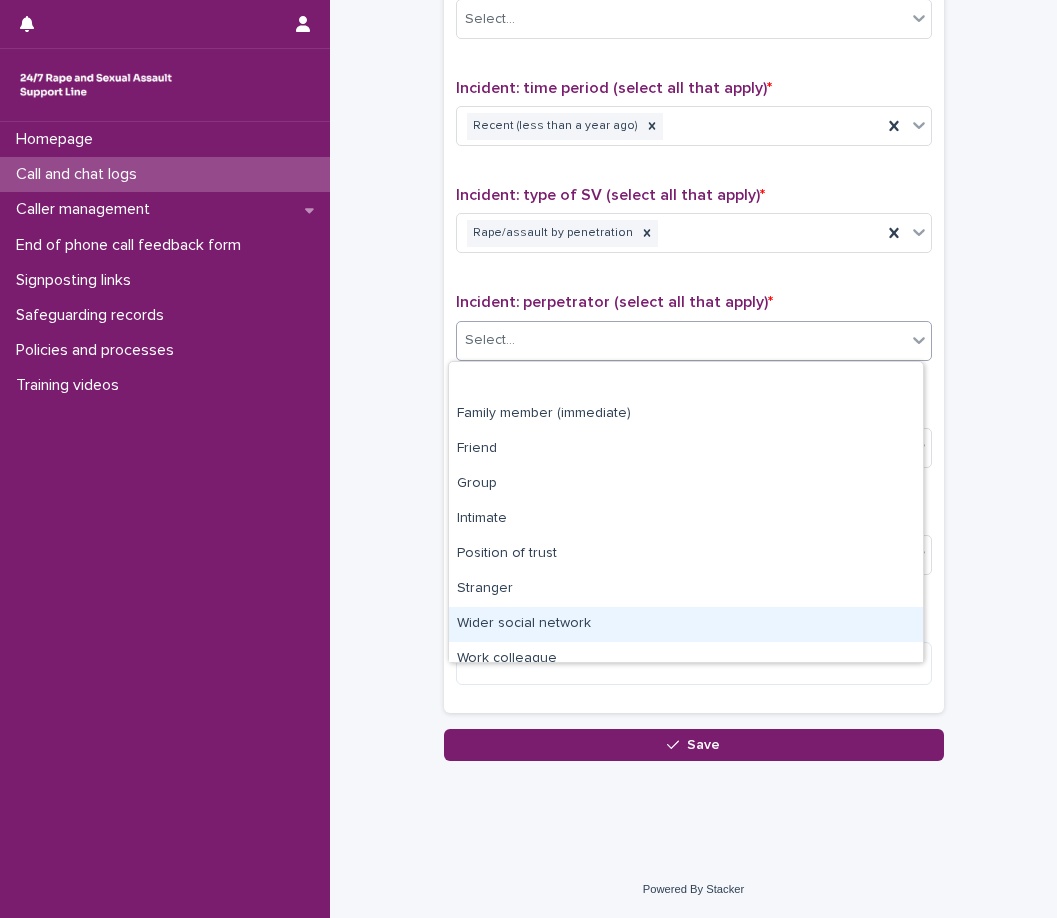 scroll, scrollTop: 85, scrollLeft: 0, axis: vertical 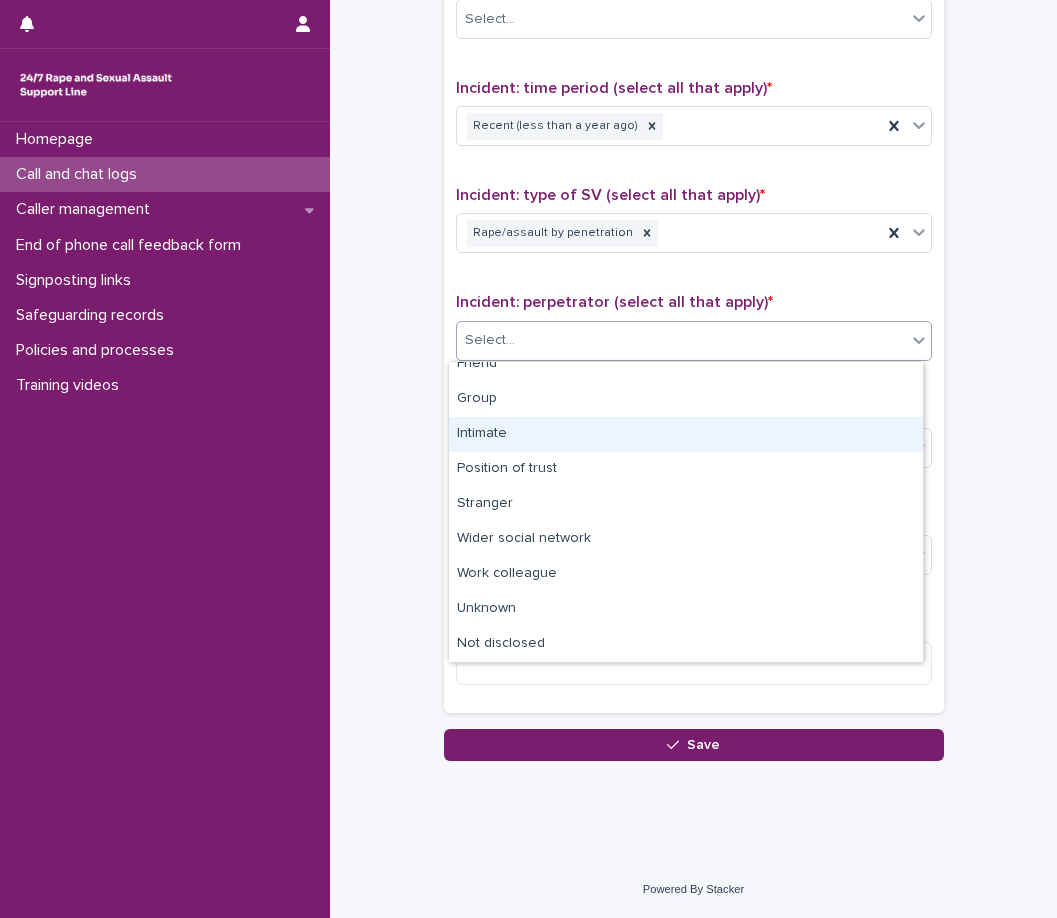 click on "Intimate" at bounding box center (686, 434) 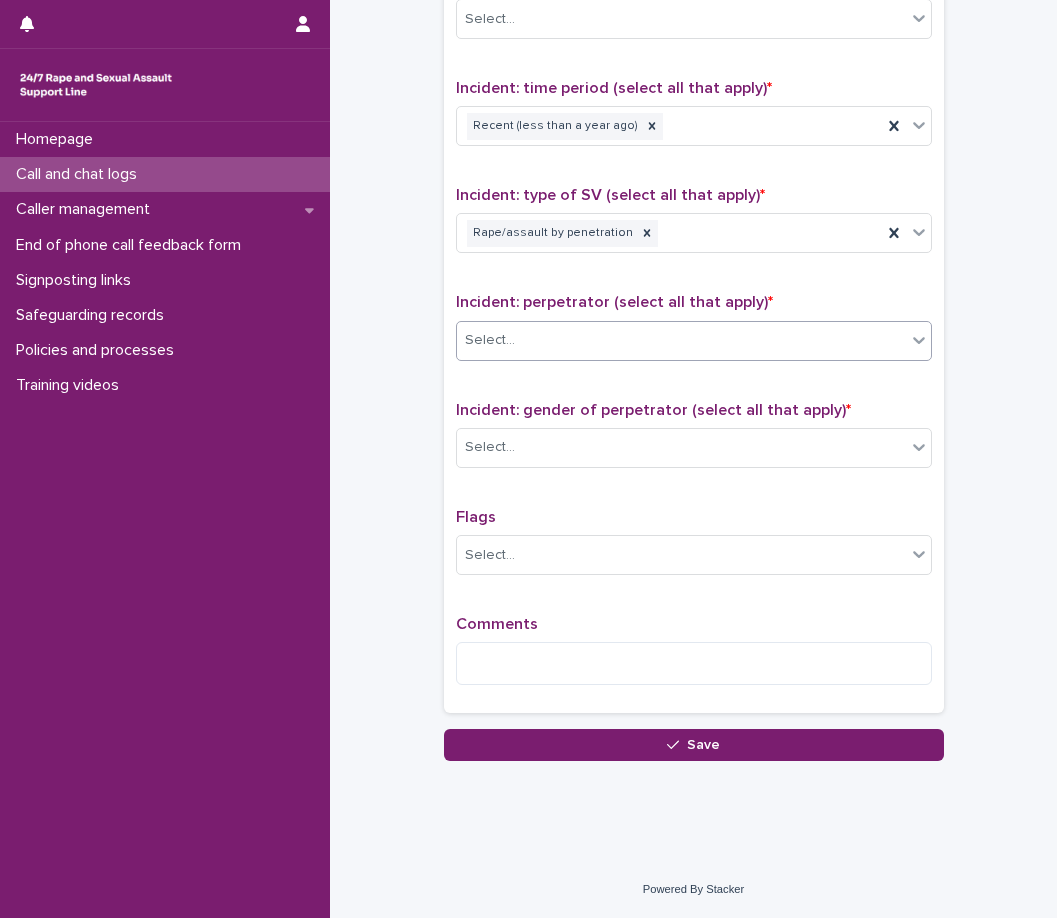 click on "Incident: gender of perpetrator (select all that apply) *" at bounding box center (653, 410) 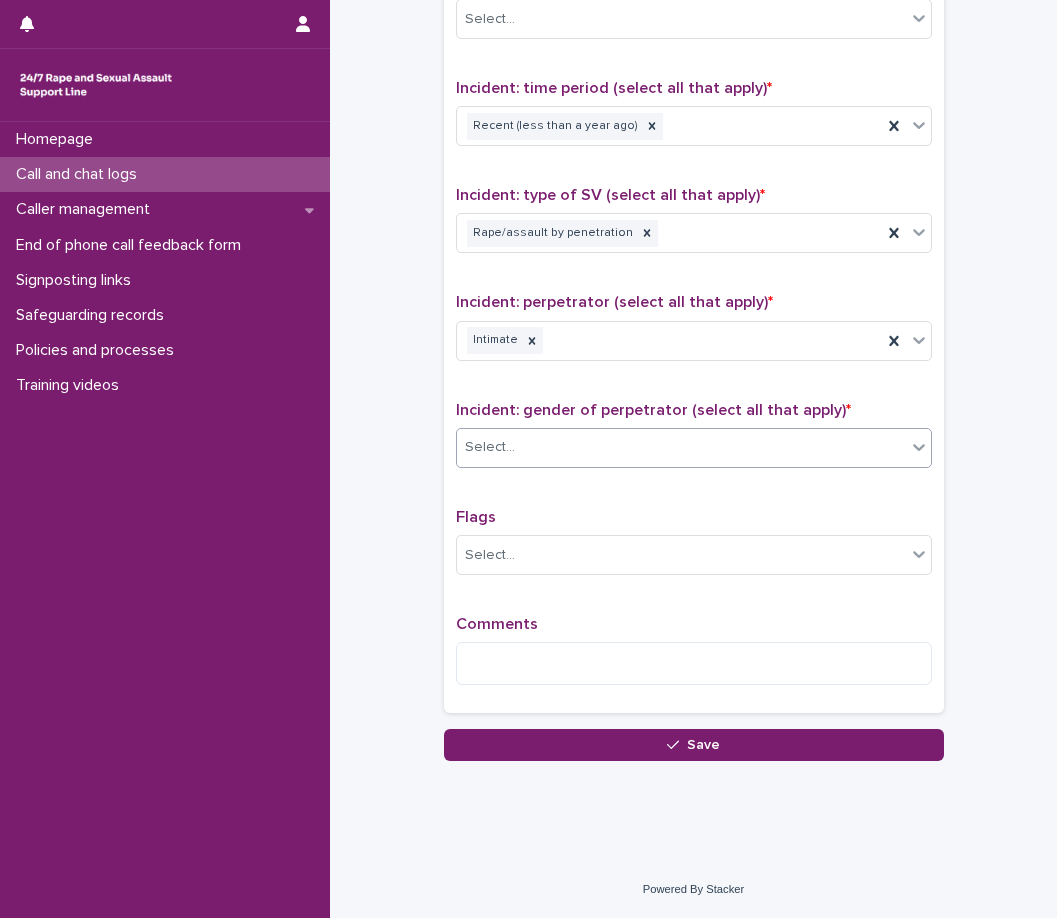 click on "Select..." at bounding box center [681, 447] 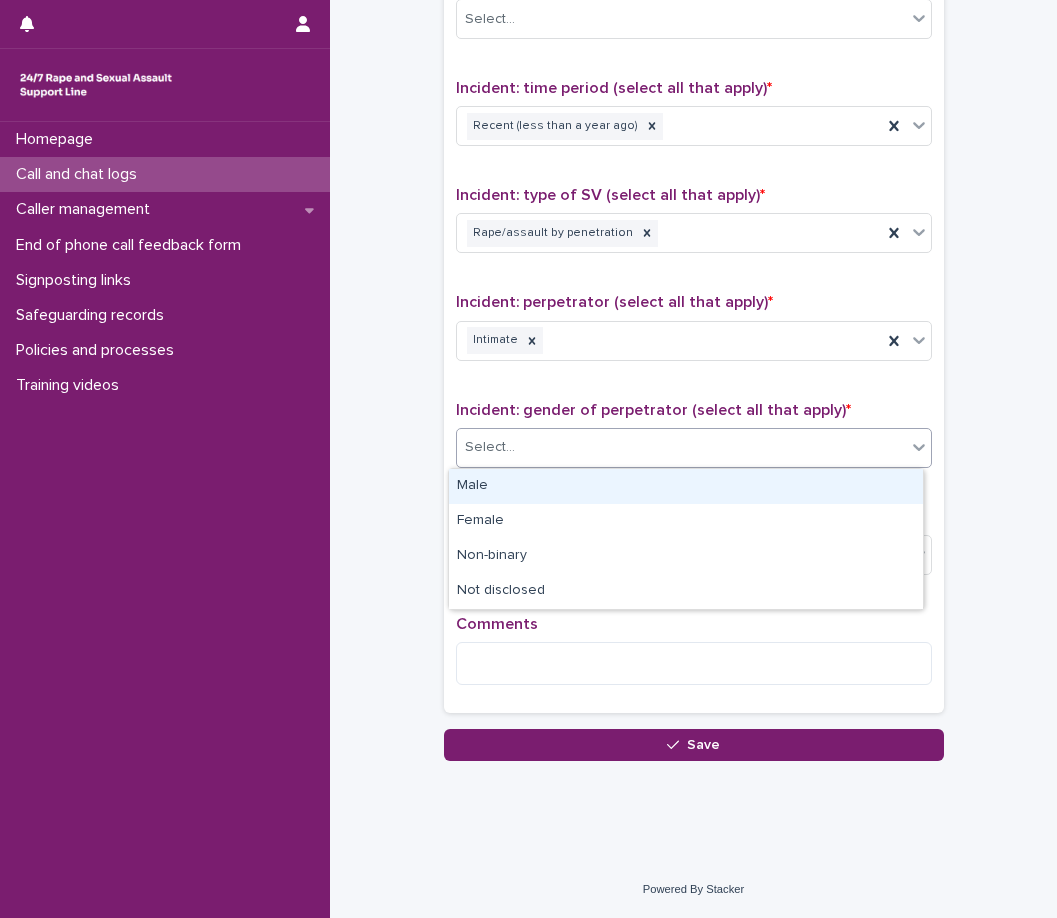 click on "Male" at bounding box center (686, 486) 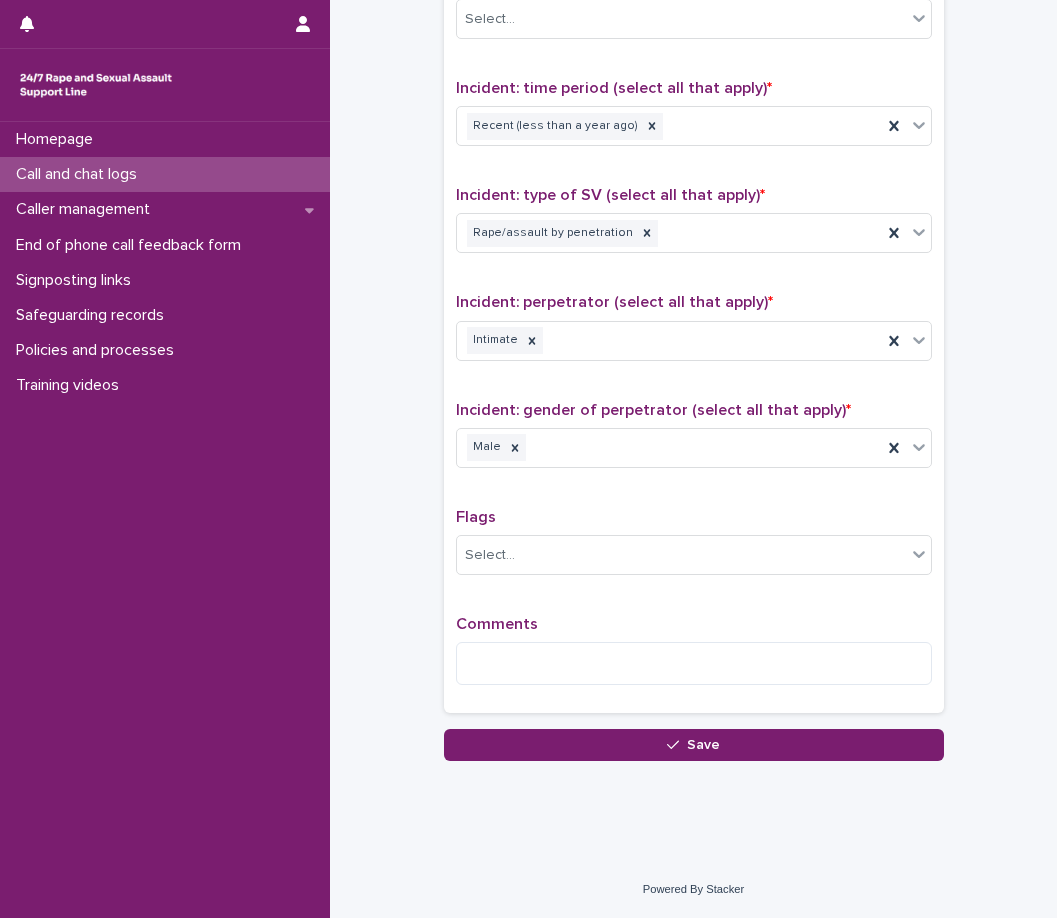 click on "Type of support received (select all that apply) Emotional support Exploration of options Information provision Signposted (select all that apply) Select... Incident: time period (select all that apply) * Recent (less than a year ago) Incident: type of SV (select all that apply) * Rape/assault by penetration Incident: perpetrator (select all that apply) * Intimate Incident: gender of perpetrator (select all that apply) * Male Flags Select... Comments" at bounding box center (694, 269) 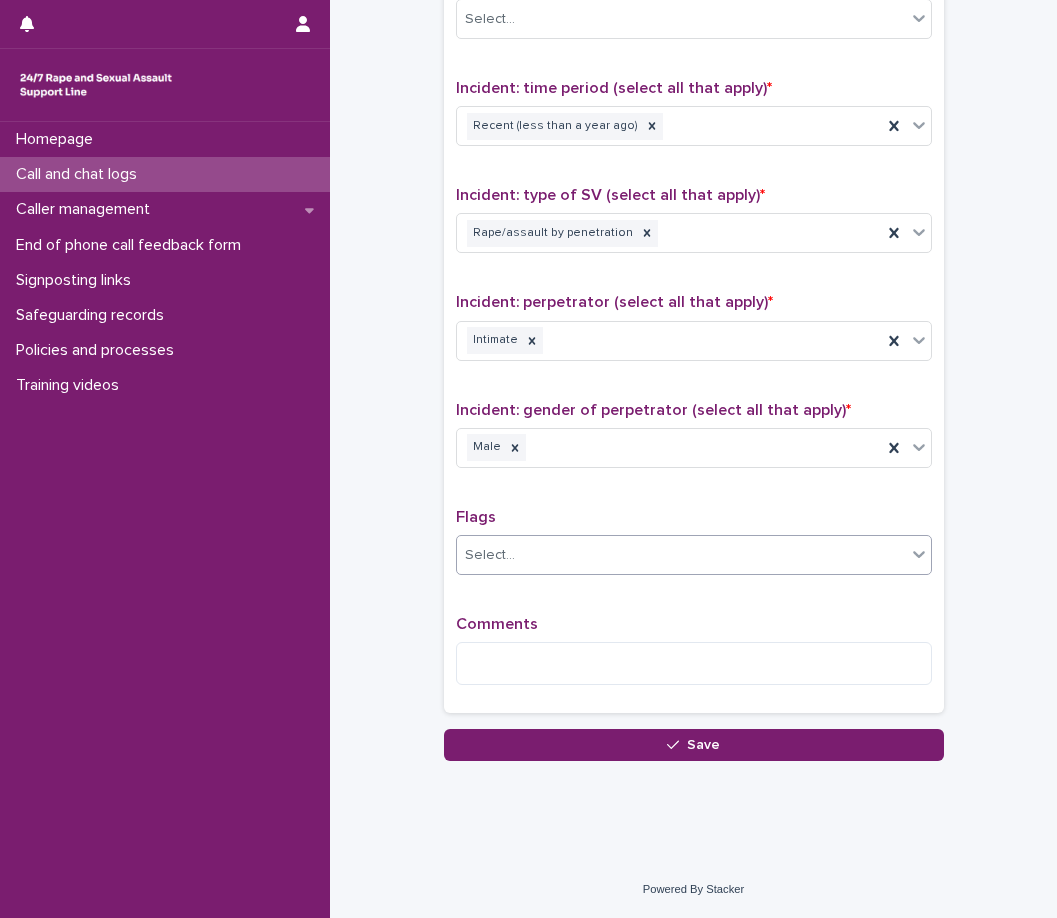 click on "Select..." at bounding box center (694, 555) 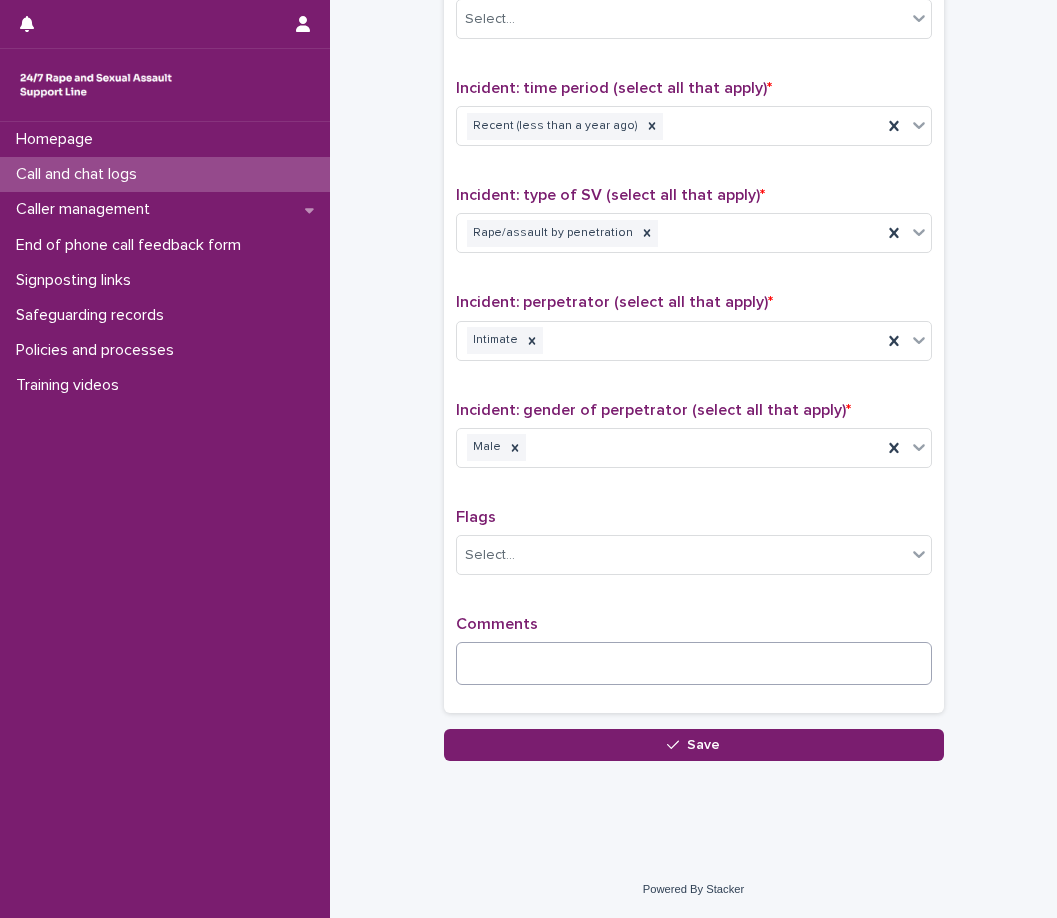 drag, startPoint x: 605, startPoint y: 532, endPoint x: 654, endPoint y: 666, distance: 142.67796 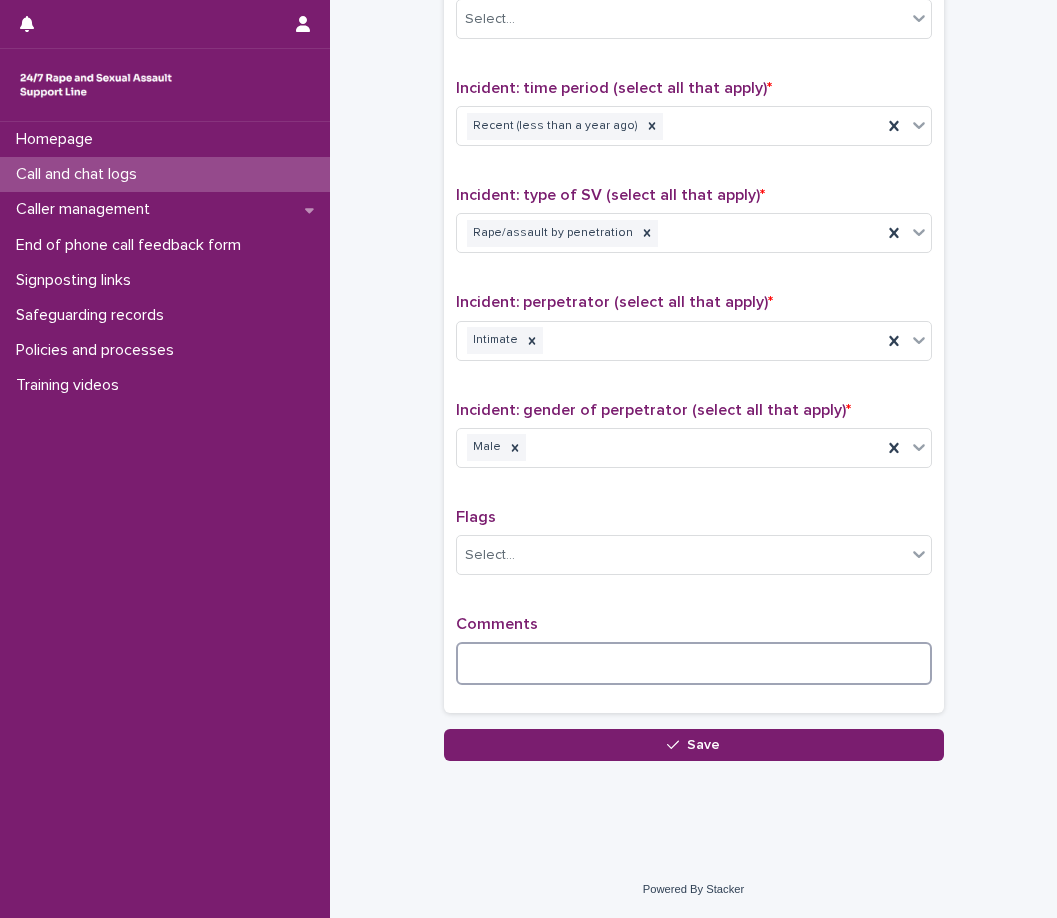 click at bounding box center (694, 663) 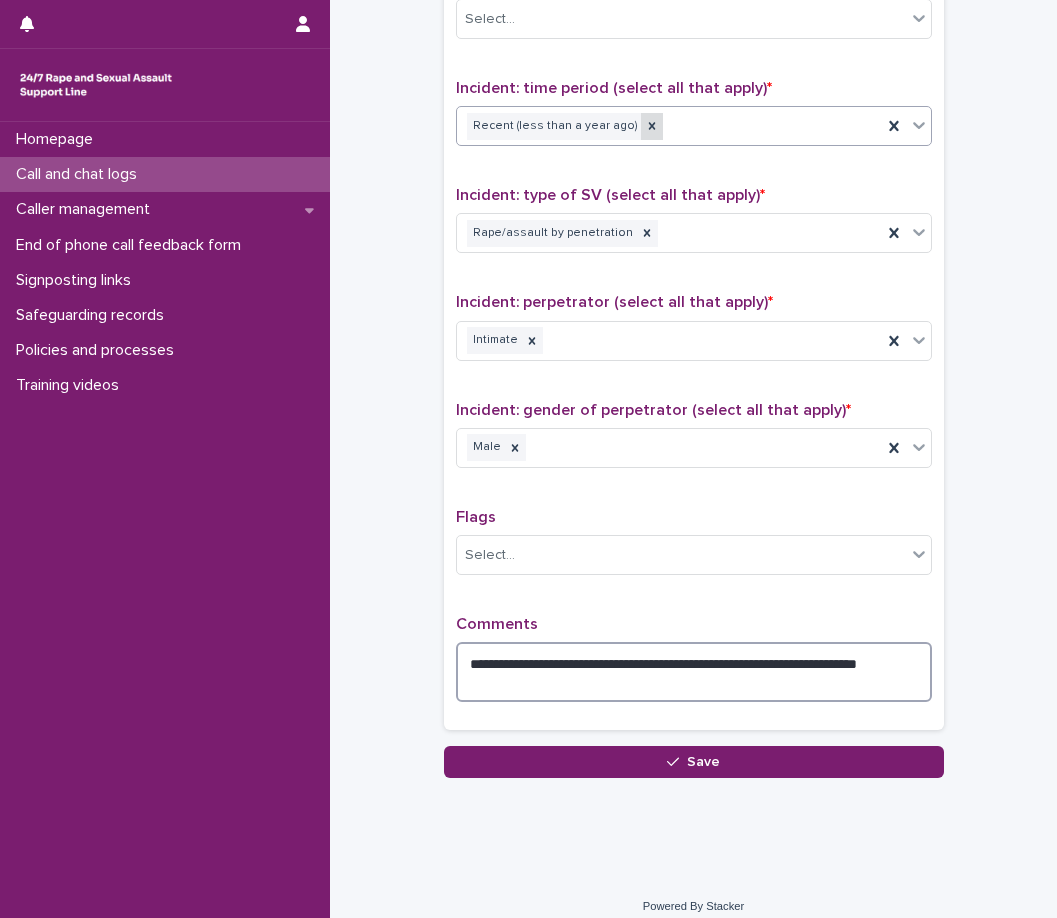 click 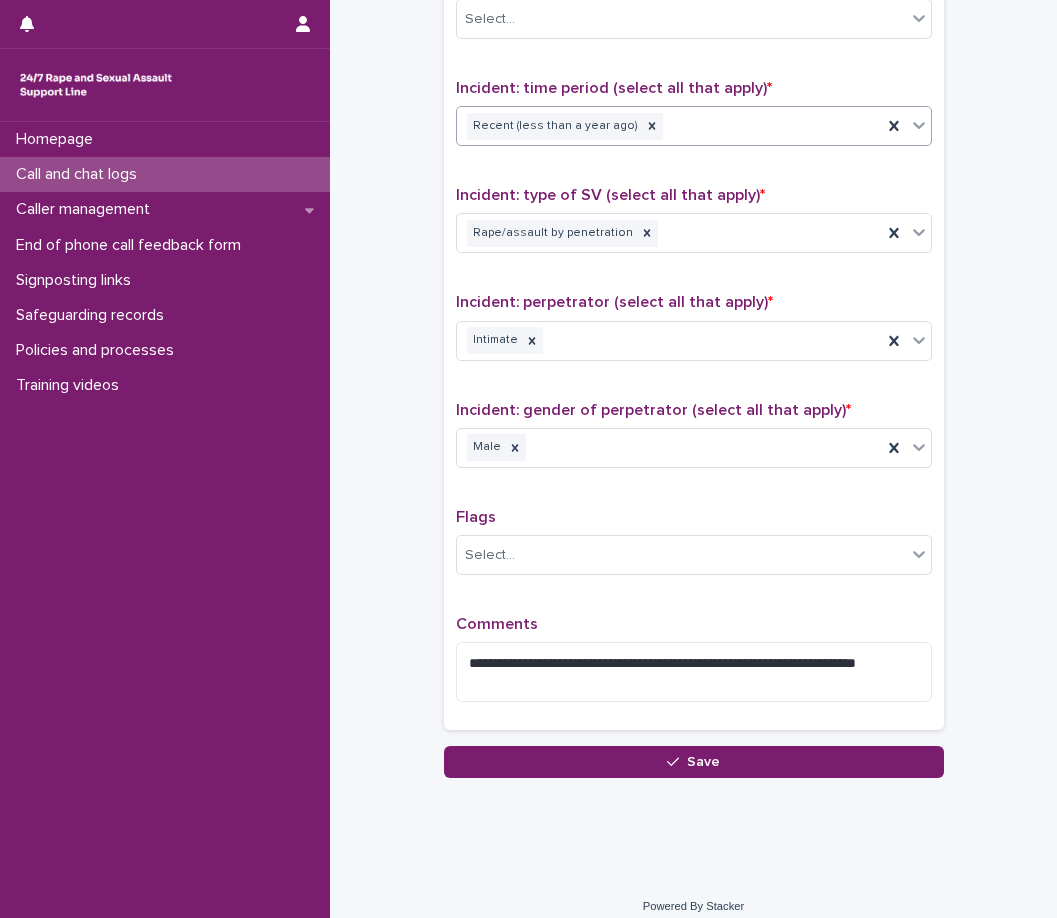 click on "Recent (less than a year ago)" at bounding box center [669, 126] 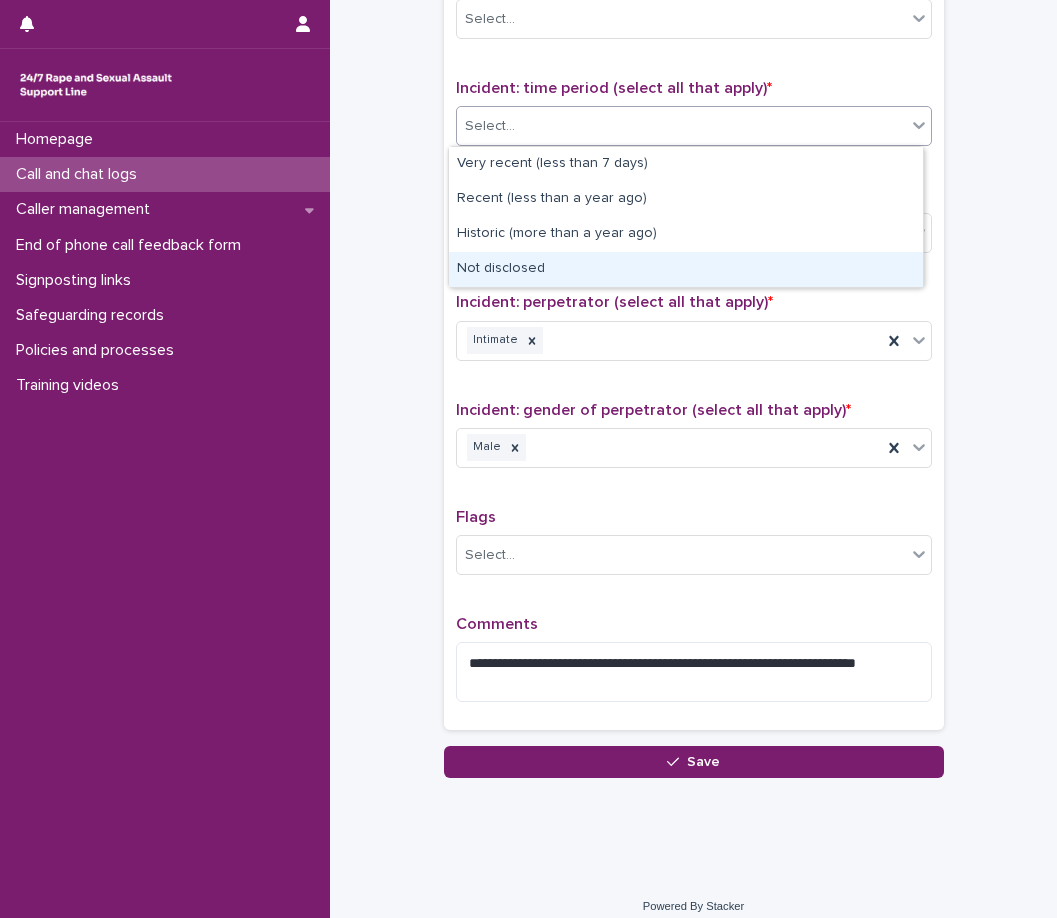 click on "Not disclosed" at bounding box center [686, 269] 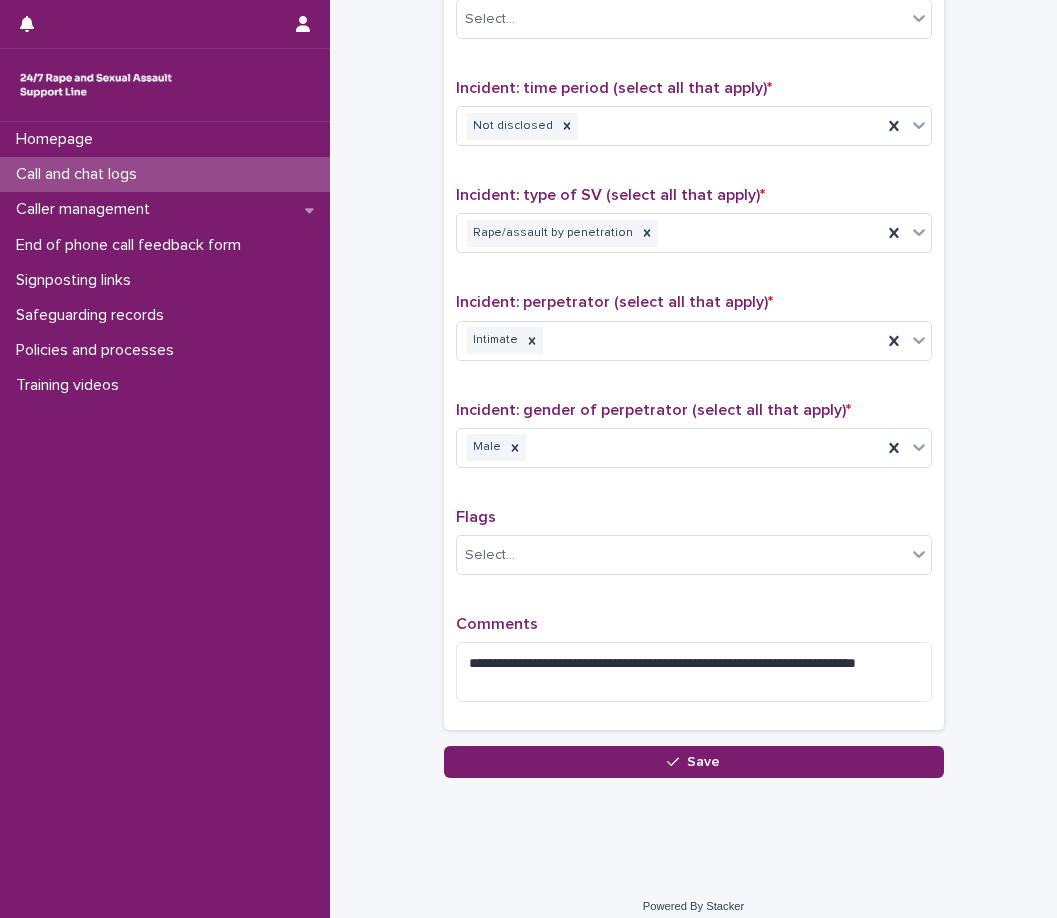 click on "**********" at bounding box center (694, 277) 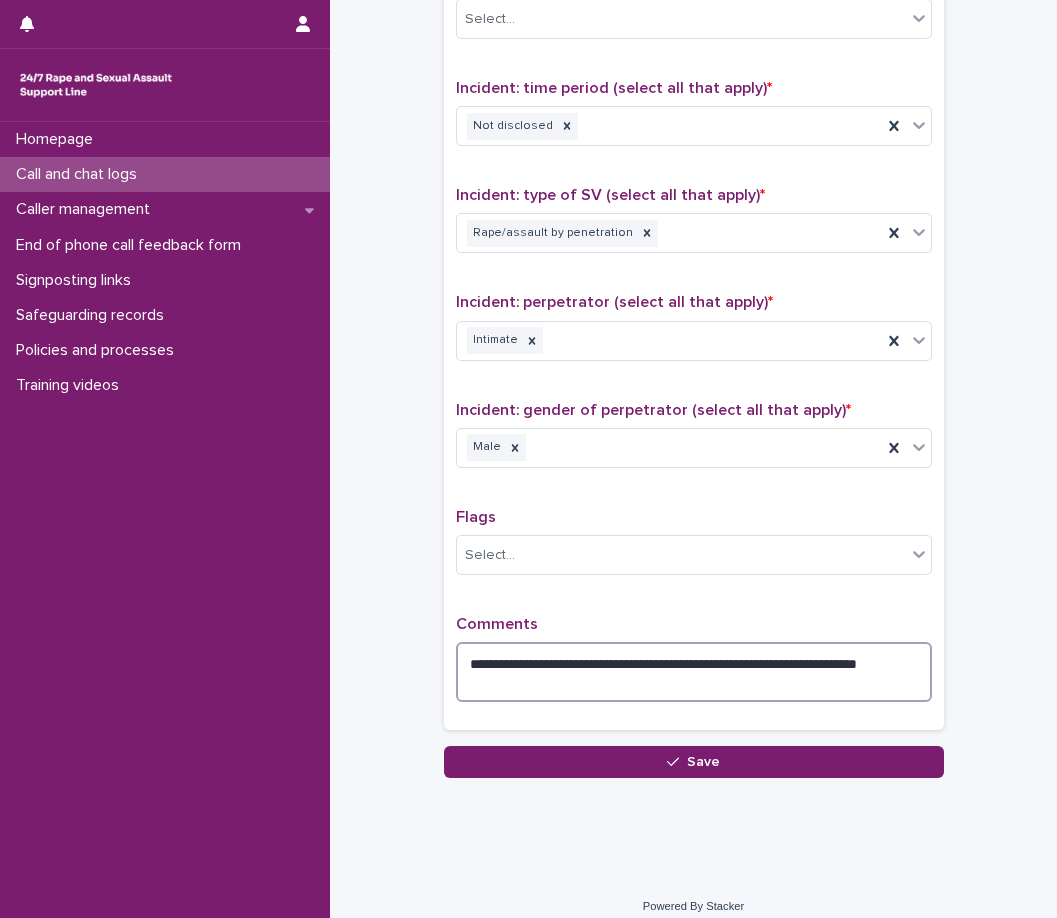 click on "**********" at bounding box center [694, 672] 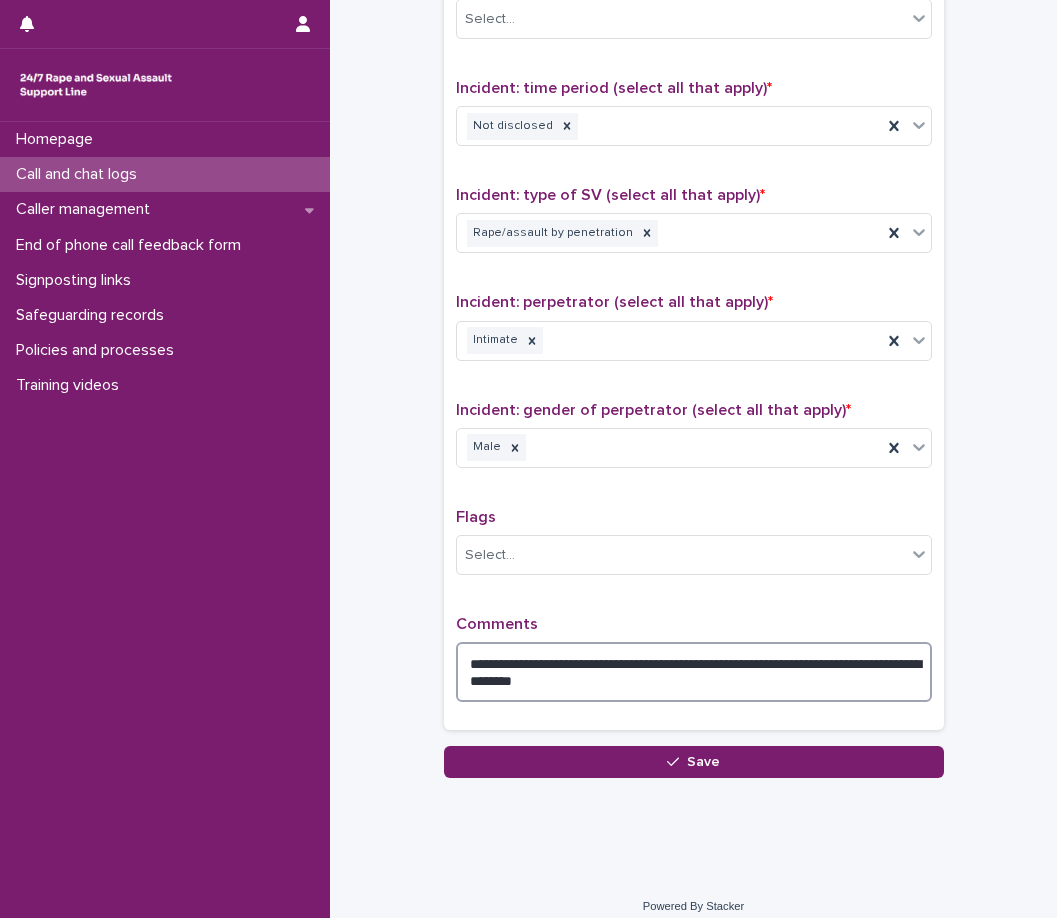 drag, startPoint x: 637, startPoint y: 685, endPoint x: 497, endPoint y: 675, distance: 140.35669 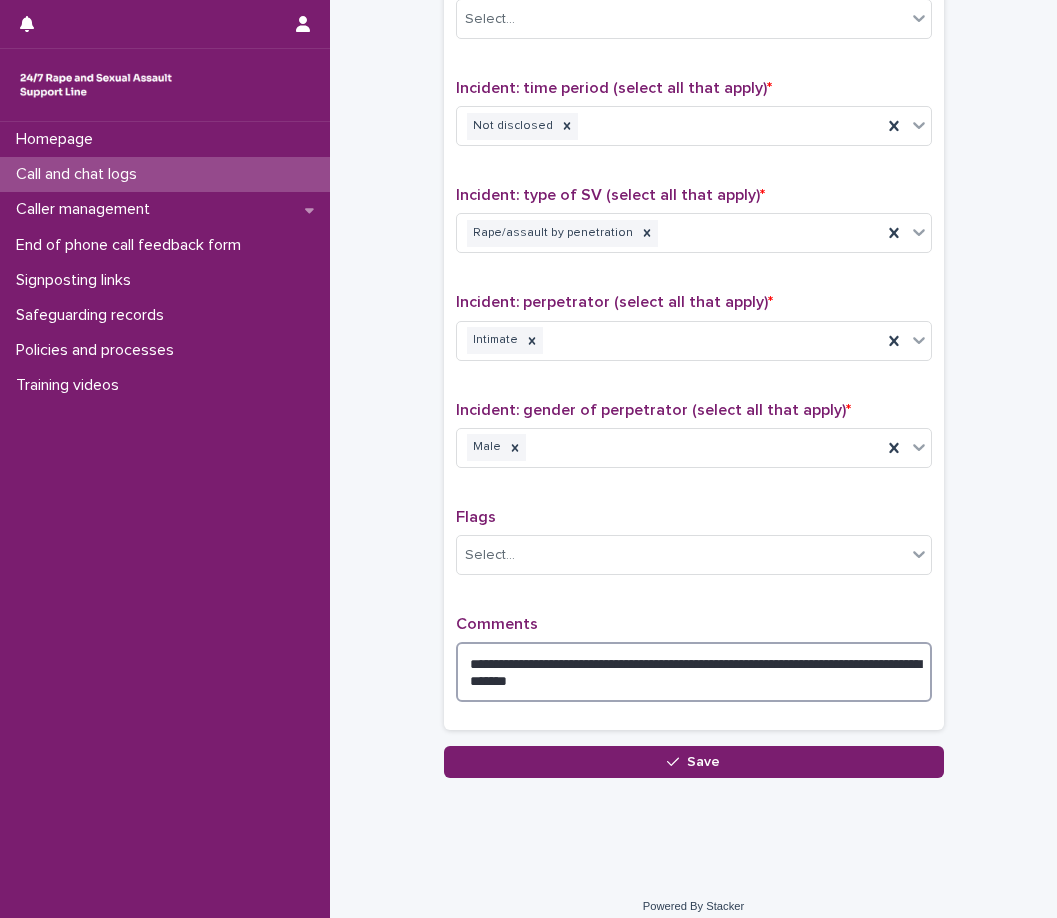 drag, startPoint x: 613, startPoint y: 686, endPoint x: 501, endPoint y: 678, distance: 112.28535 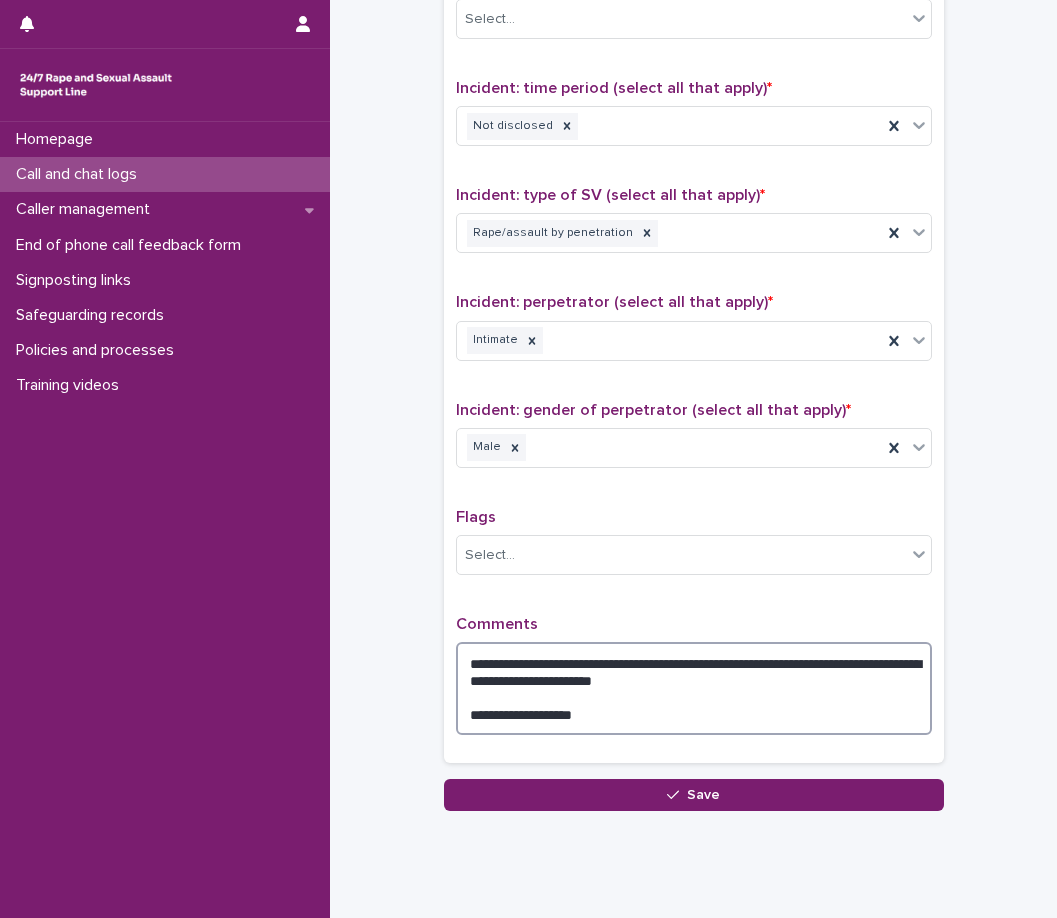 click on "**********" at bounding box center (694, 688) 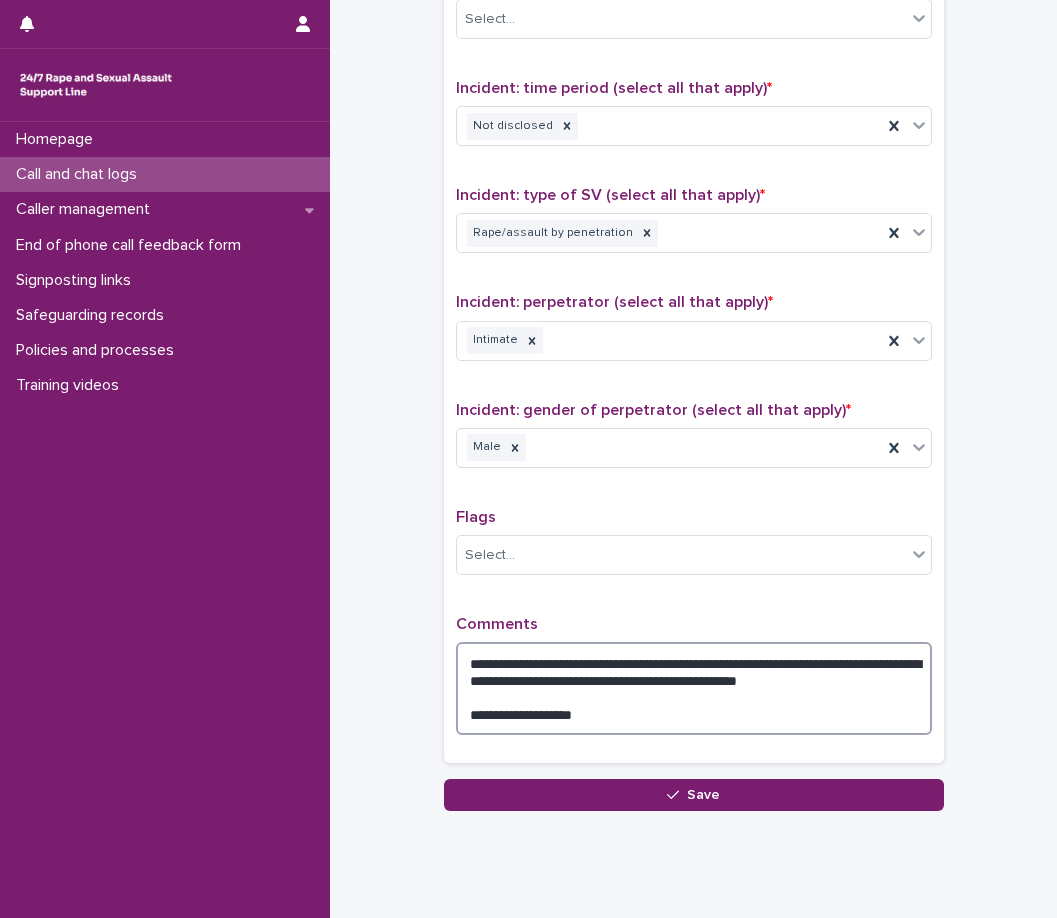 click on "**********" at bounding box center [694, 688] 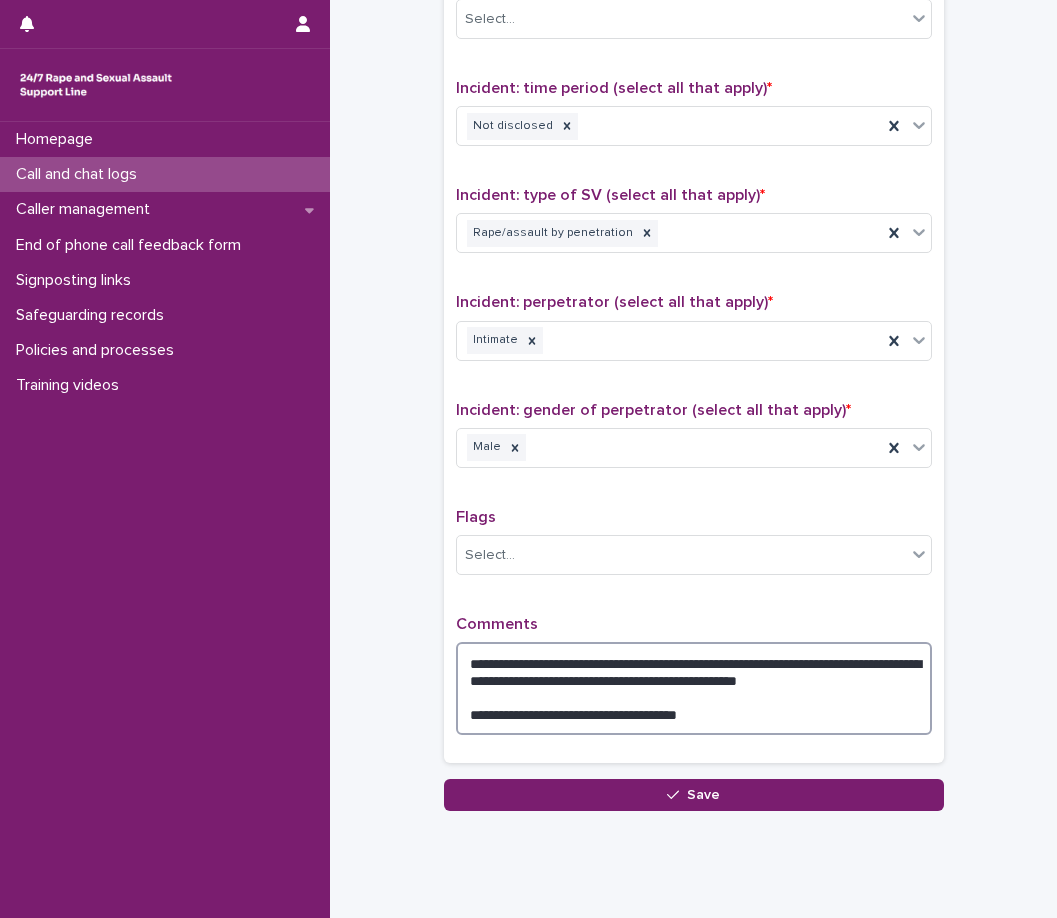 click on "**********" at bounding box center [694, 688] 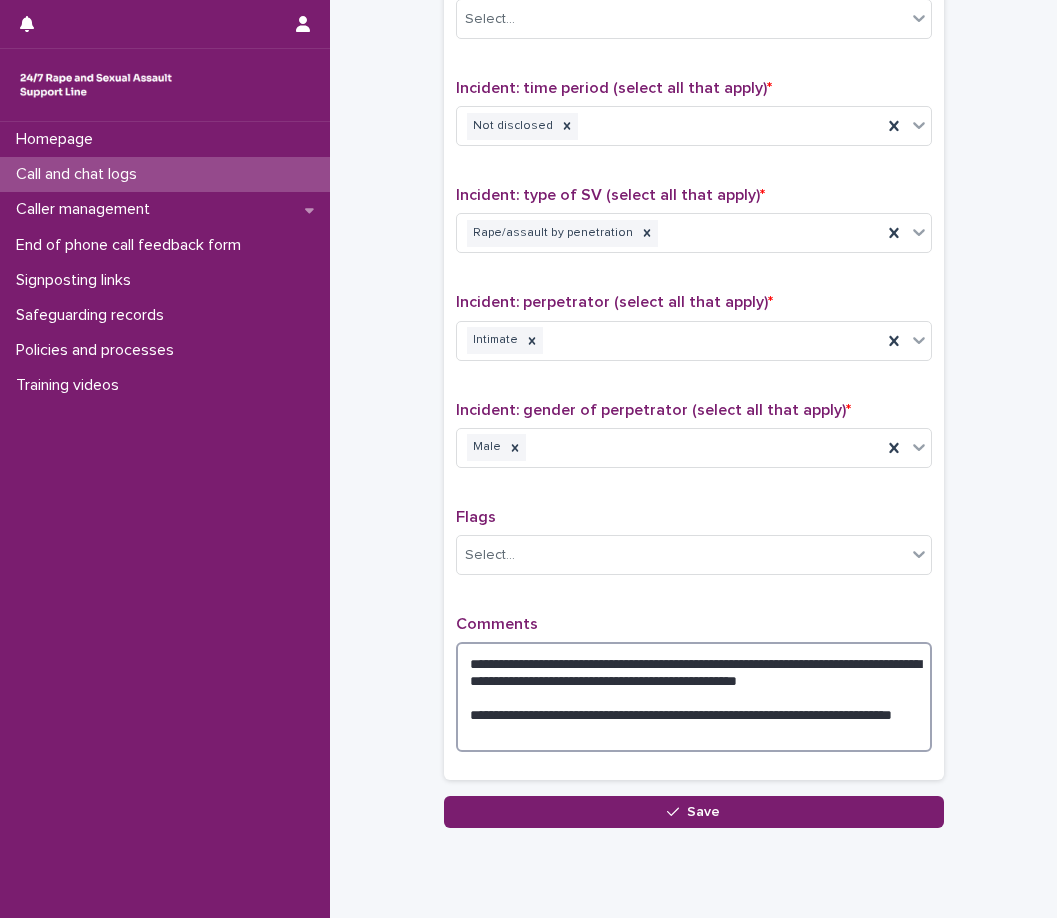 drag, startPoint x: 800, startPoint y: 714, endPoint x: 773, endPoint y: 706, distance: 28.160255 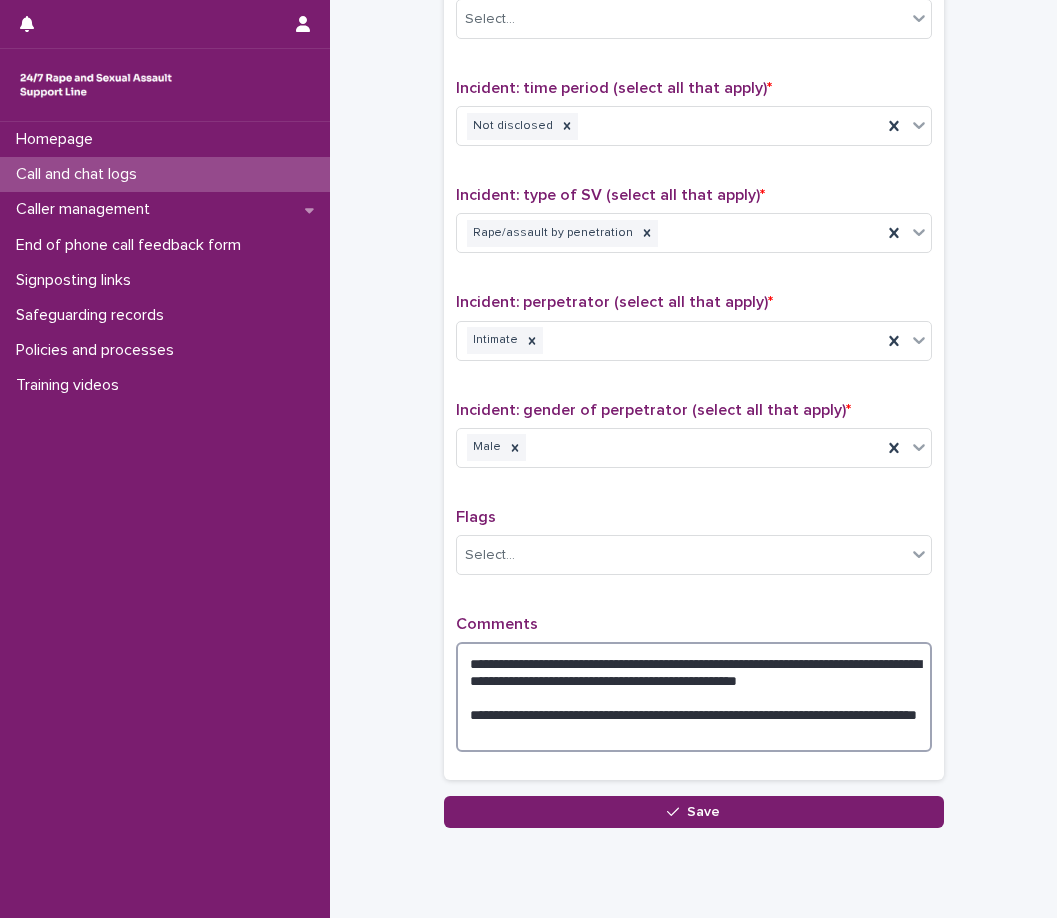 drag, startPoint x: 512, startPoint y: 729, endPoint x: 457, endPoint y: 733, distance: 55.145264 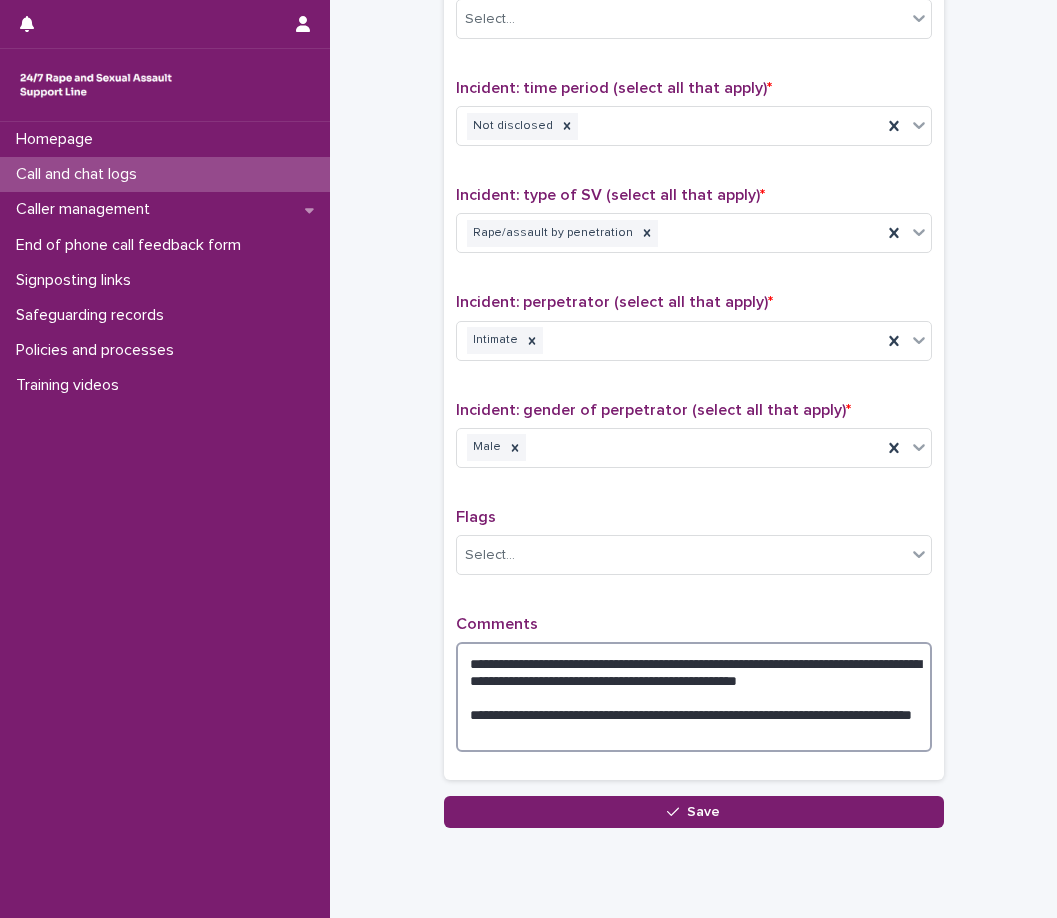 click on "**********" at bounding box center (694, 697) 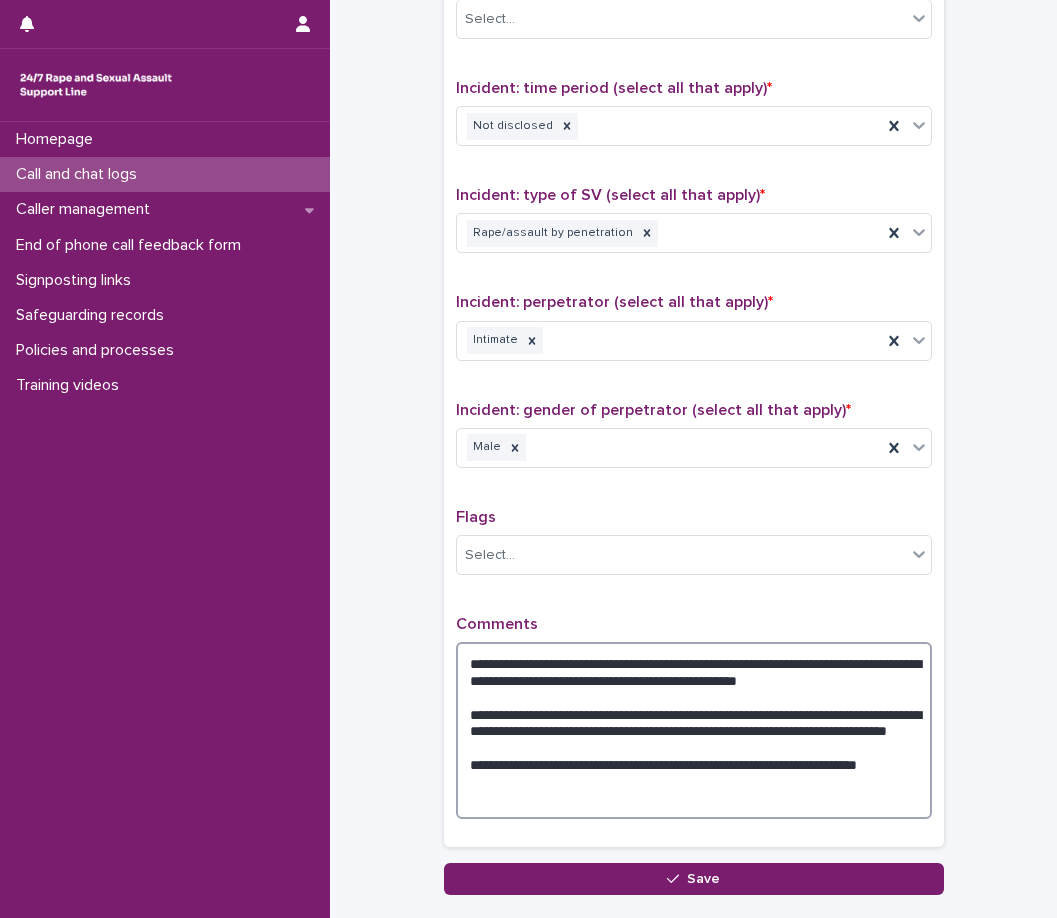 type on "**********" 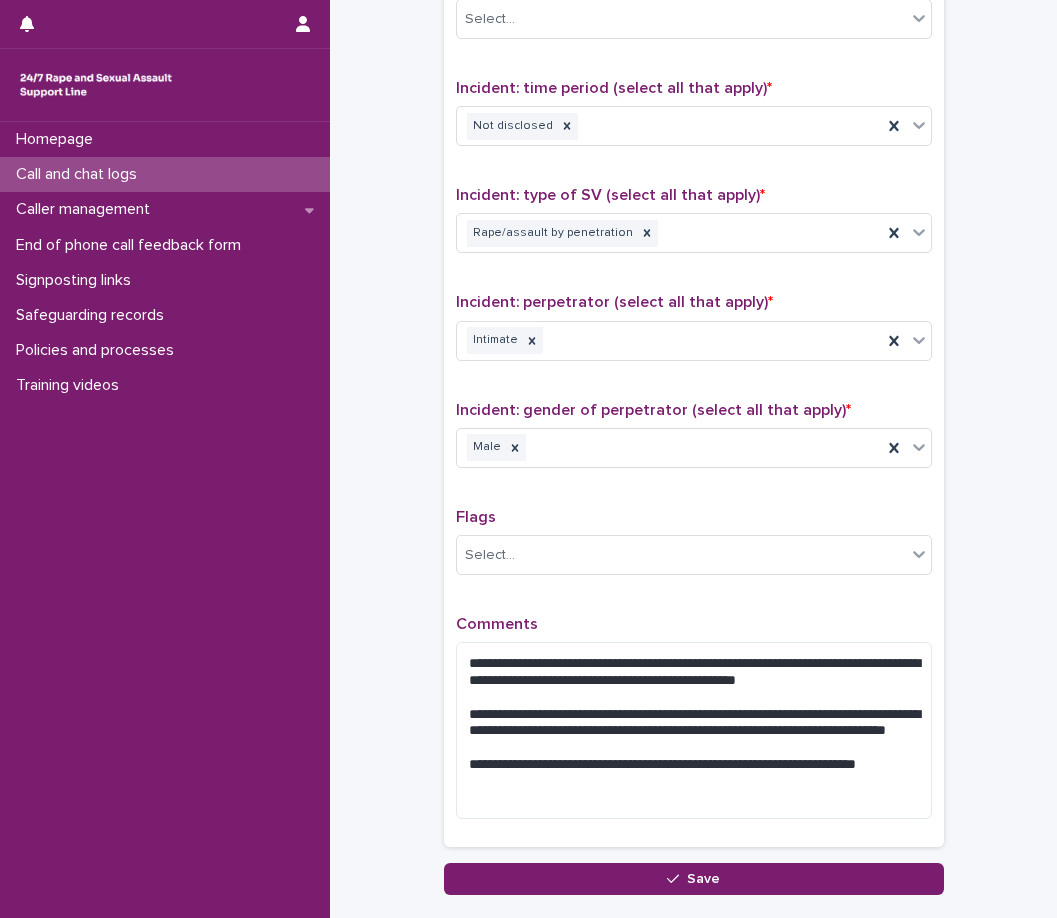 click on "**********" at bounding box center (693, -208) 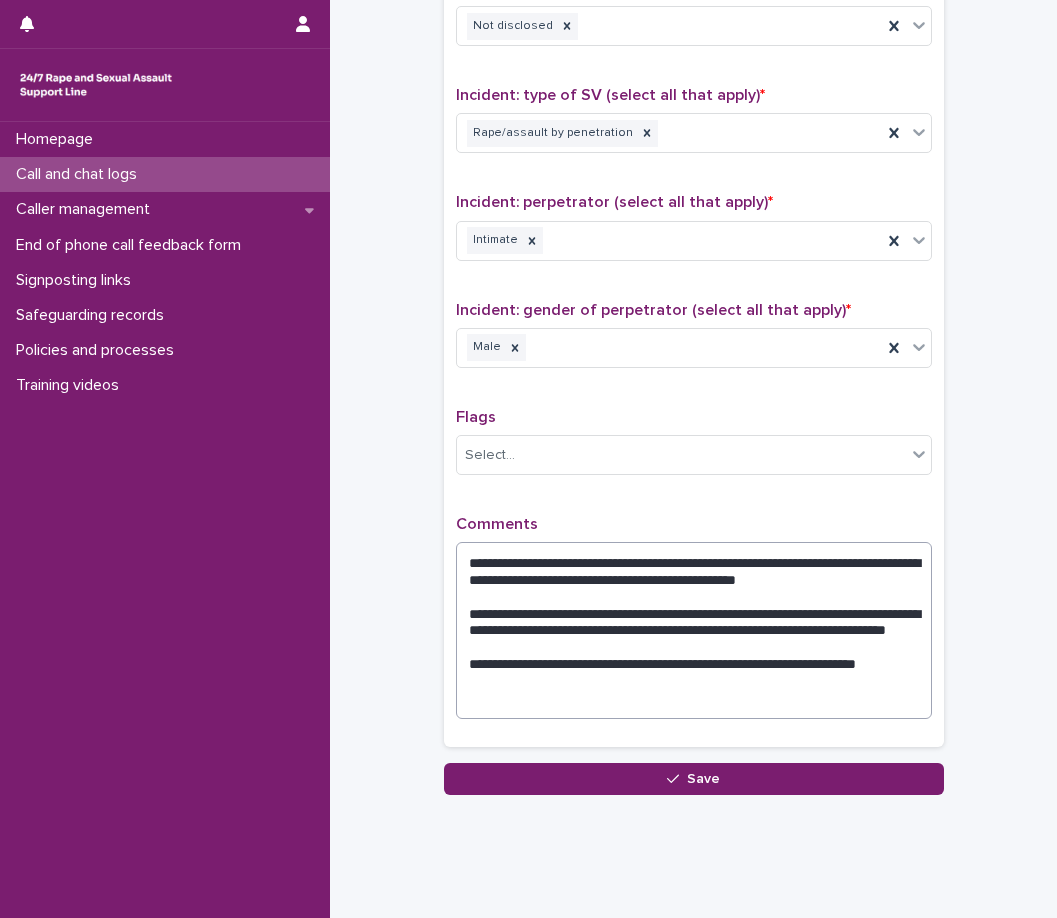 scroll, scrollTop: 1457, scrollLeft: 0, axis: vertical 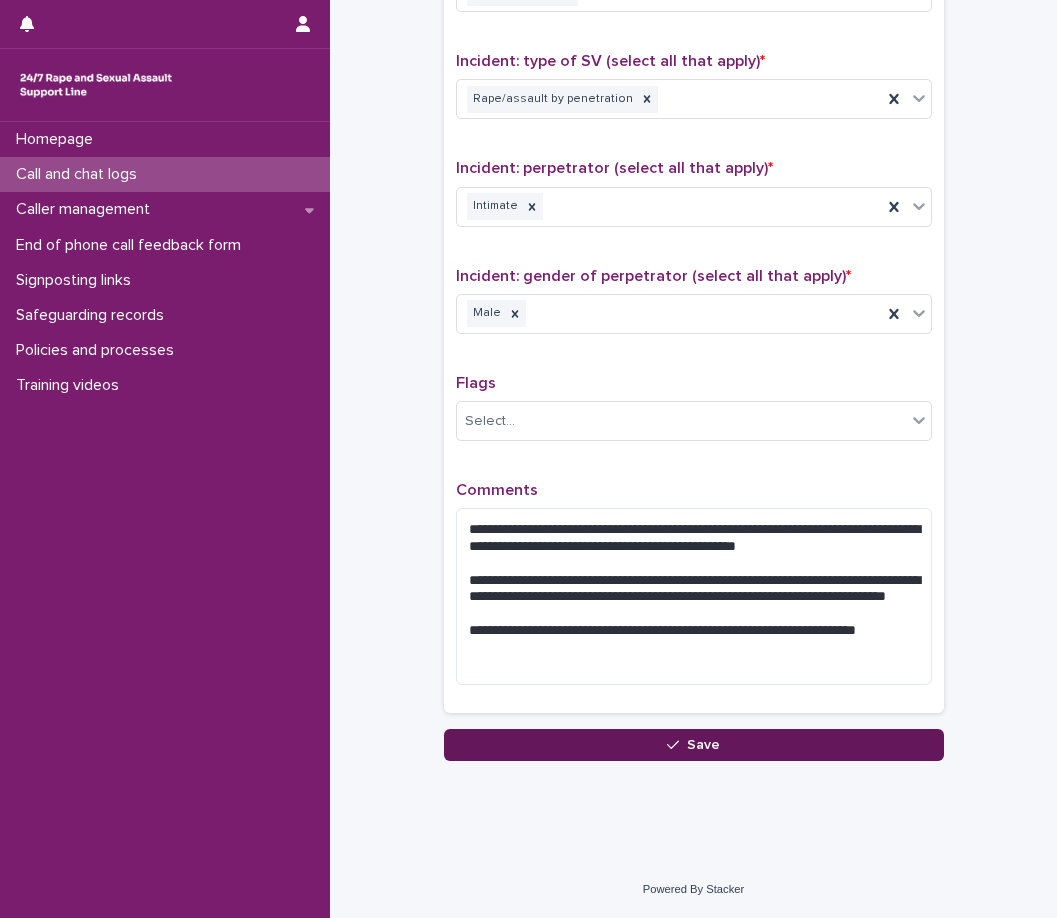 click on "Save" at bounding box center [694, 745] 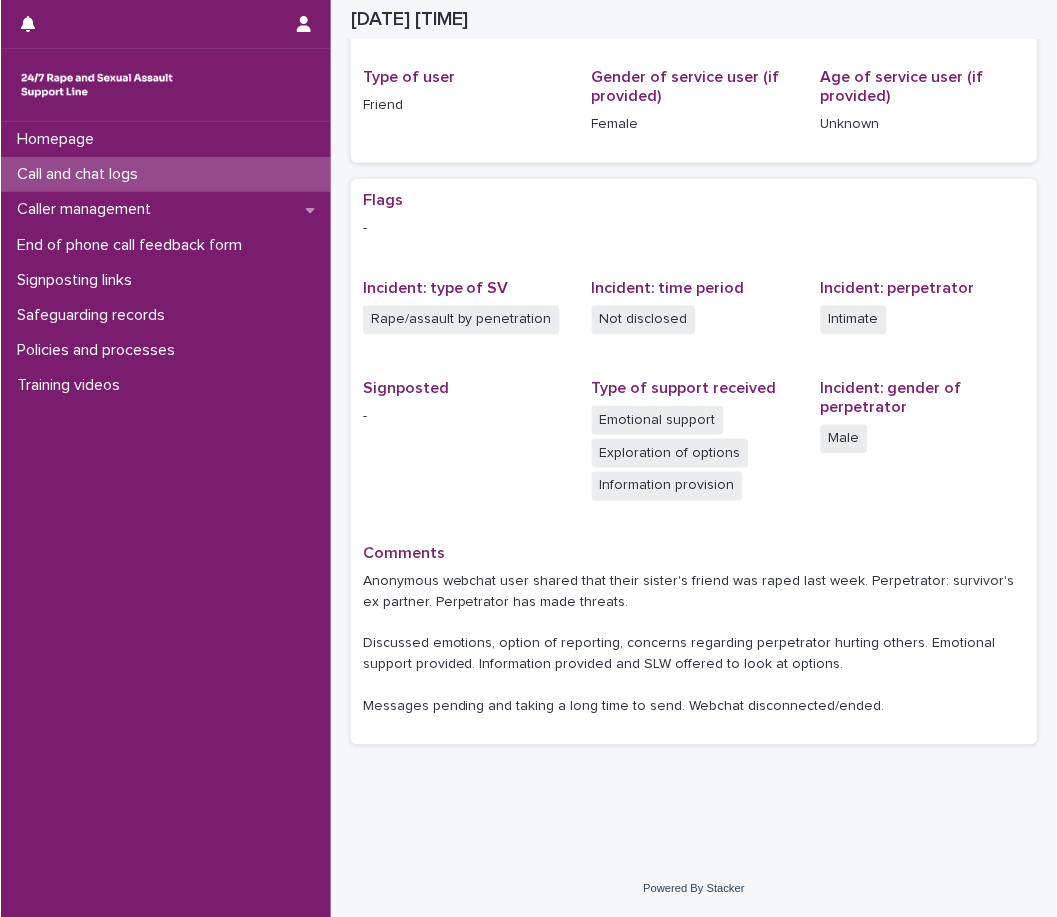scroll, scrollTop: 275, scrollLeft: 0, axis: vertical 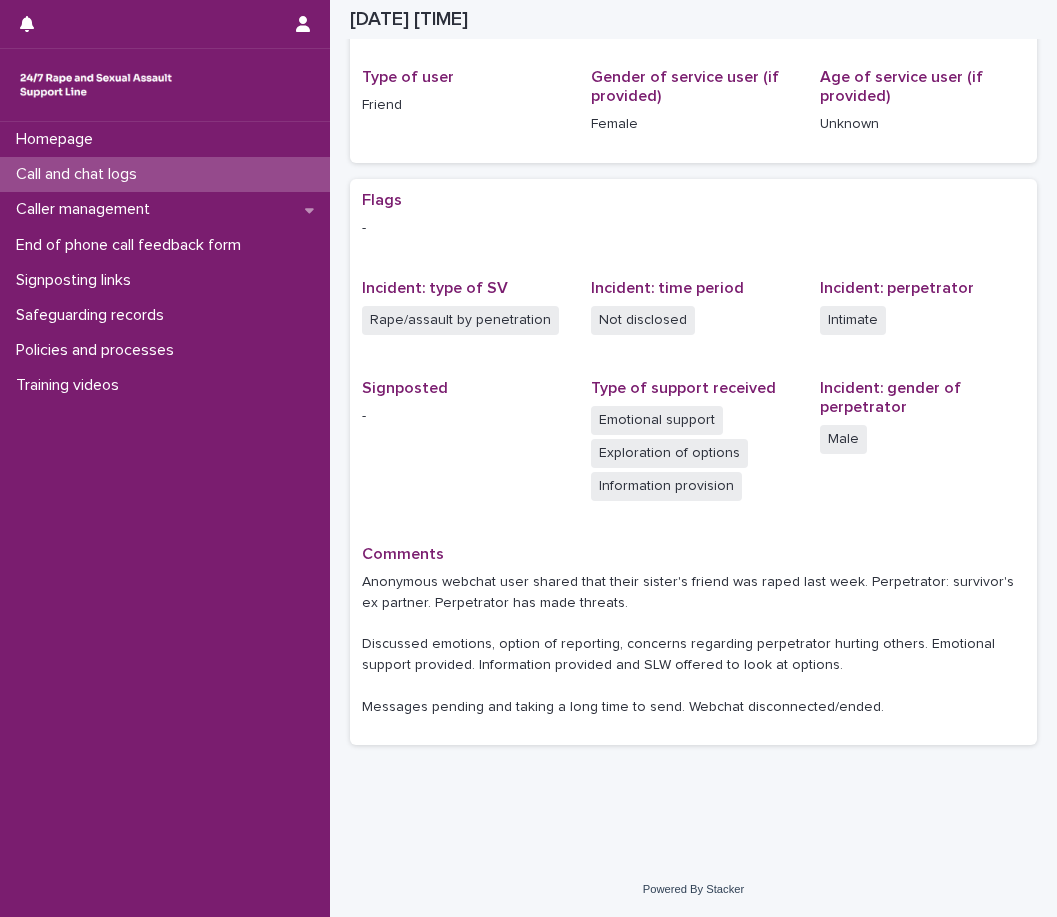click on "Call and chat logs" at bounding box center (165, 174) 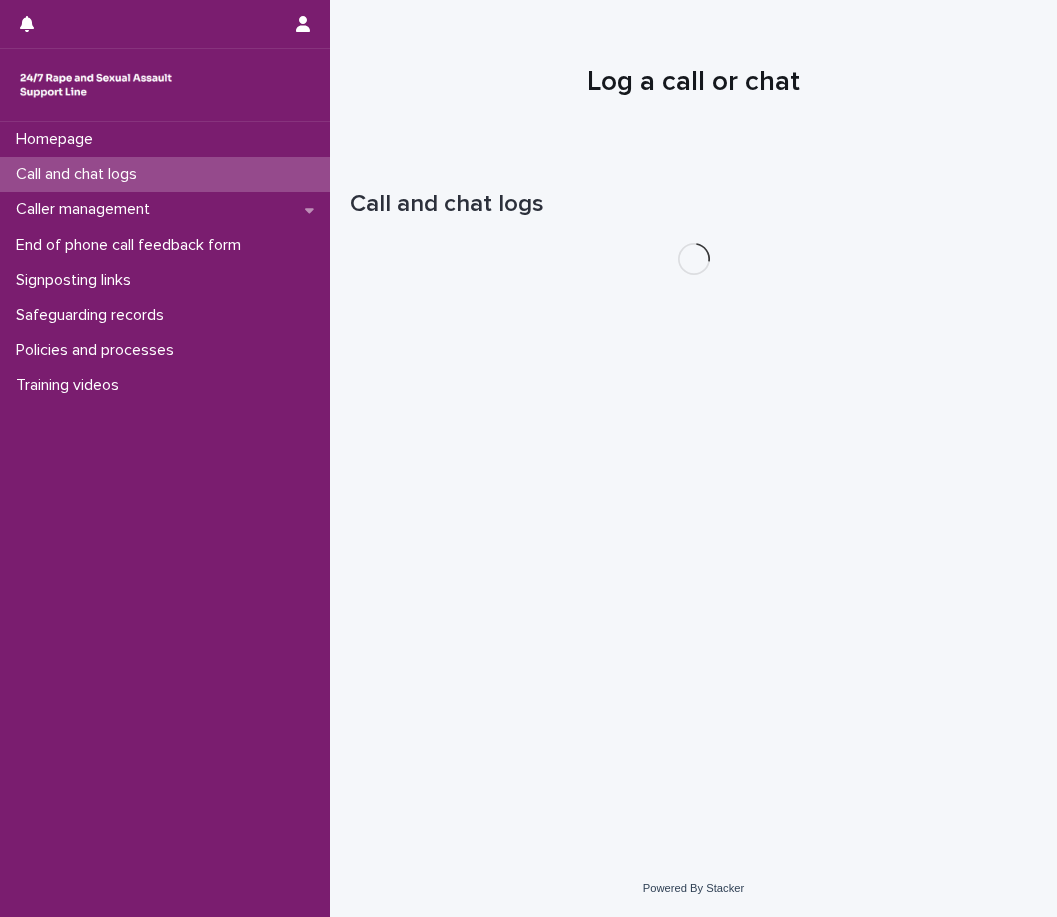 scroll, scrollTop: 0, scrollLeft: 0, axis: both 